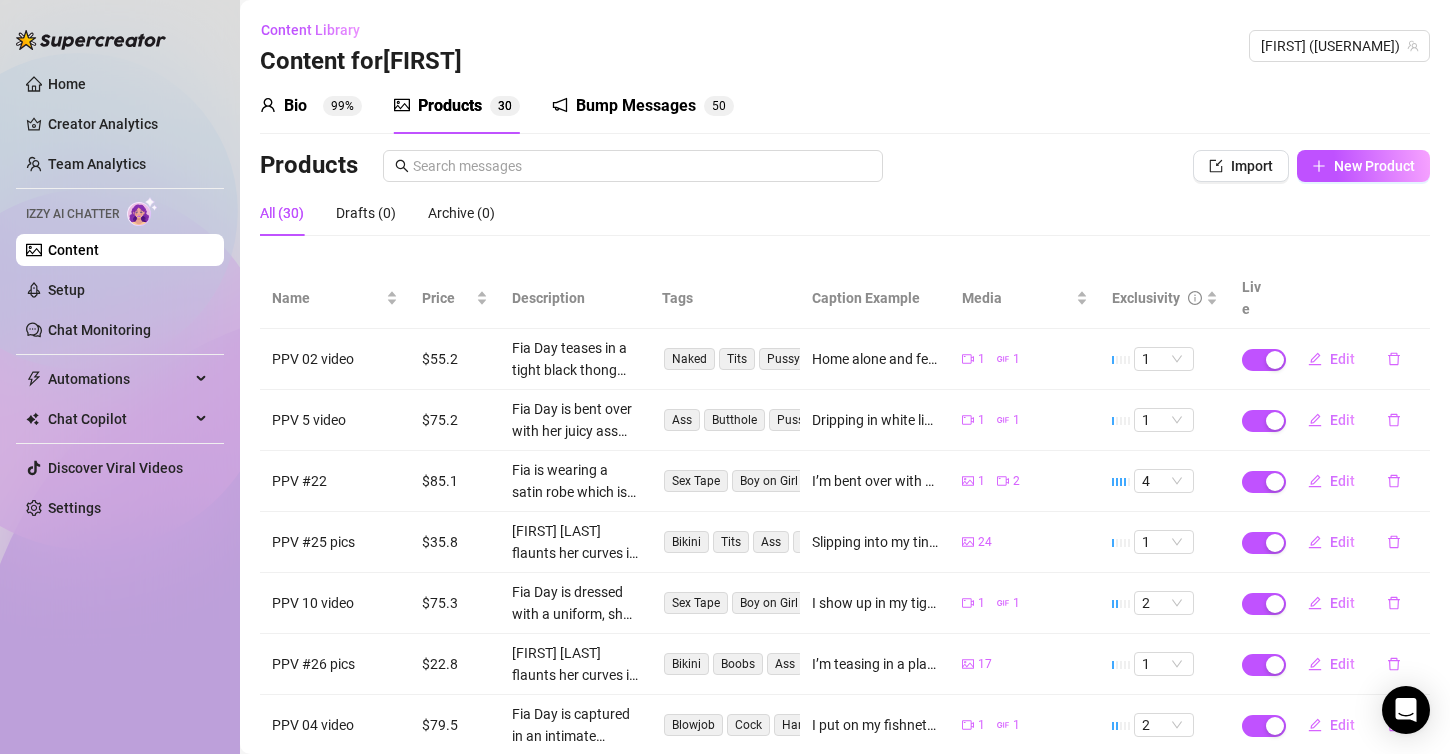 scroll, scrollTop: 0, scrollLeft: 0, axis: both 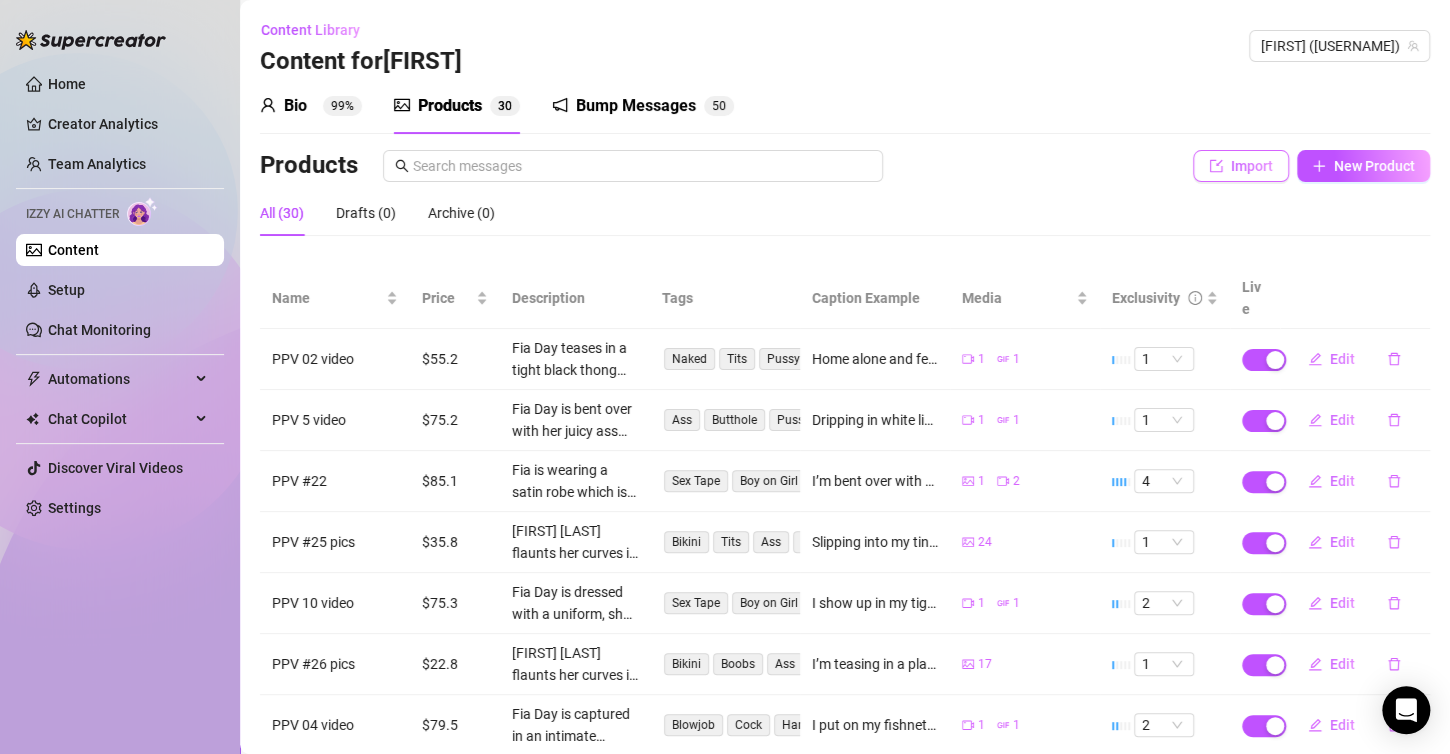 click on "Import" at bounding box center [1241, 166] 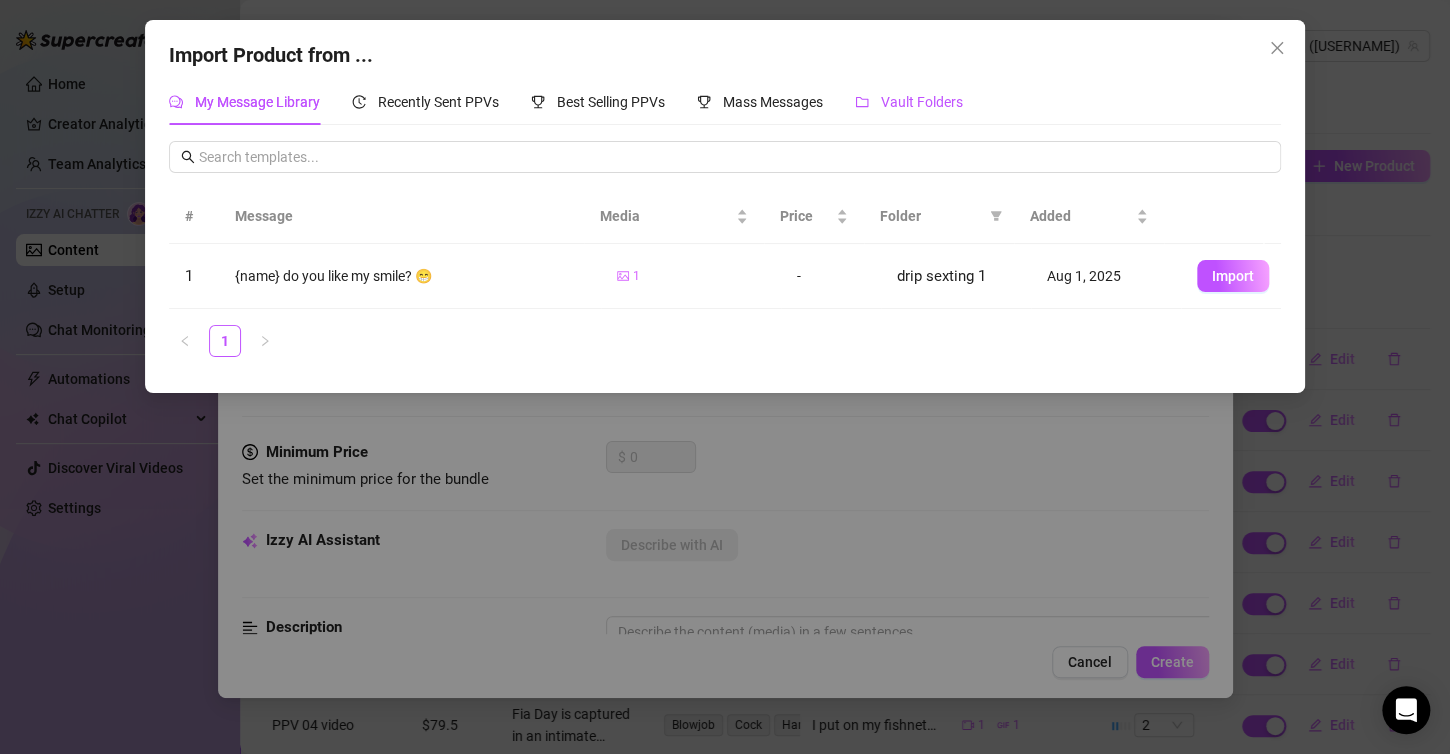click on "Vault Folders" at bounding box center [909, 102] 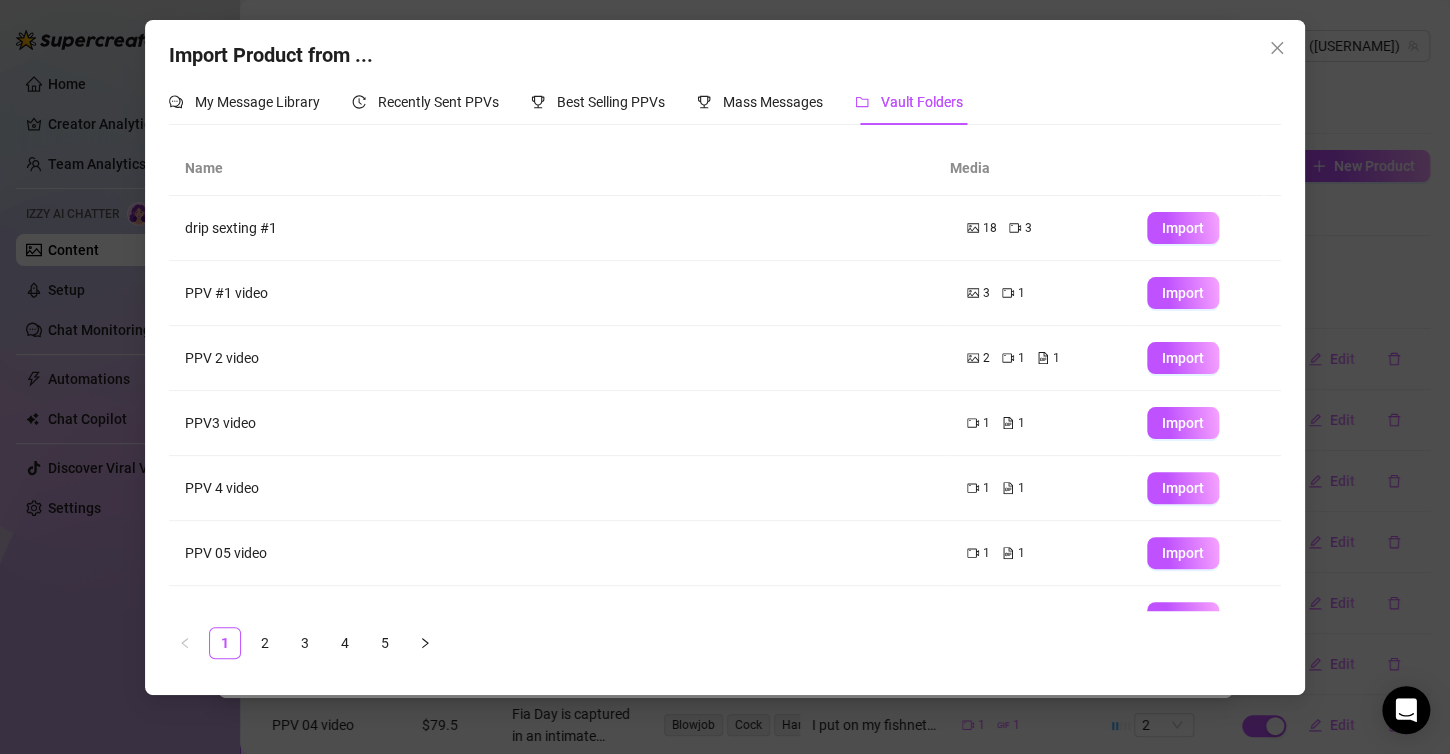 click 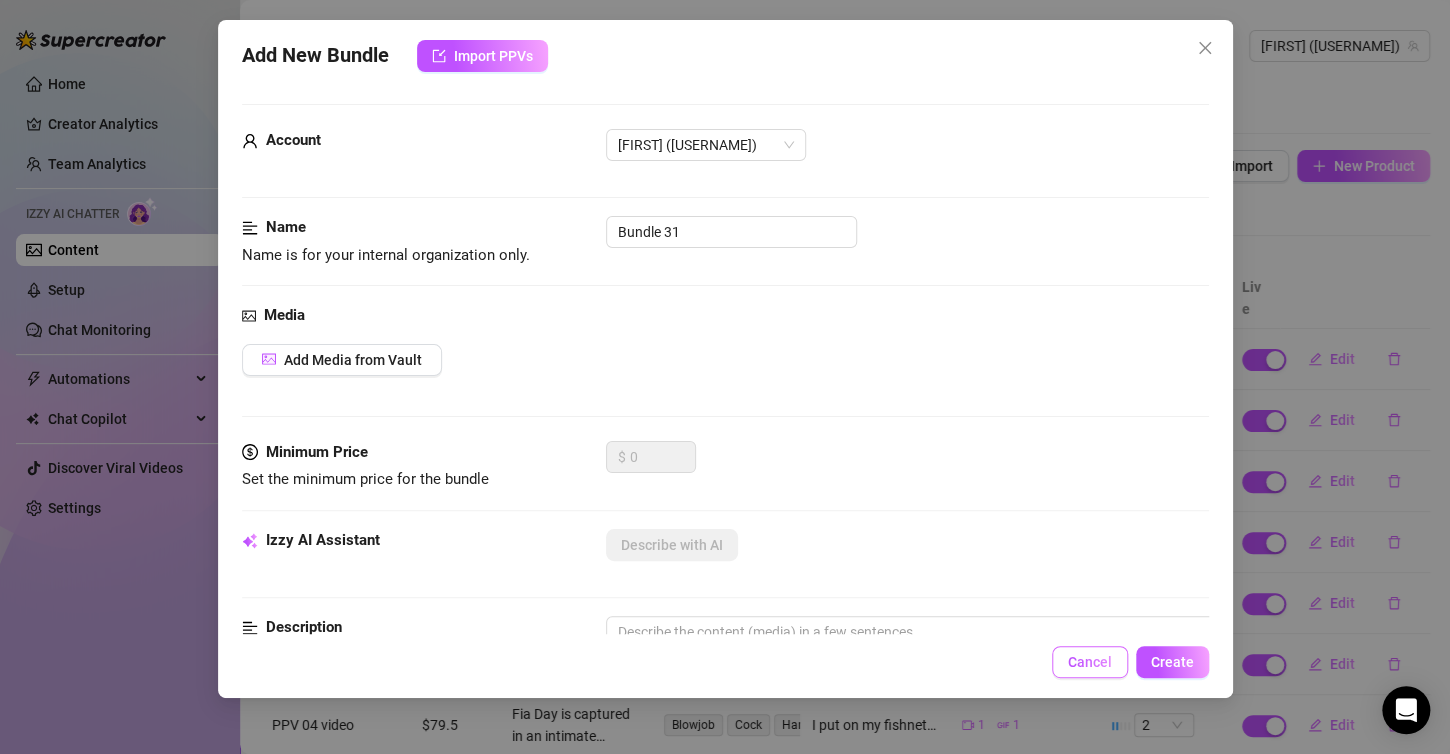 click on "Cancel" at bounding box center (1090, 662) 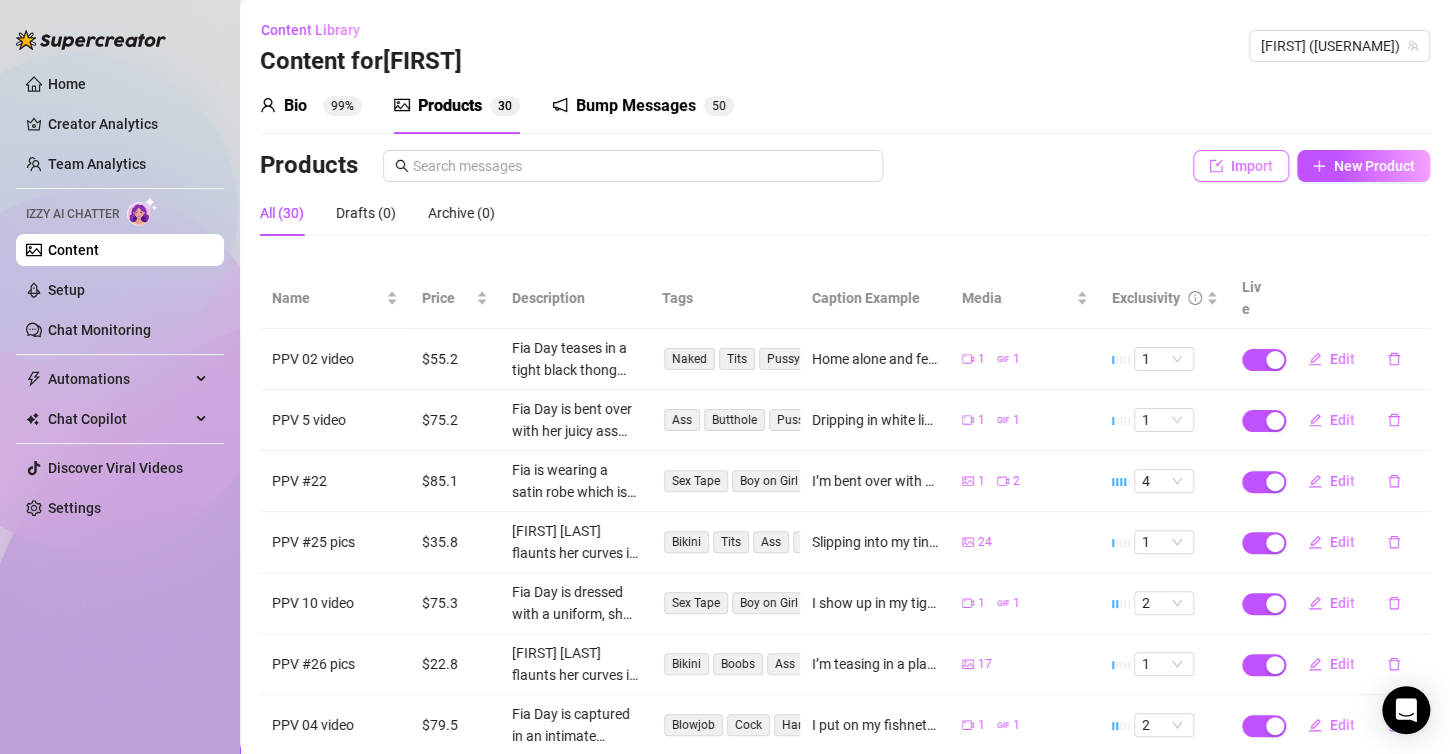 click on "Import" at bounding box center (1241, 166) 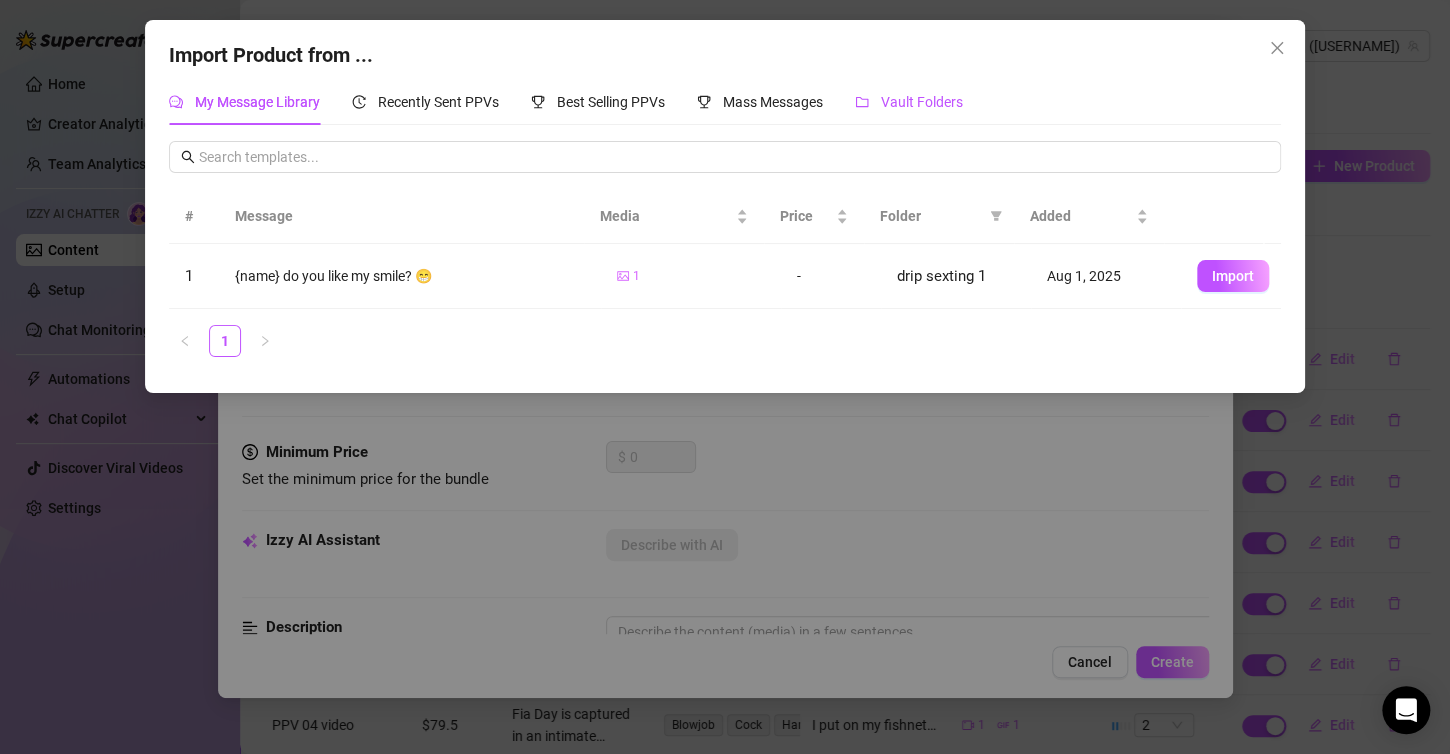 click on "Vault Folders" at bounding box center [909, 102] 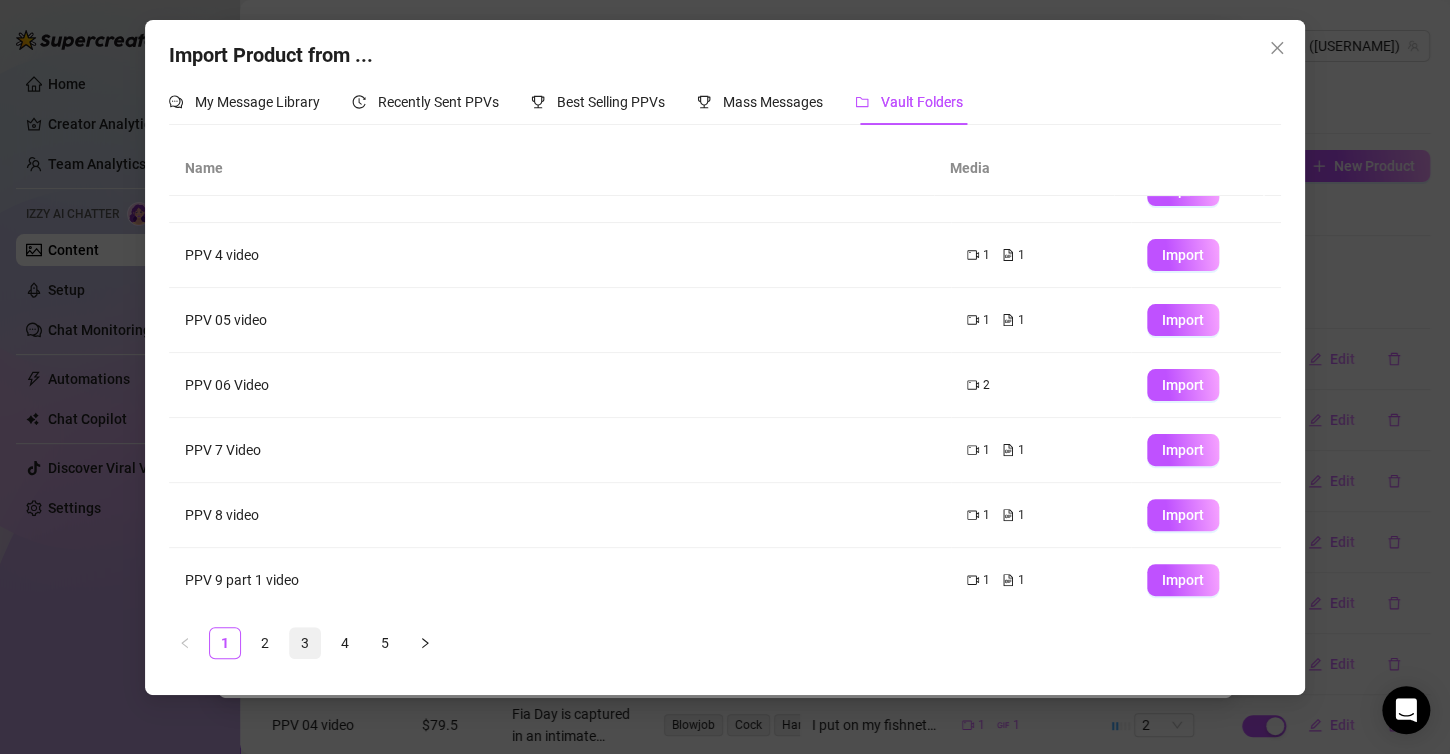 click on "3" at bounding box center [305, 643] 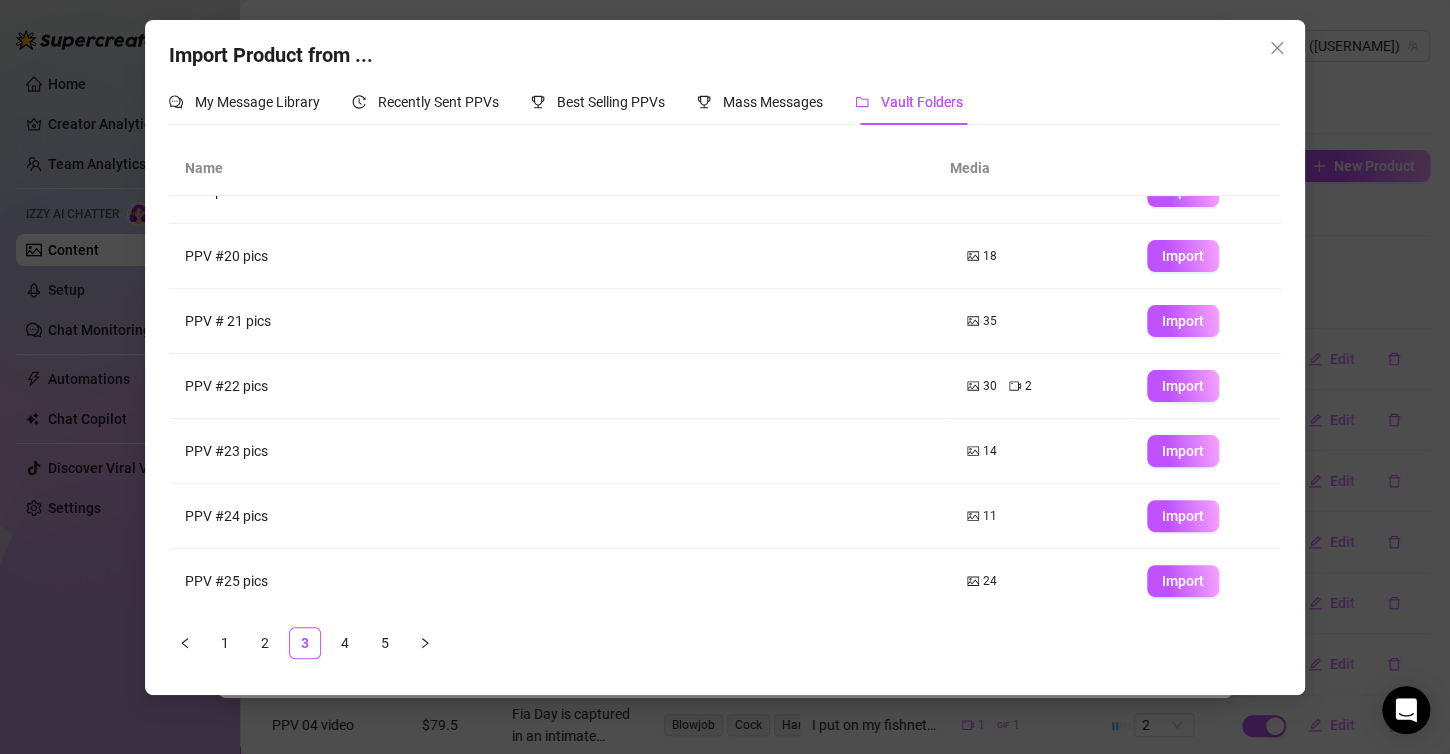 scroll, scrollTop: 233, scrollLeft: 0, axis: vertical 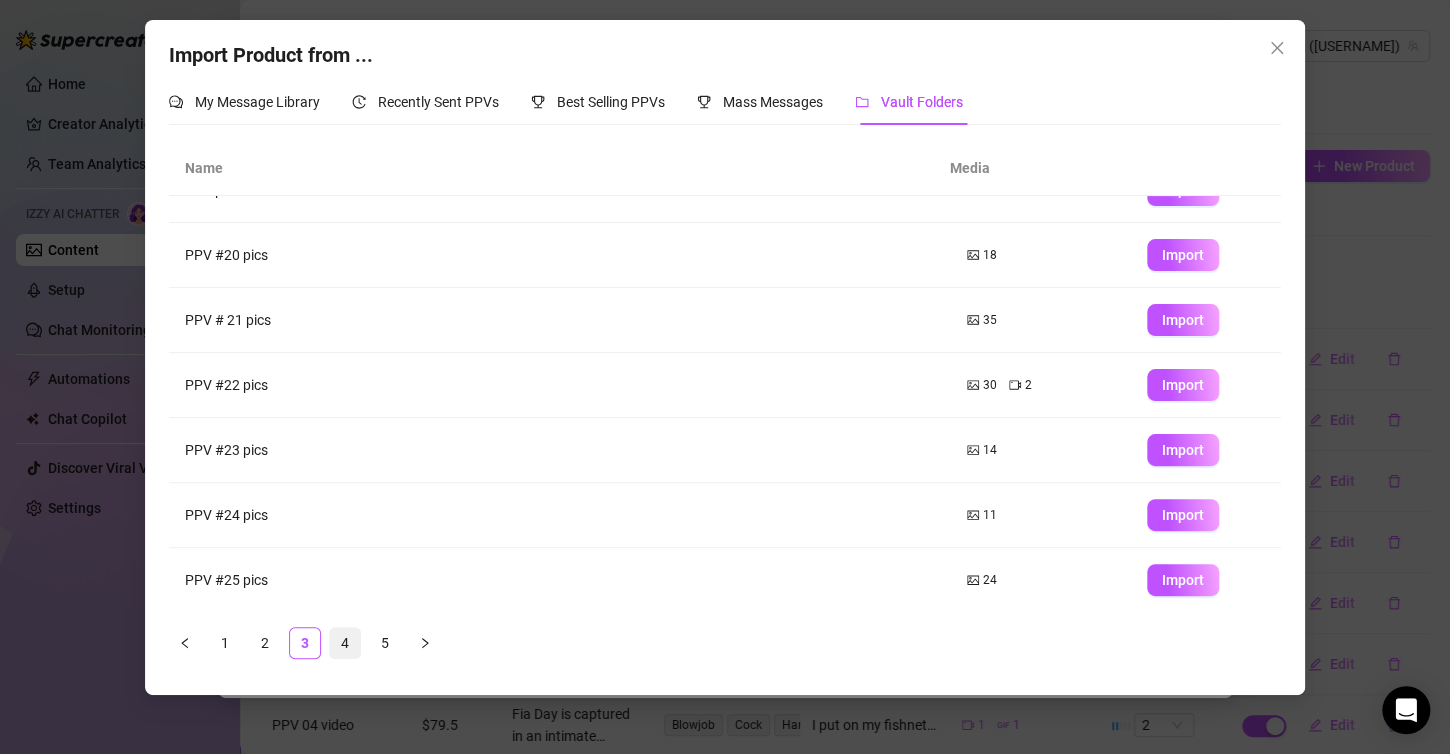 click on "4" at bounding box center (345, 643) 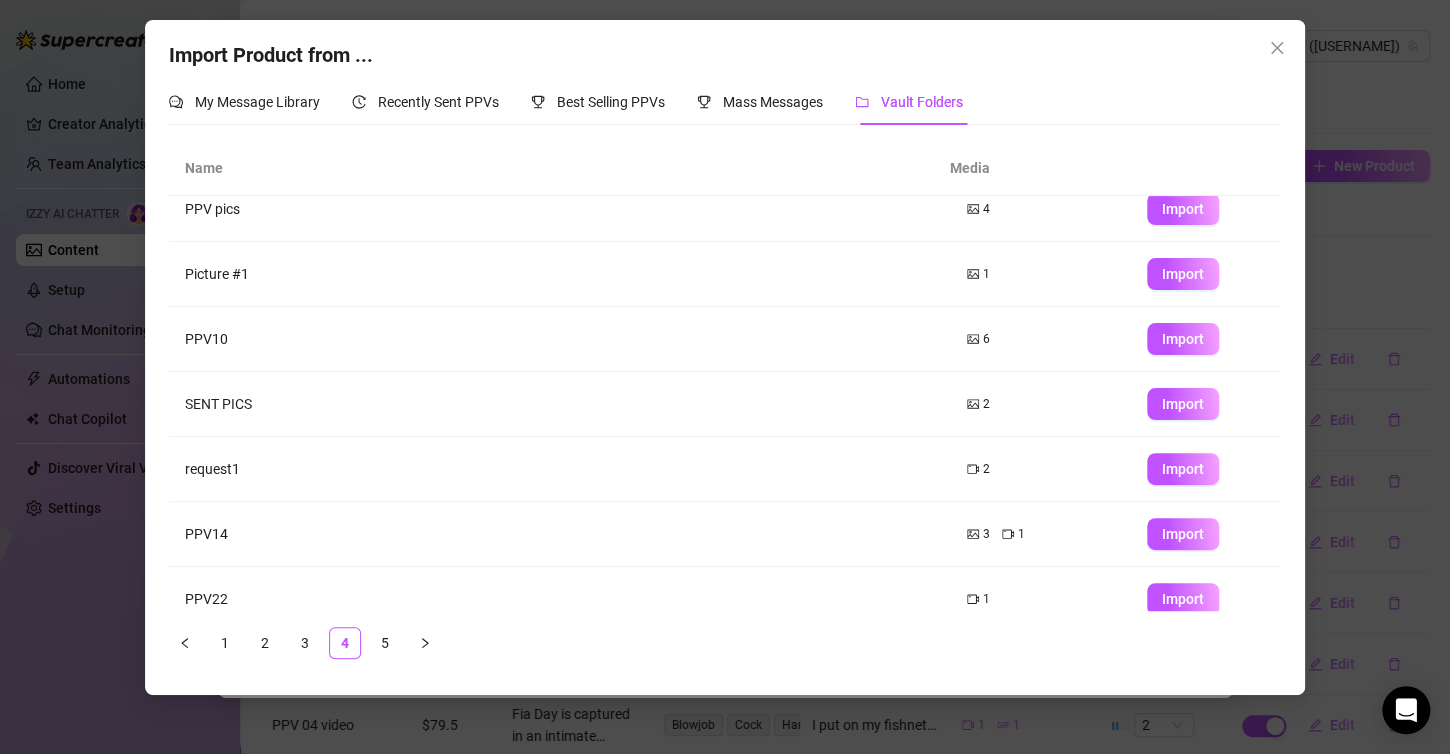 scroll, scrollTop: 0, scrollLeft: 0, axis: both 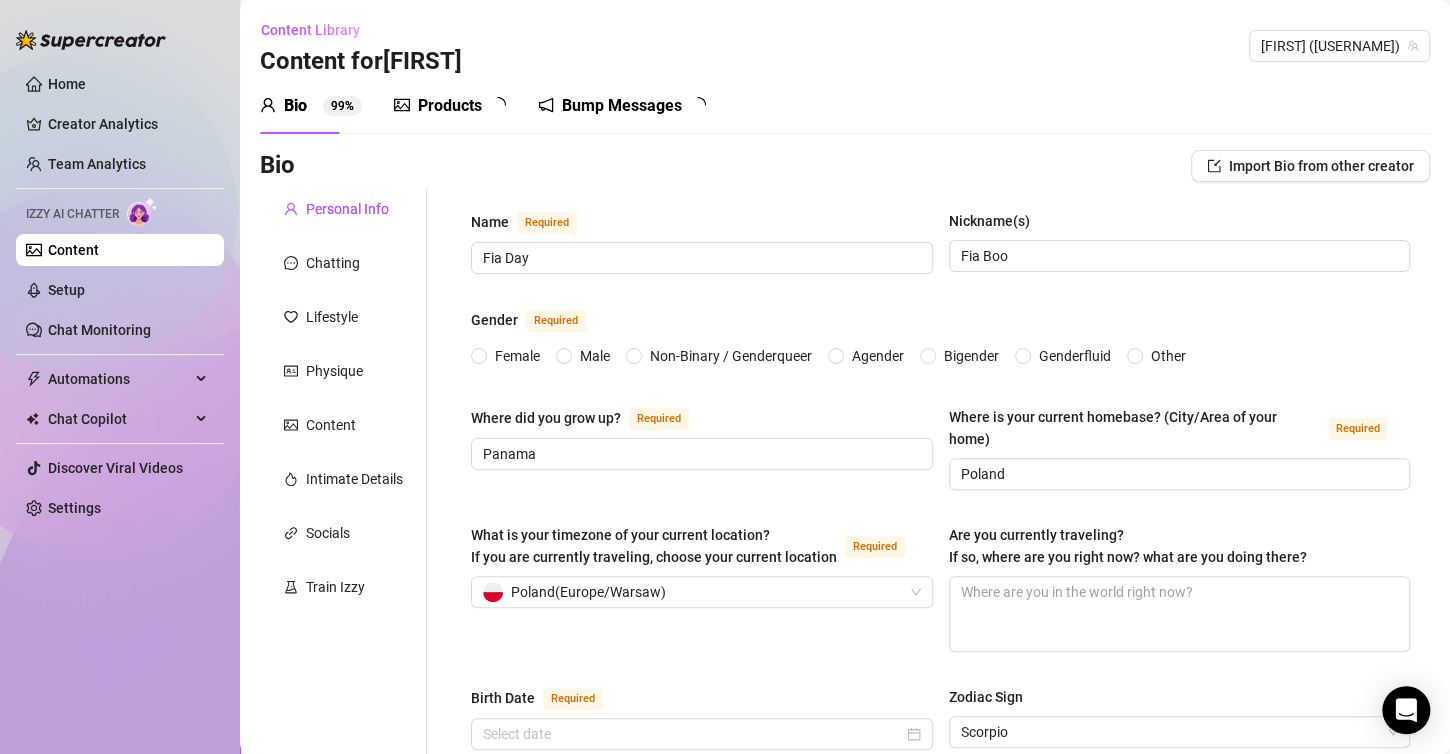 type 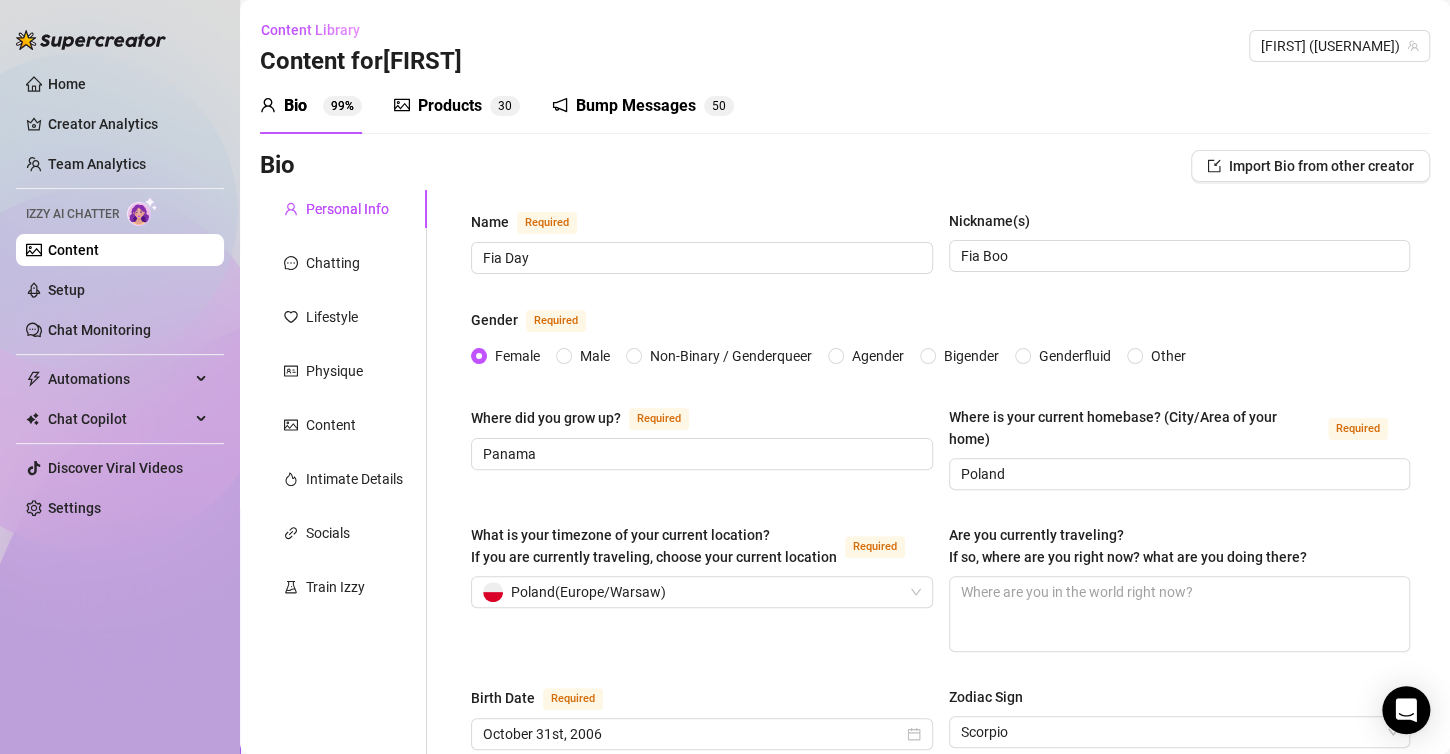 click on "Products" at bounding box center (450, 106) 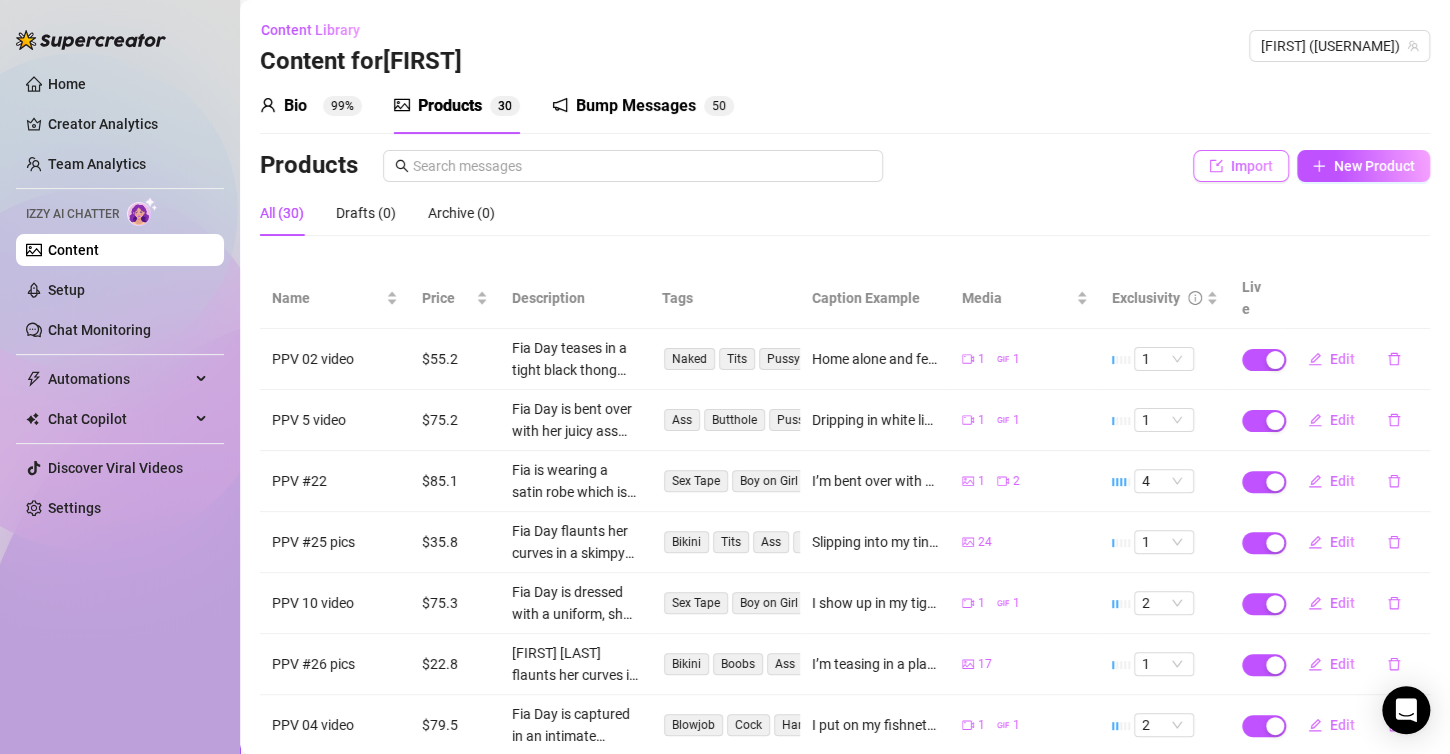 click on "Import" at bounding box center (1241, 166) 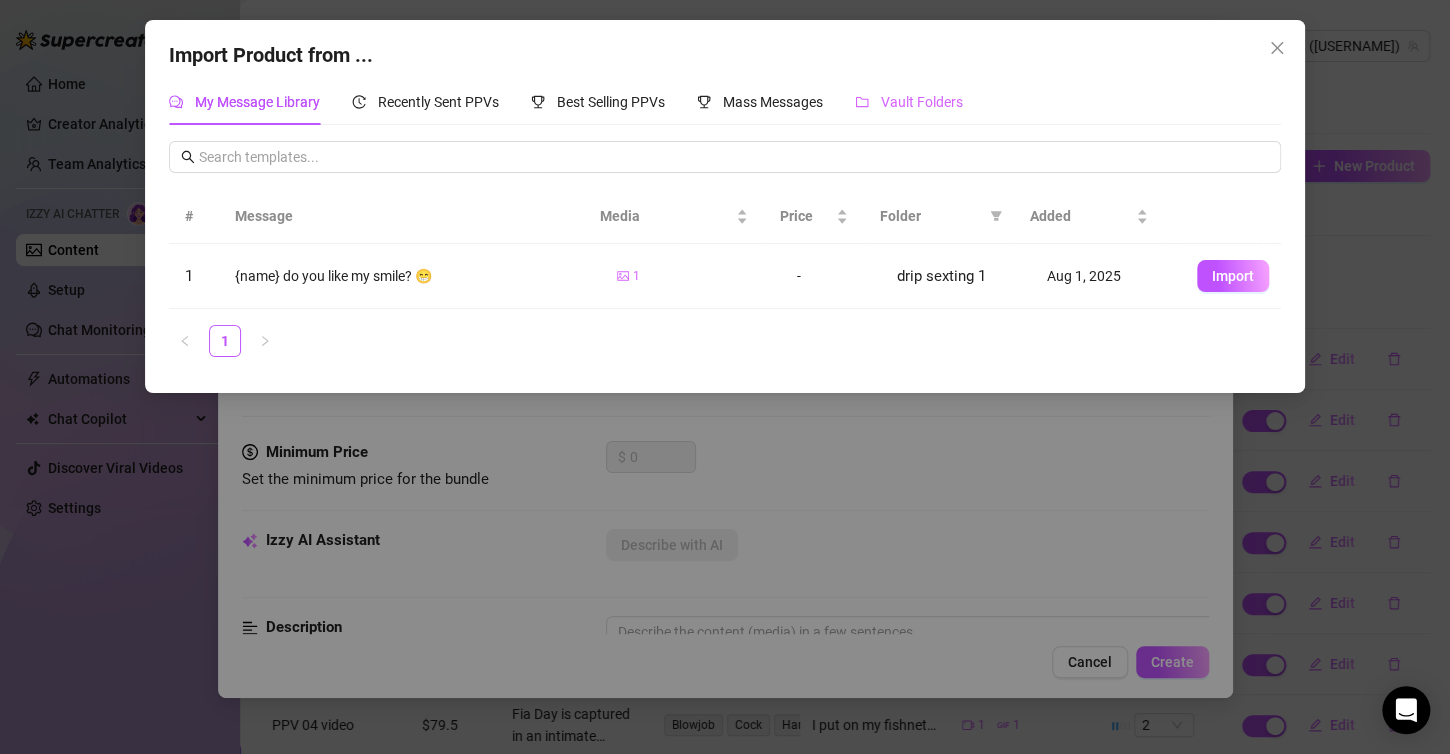 click on "Vault Folders" at bounding box center [909, 102] 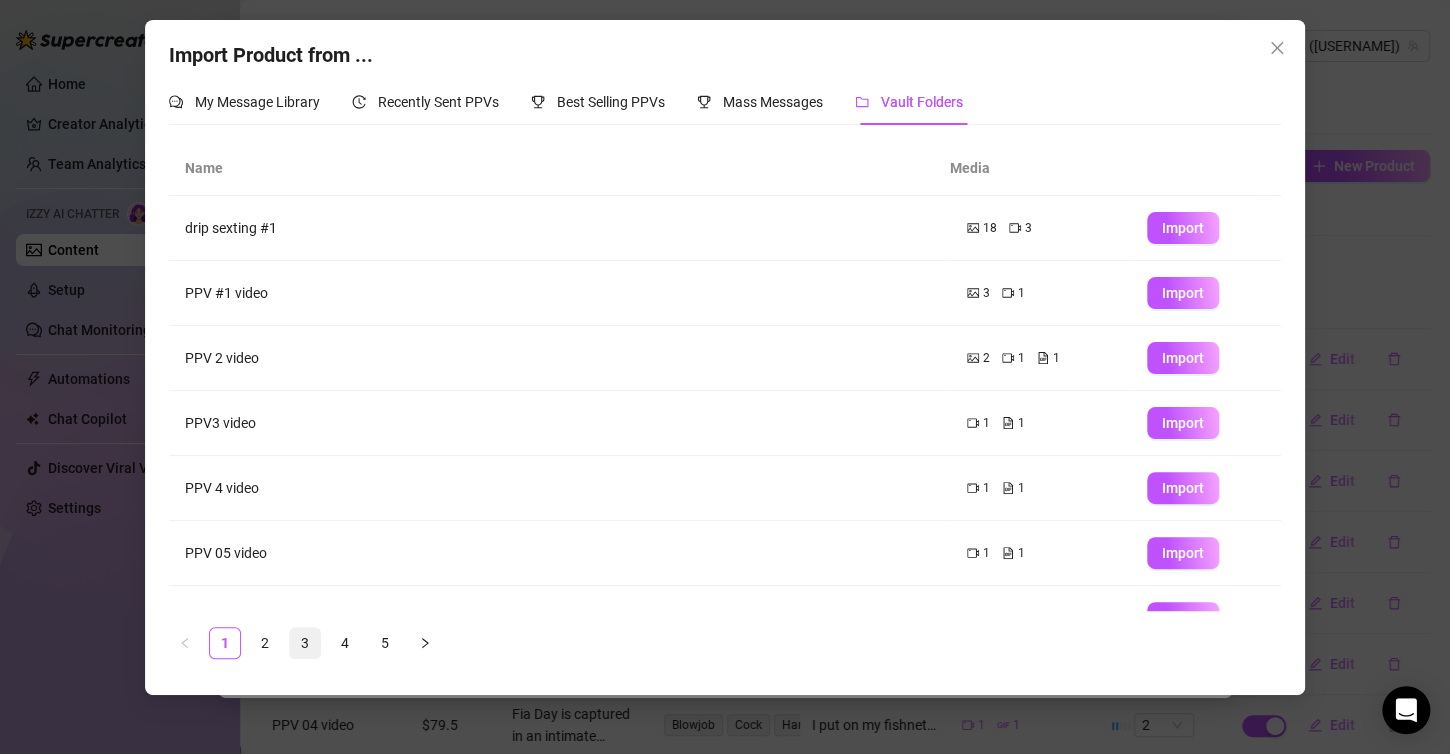 click on "3" at bounding box center [305, 643] 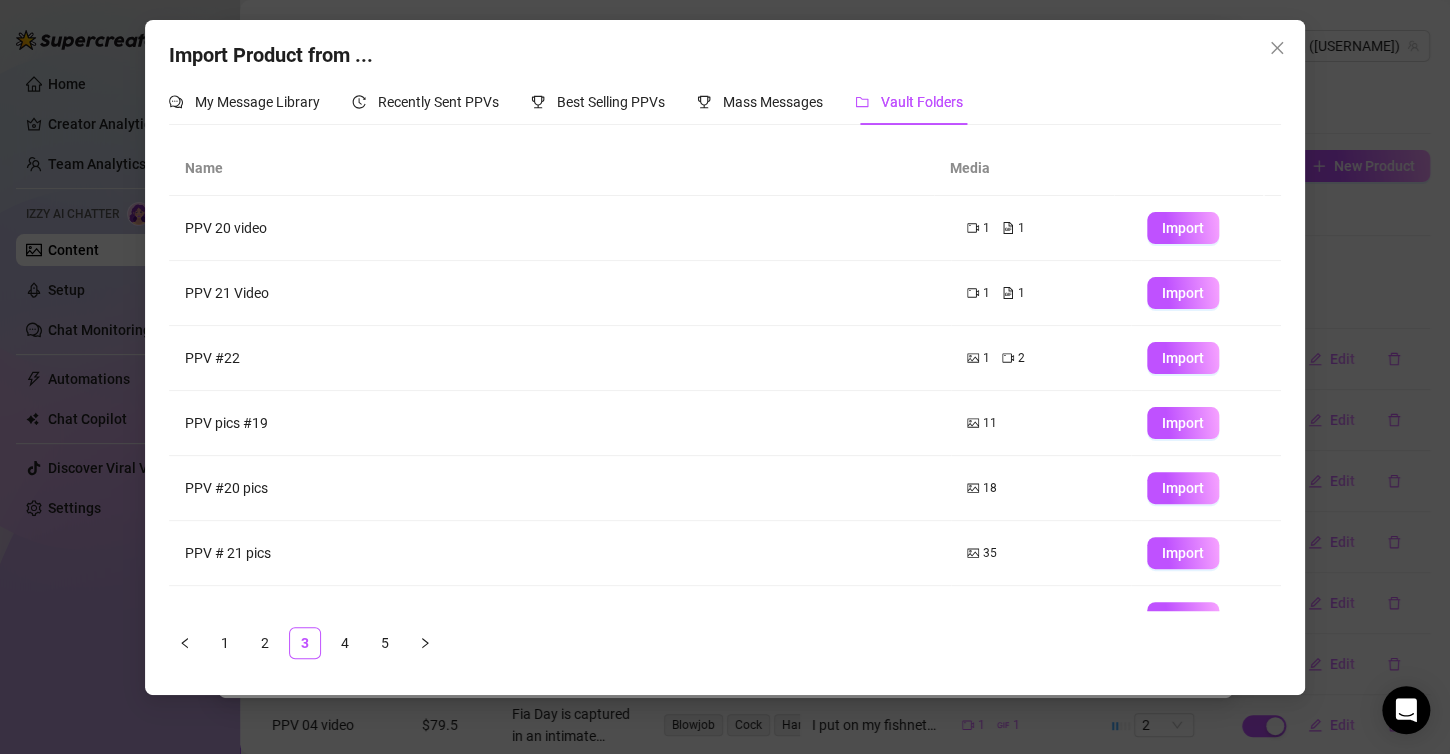 scroll, scrollTop: 233, scrollLeft: 0, axis: vertical 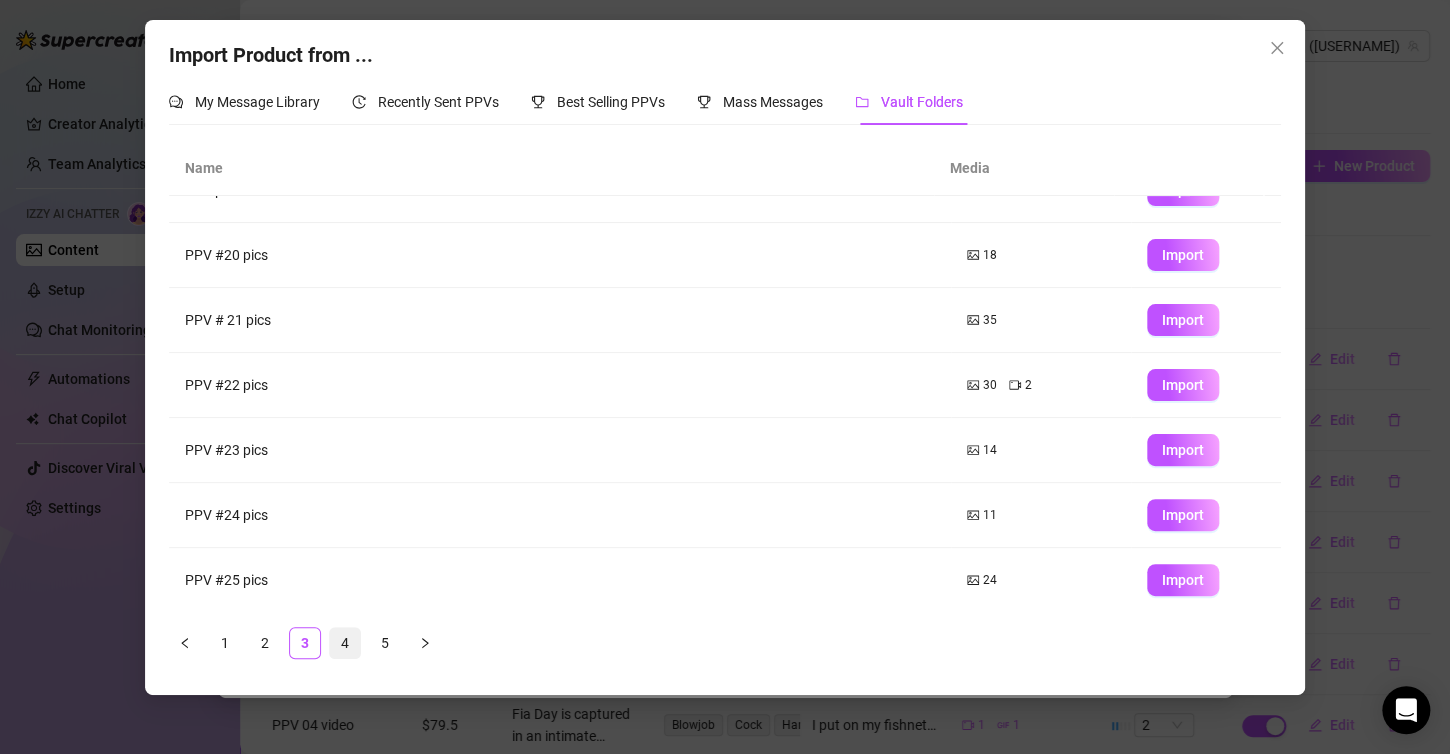 click on "4" at bounding box center (345, 643) 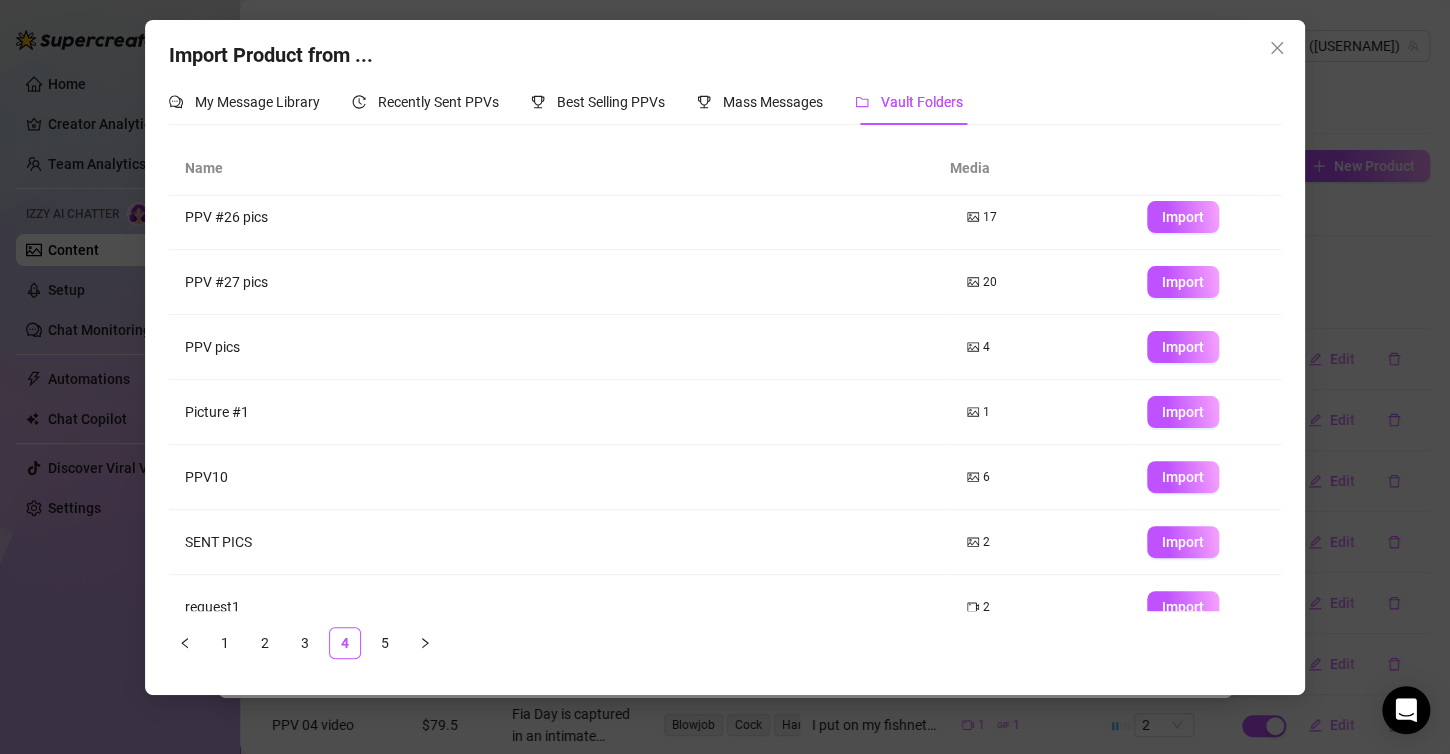 scroll, scrollTop: 0, scrollLeft: 0, axis: both 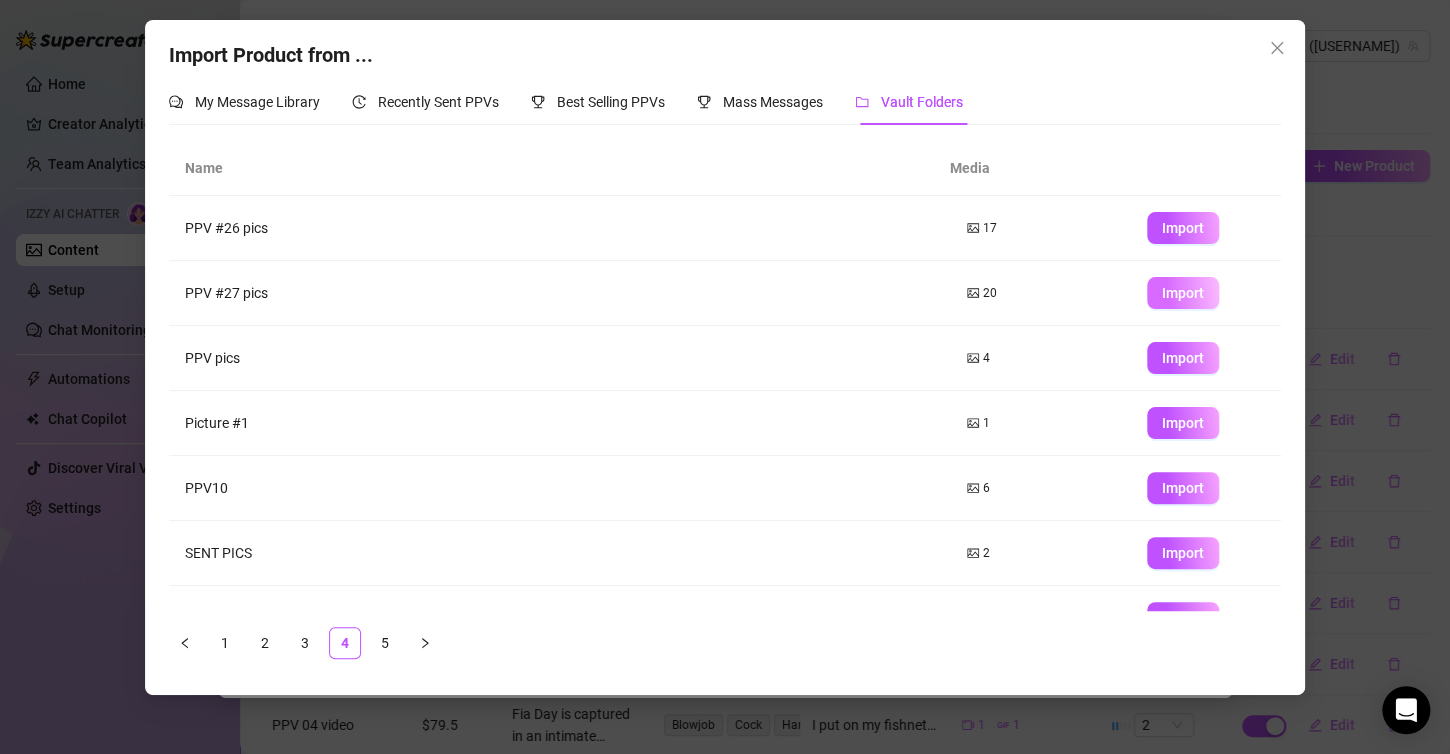 click on "Import" at bounding box center [1183, 293] 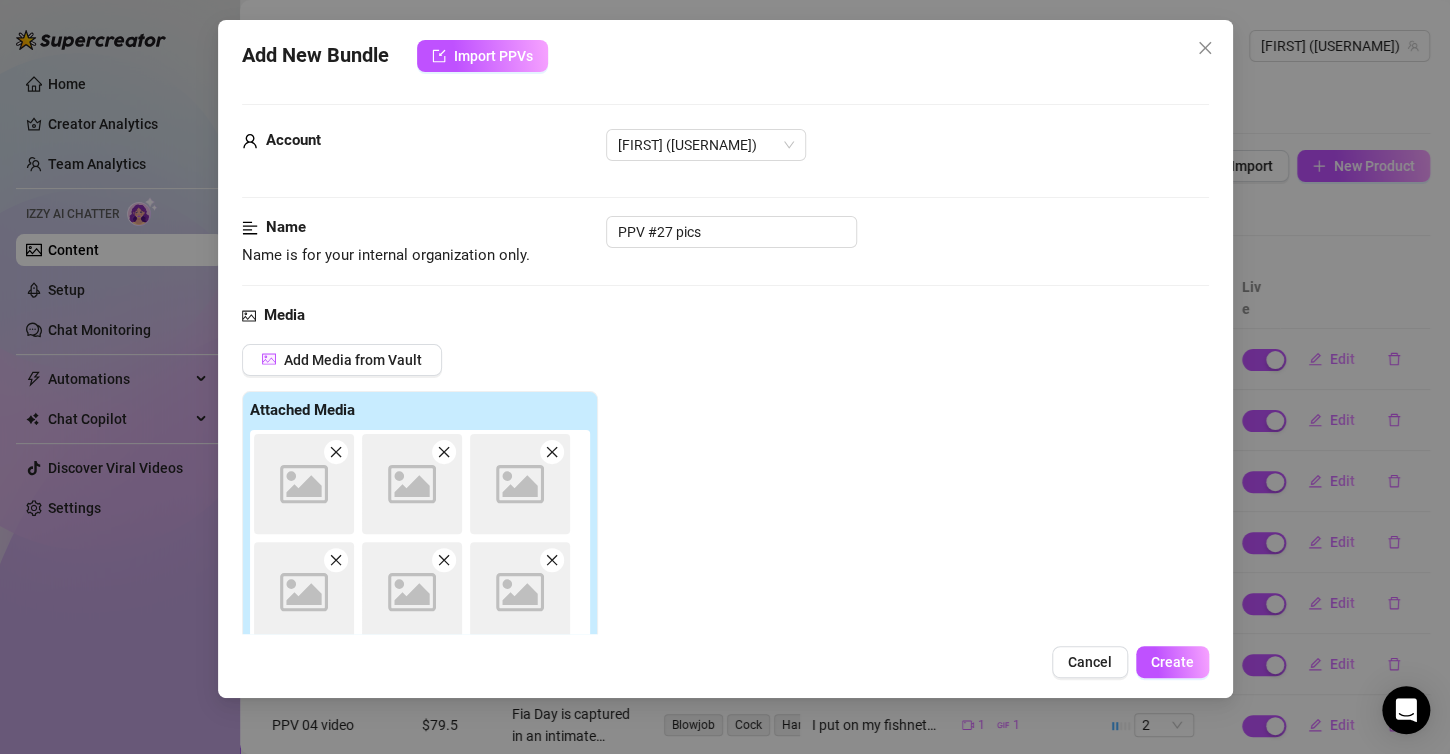 scroll, scrollTop: 280, scrollLeft: 0, axis: vertical 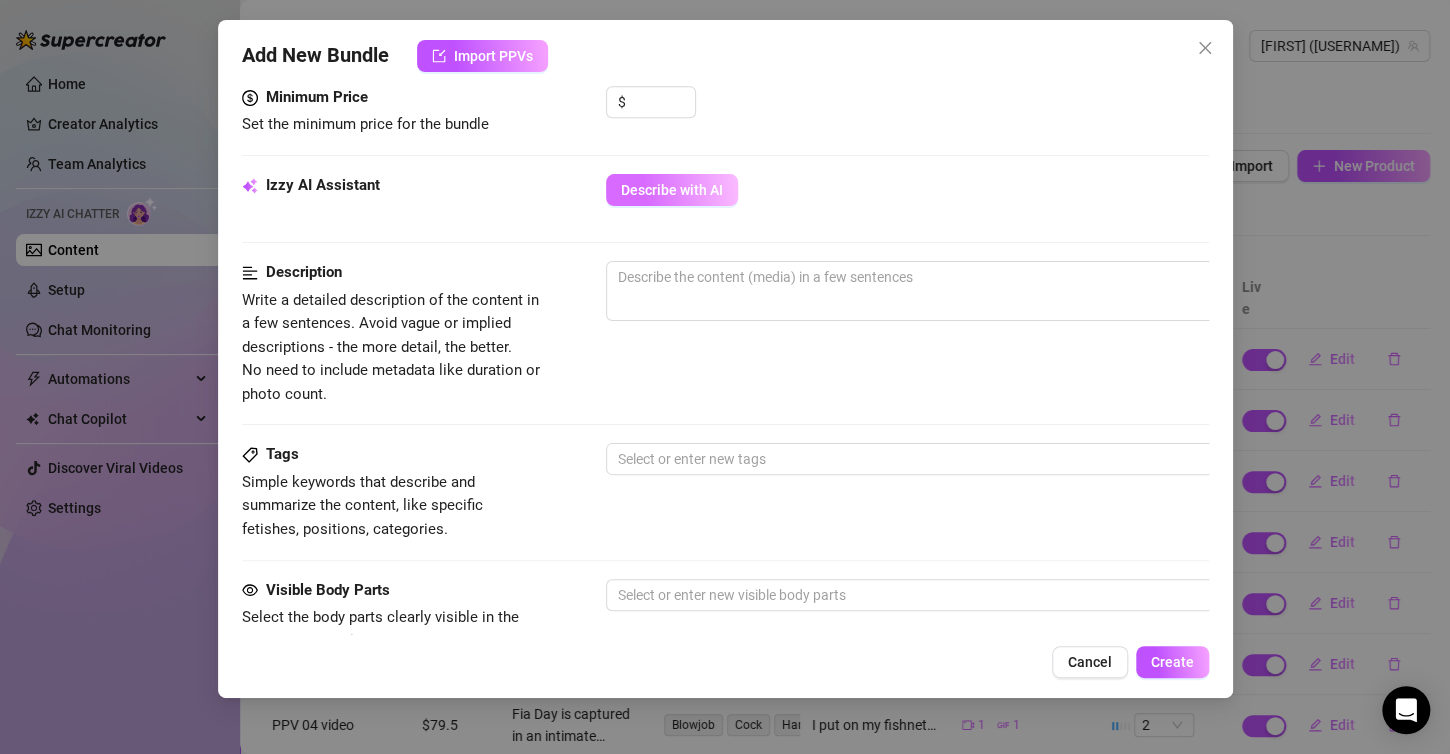 click on "Describe with AI" at bounding box center [672, 190] 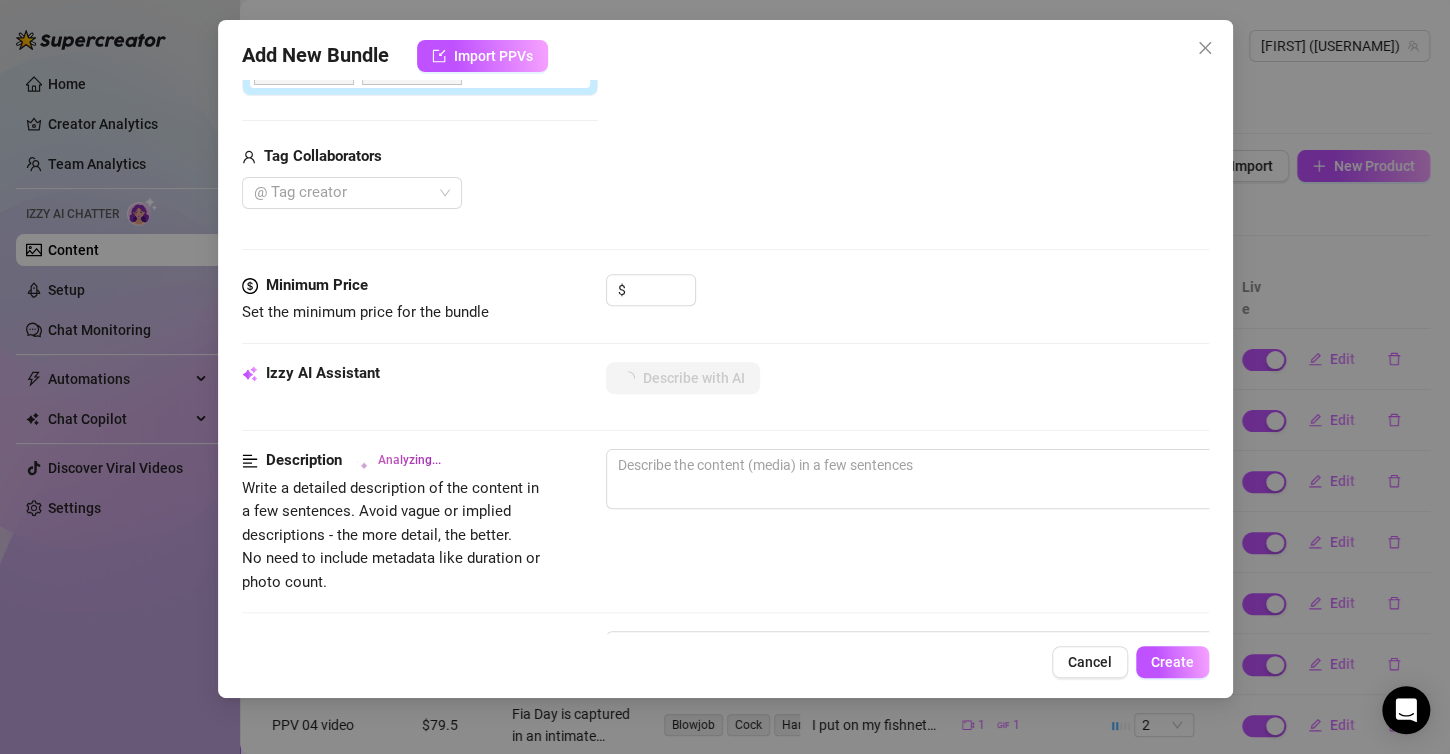 scroll, scrollTop: 680, scrollLeft: 0, axis: vertical 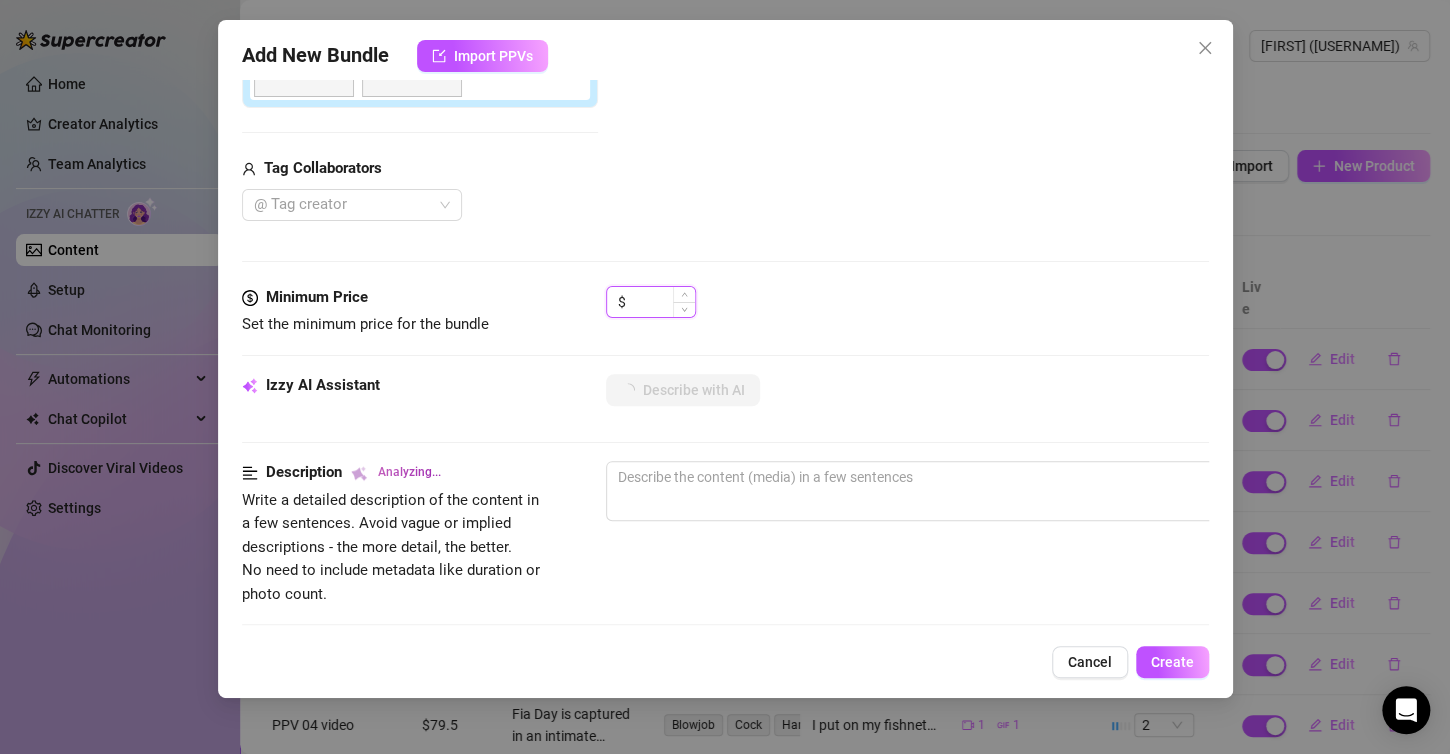 click at bounding box center [662, 302] 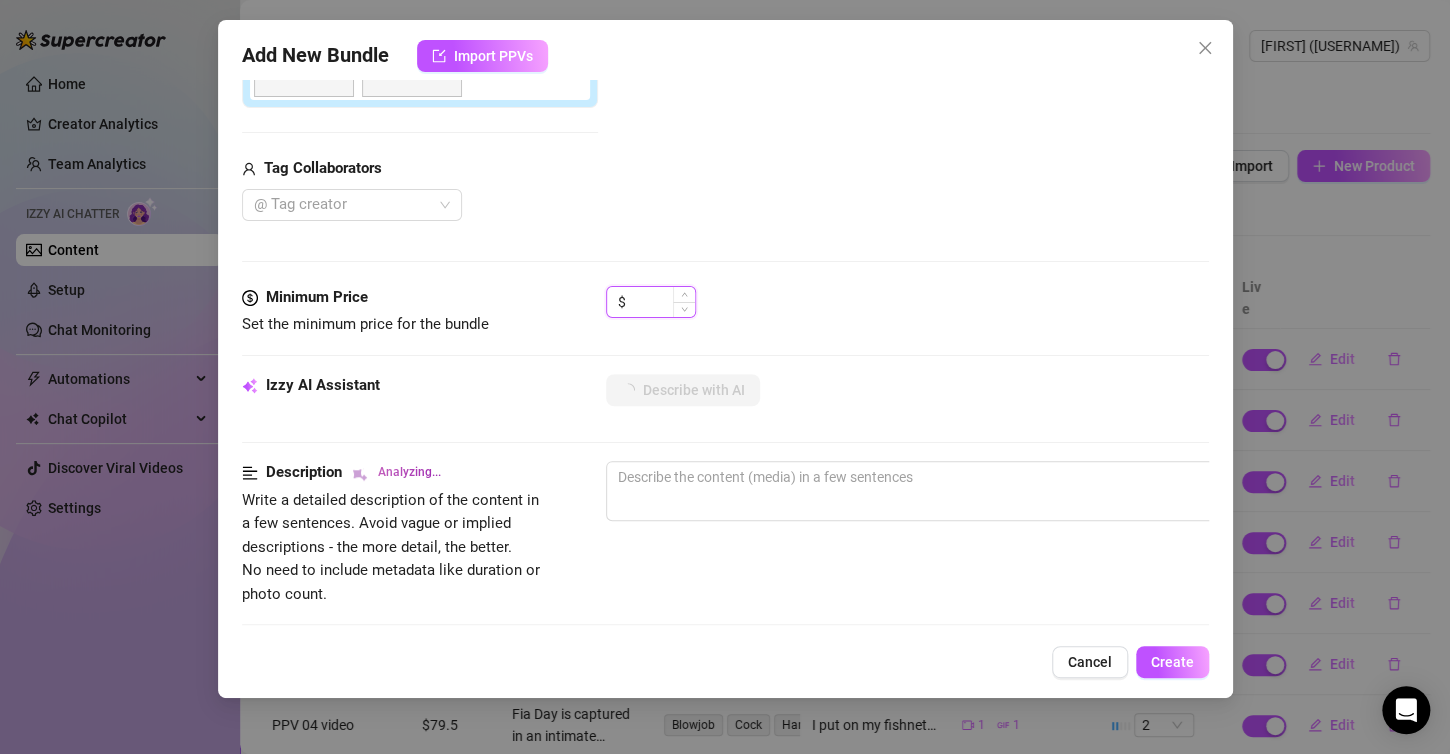 type on "[FIRST]" 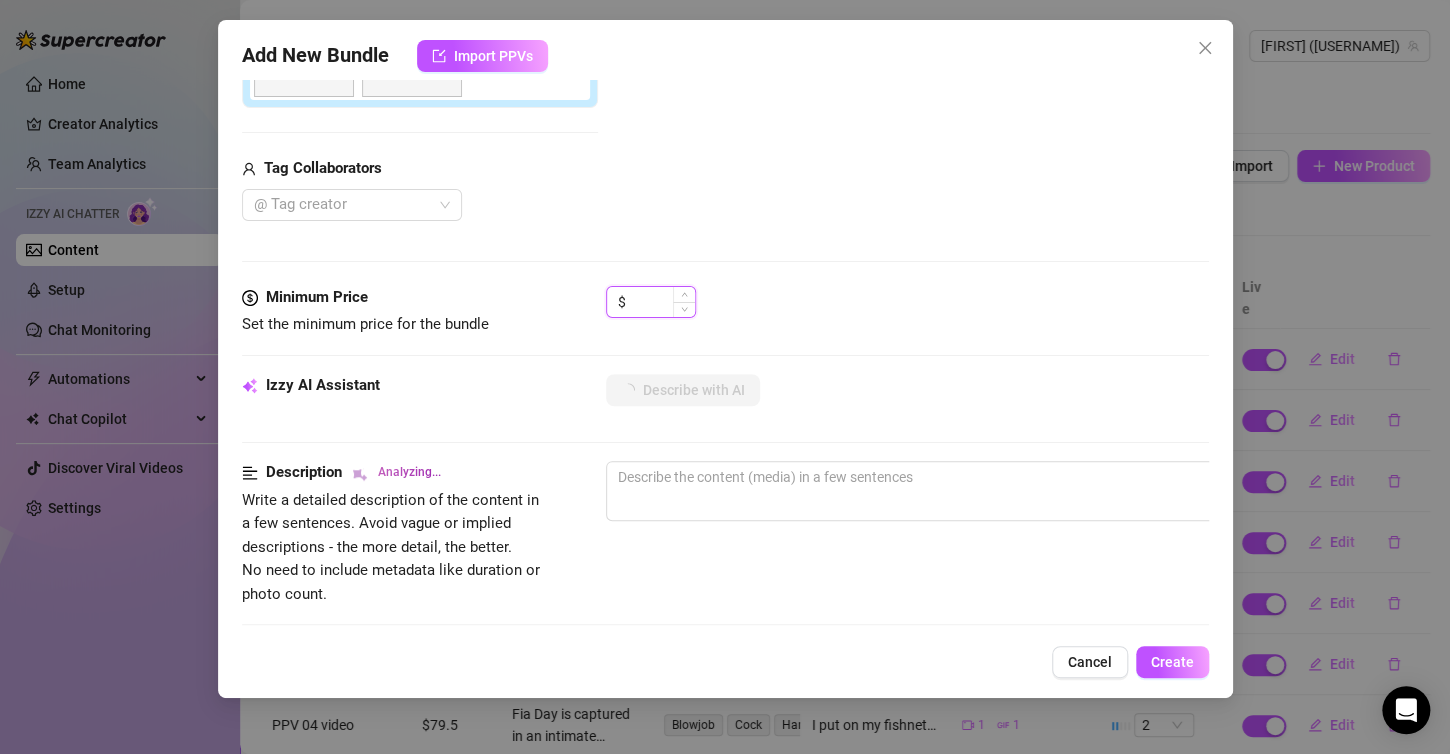 type on "[FIRST]" 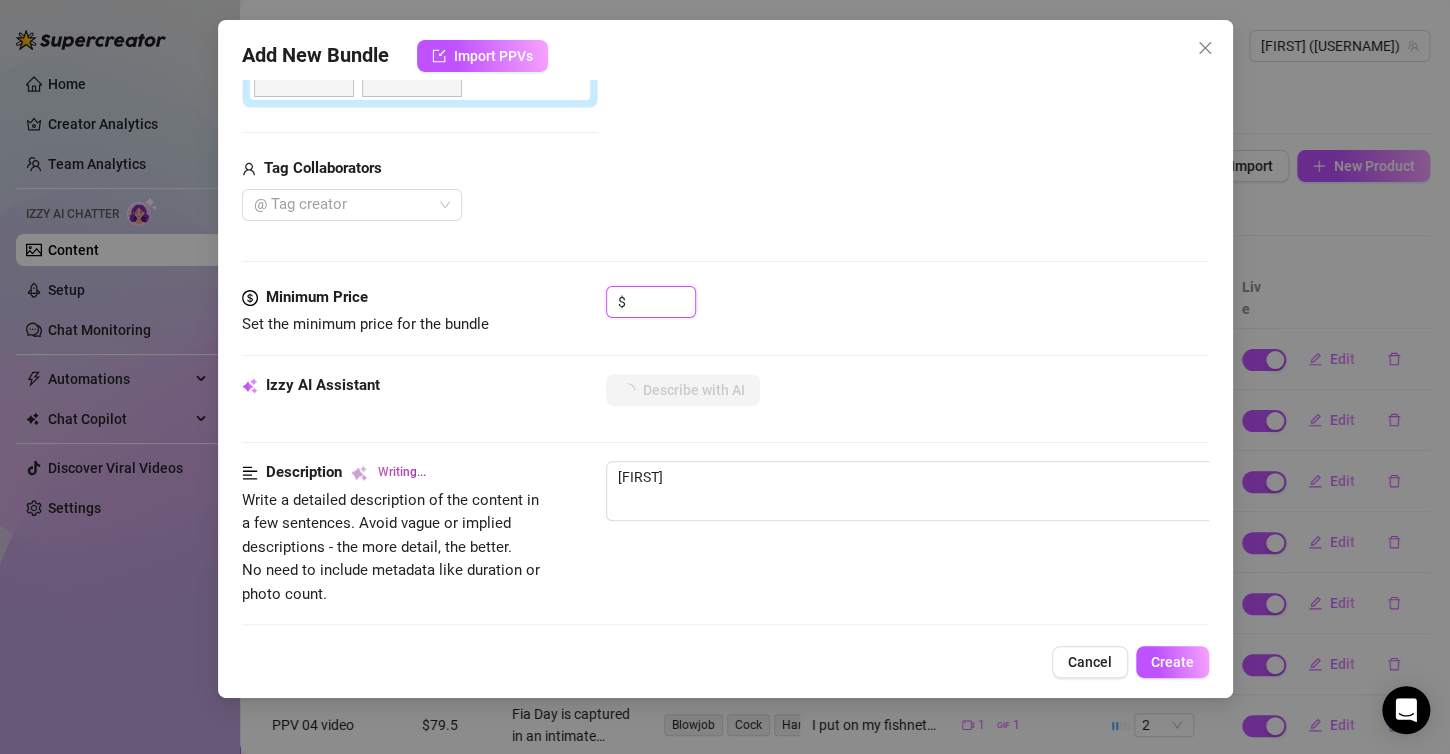 type on "Fia Day" 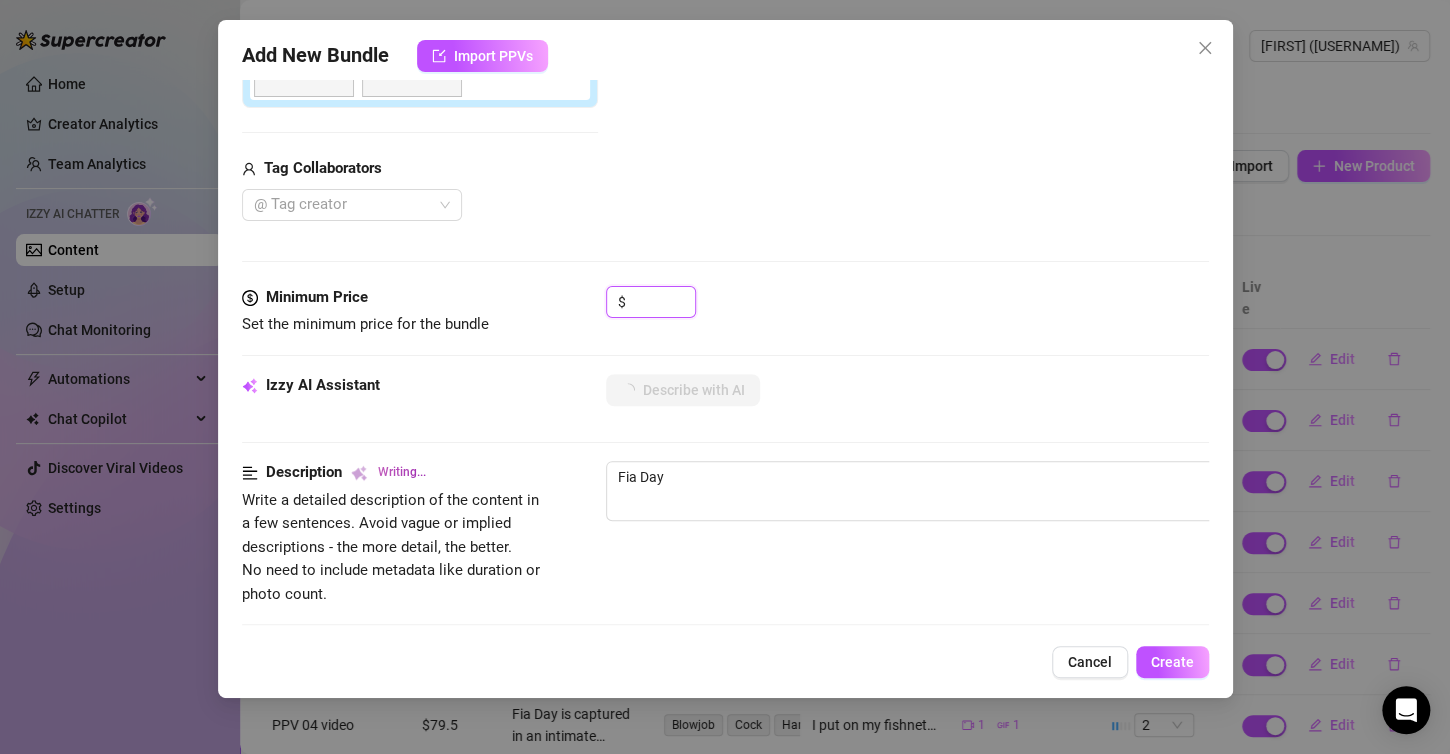 type on "[FIRST] [LAST] flaunts" 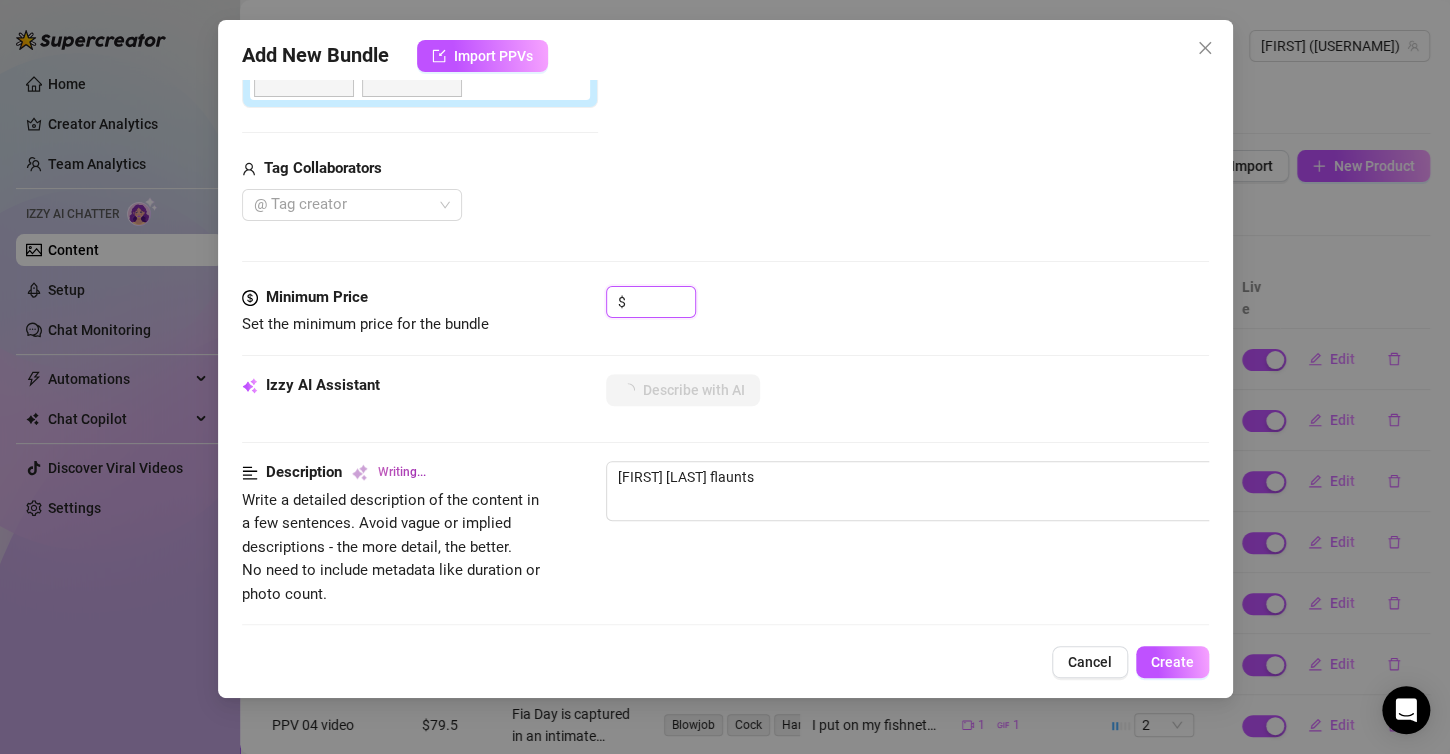 type on "Fia Day flaunts her" 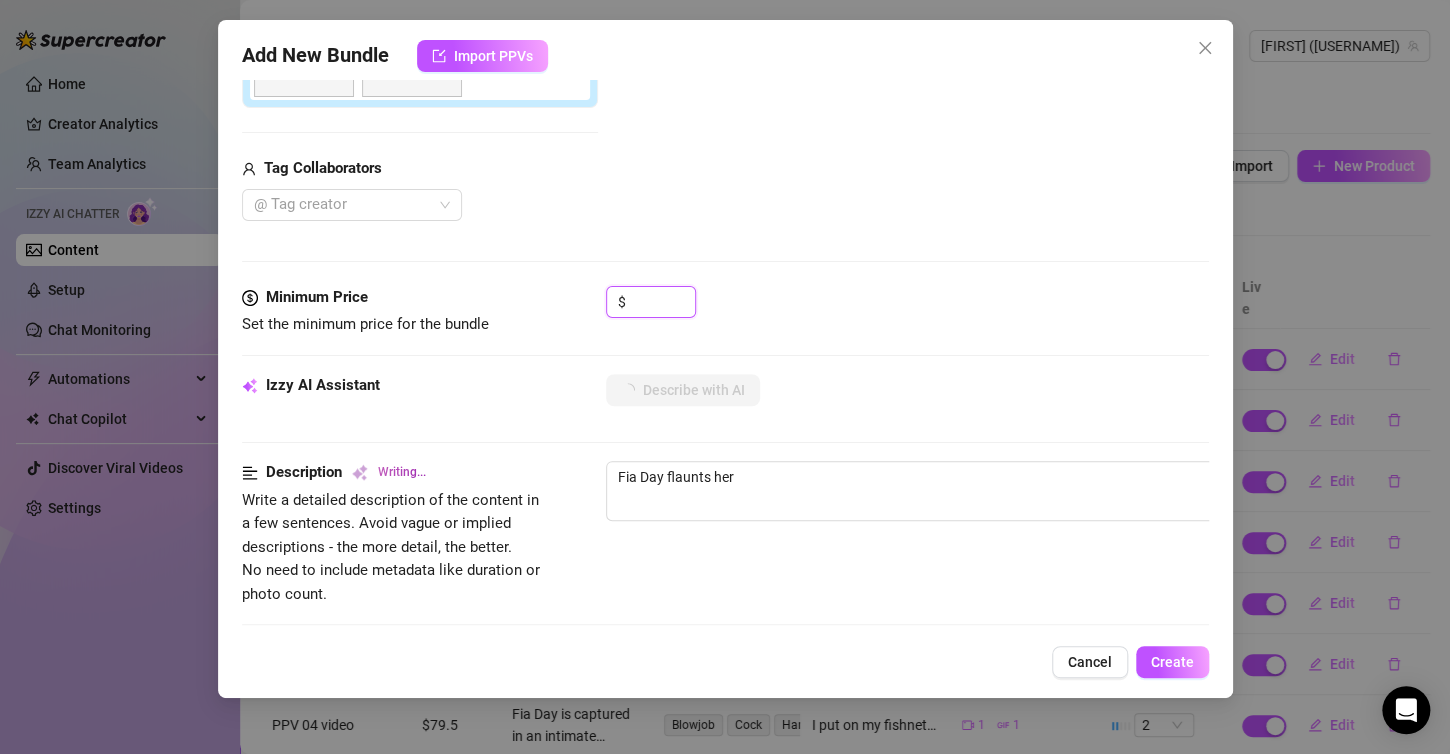 type on "Fia Day flaunts her busty" 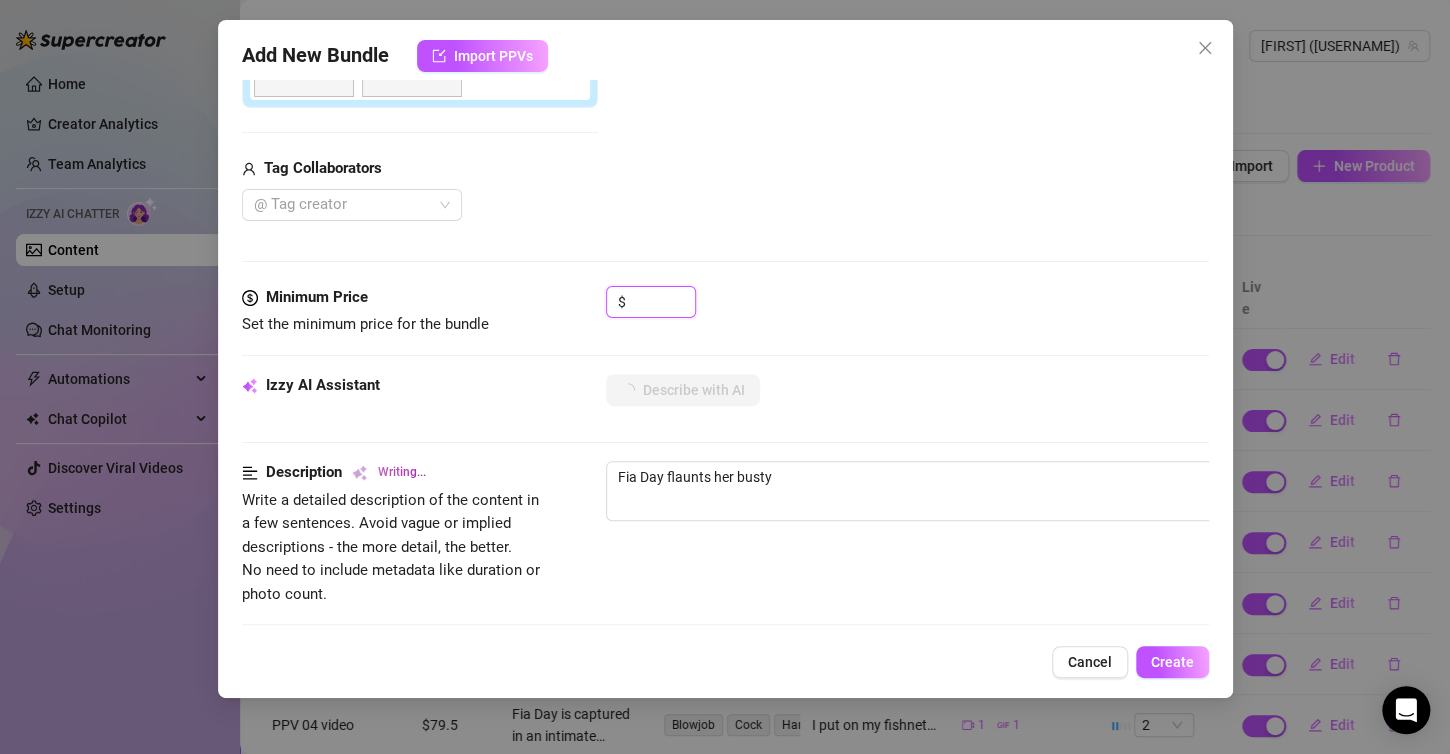 type on "Fia Day flaunts her busty tits" 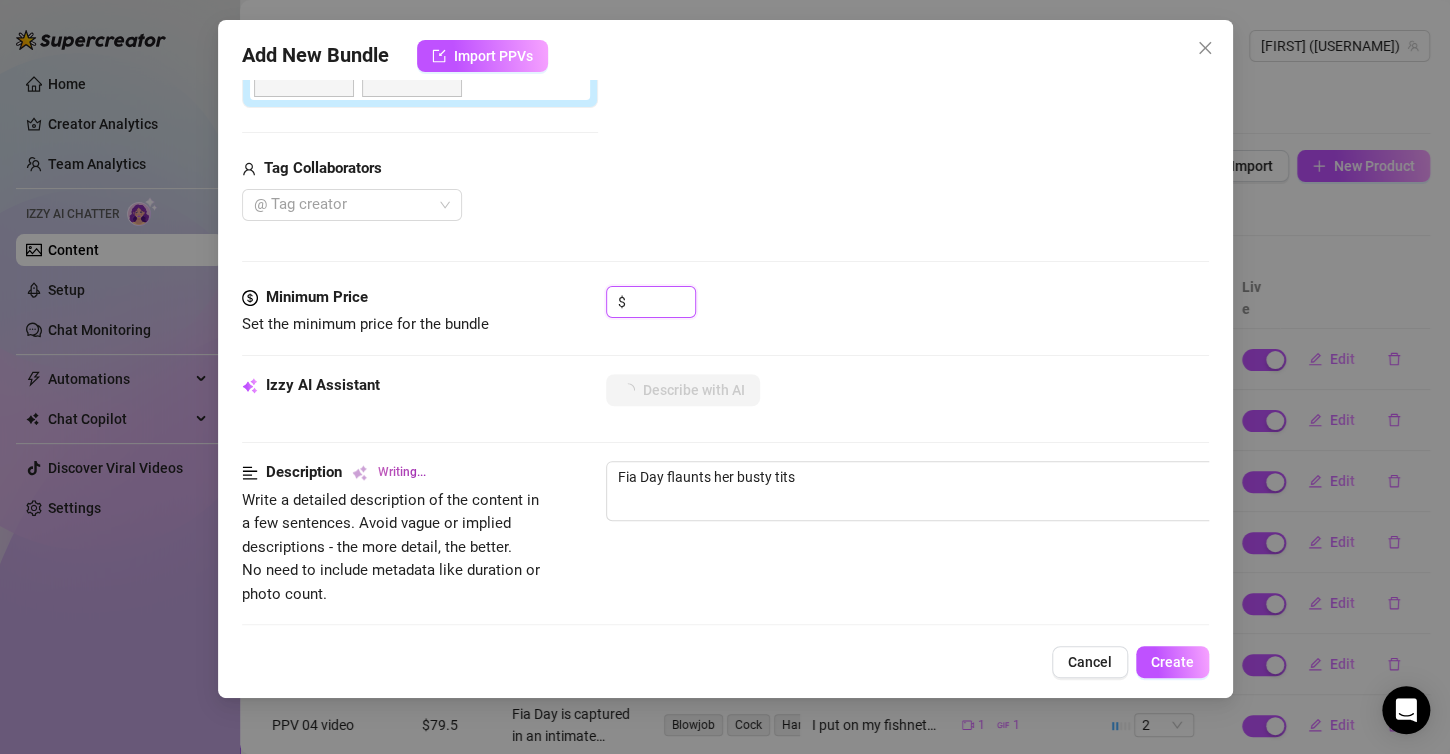 type on "Fia Day flaunts her busty tits in" 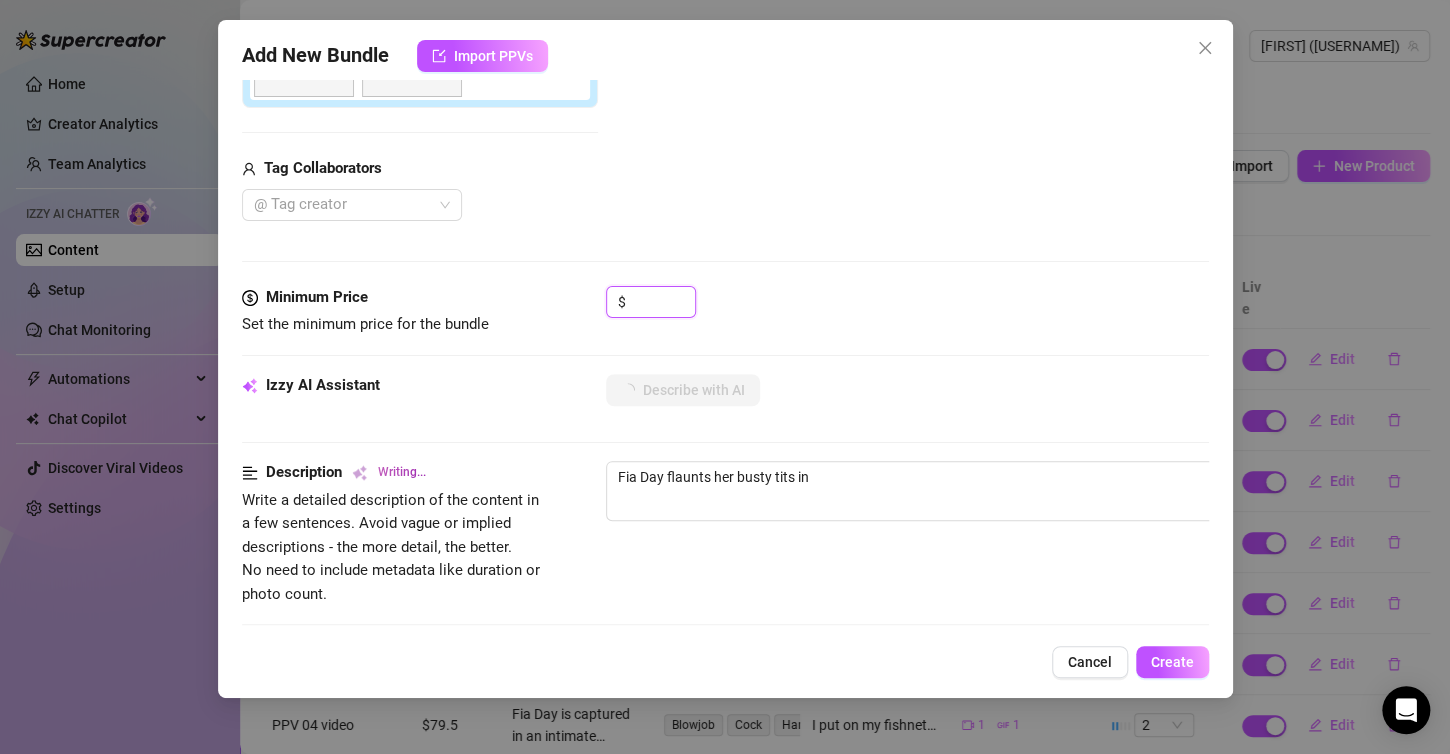 type on "Fia Day flaunts her busty tits in a" 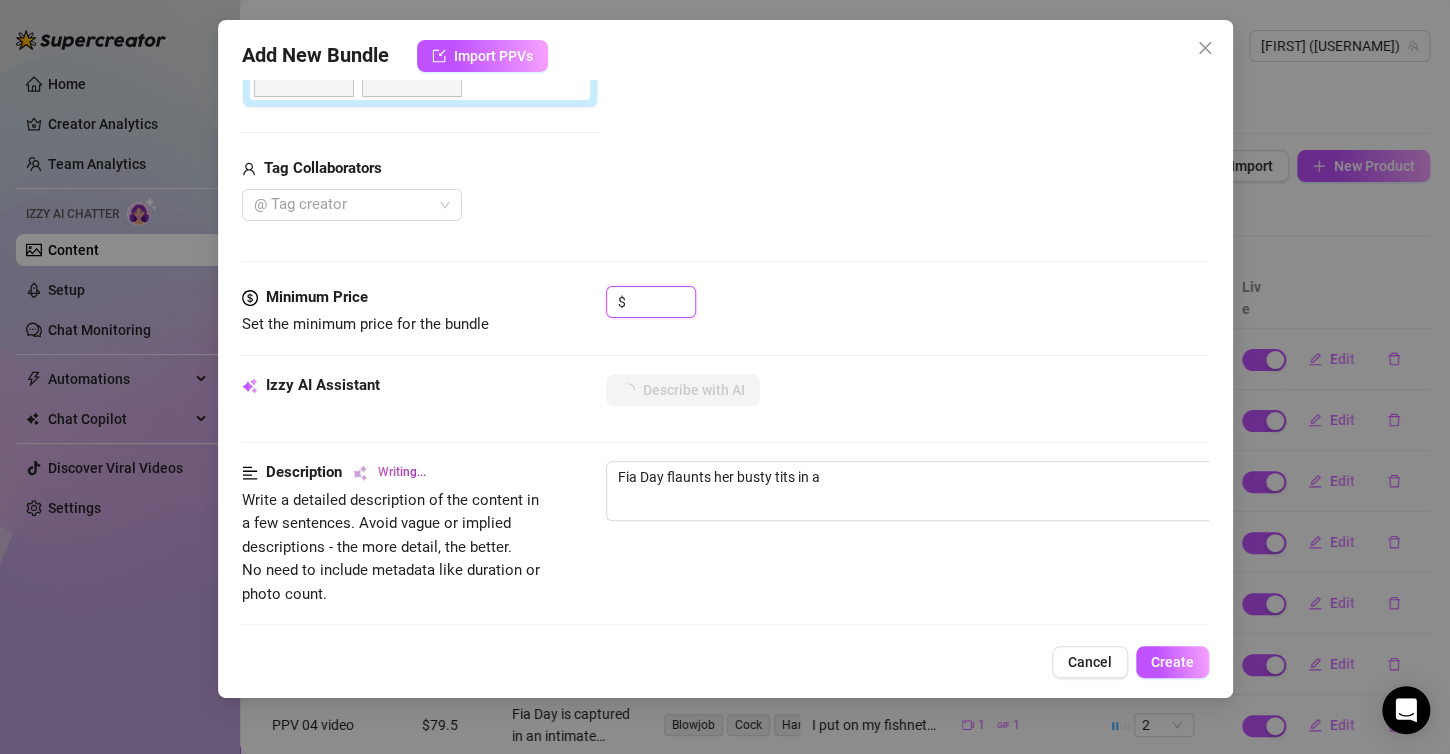 type on "[FIRST] [LAST] flaunts her busty tits in a sheer" 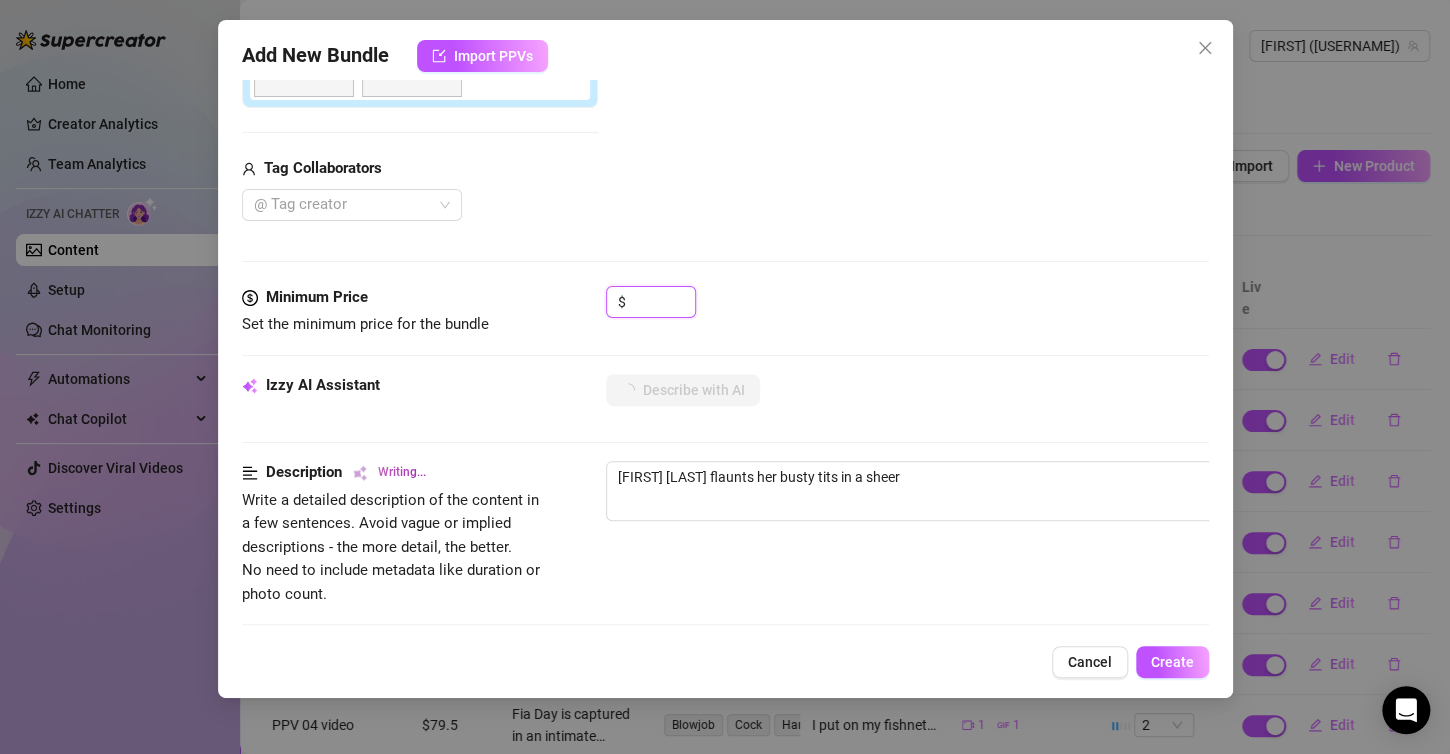 type on "Fia Day flaunts her busty tits in a sheer floral" 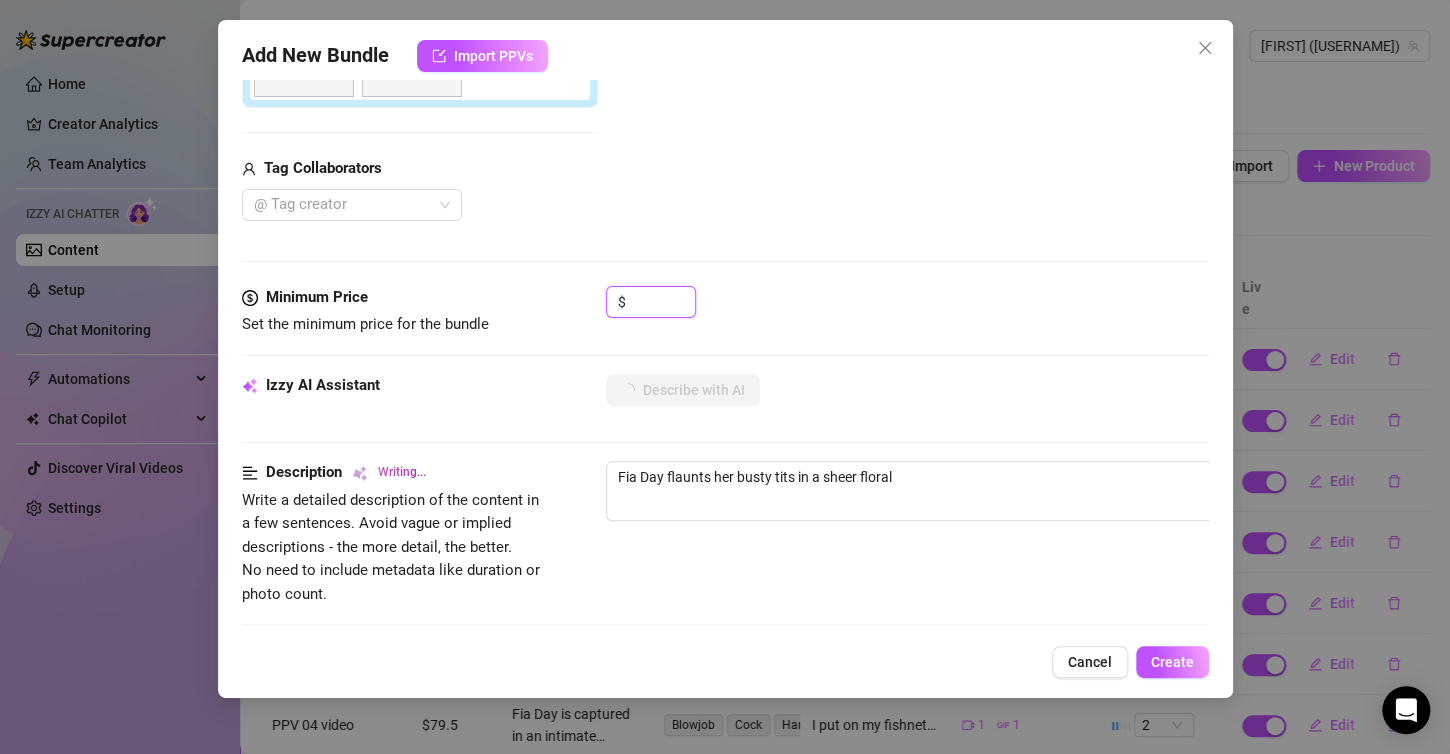 type on "[FIRST] [LAST] flaunts her busty tits in a sheer floral bodysuit," 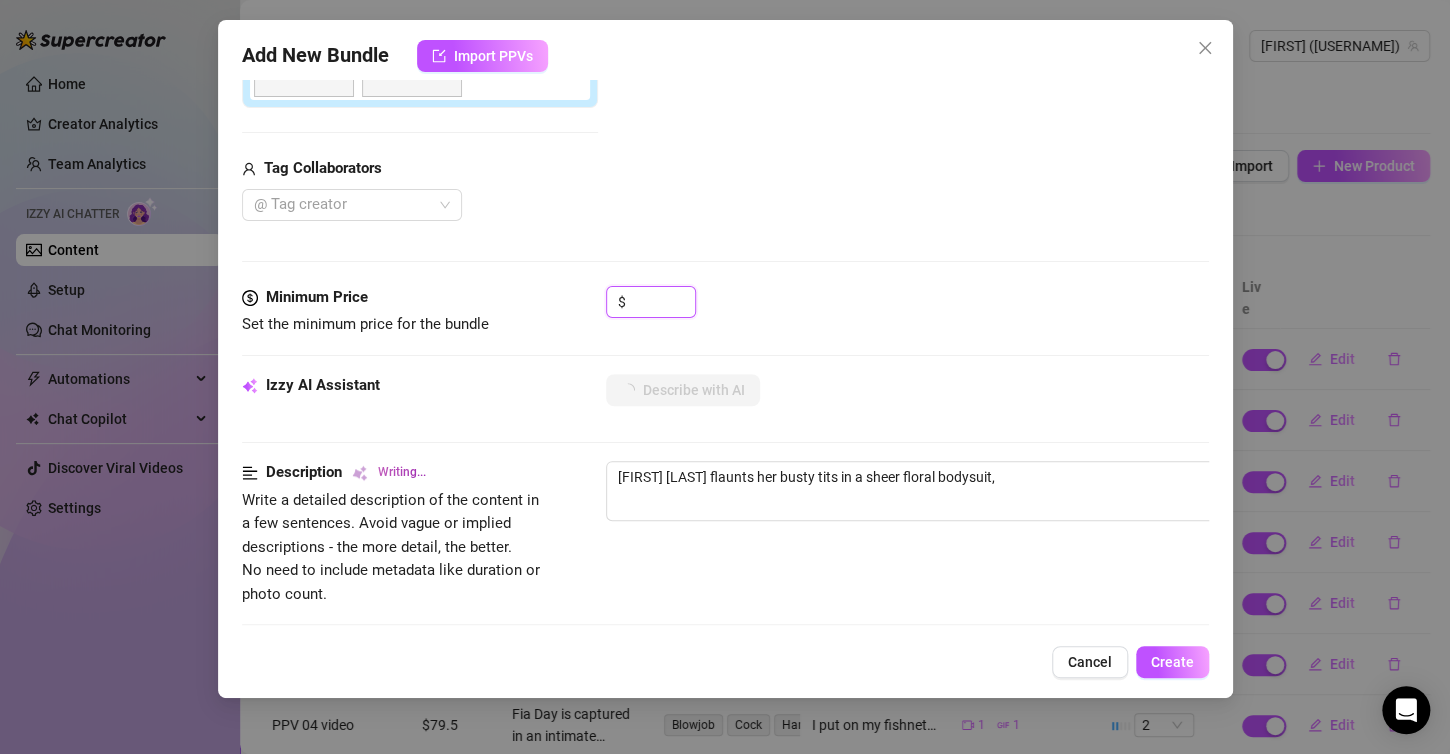 type on "Fia Day flaunts her busty tits in a sheer floral bodysuit, nipples" 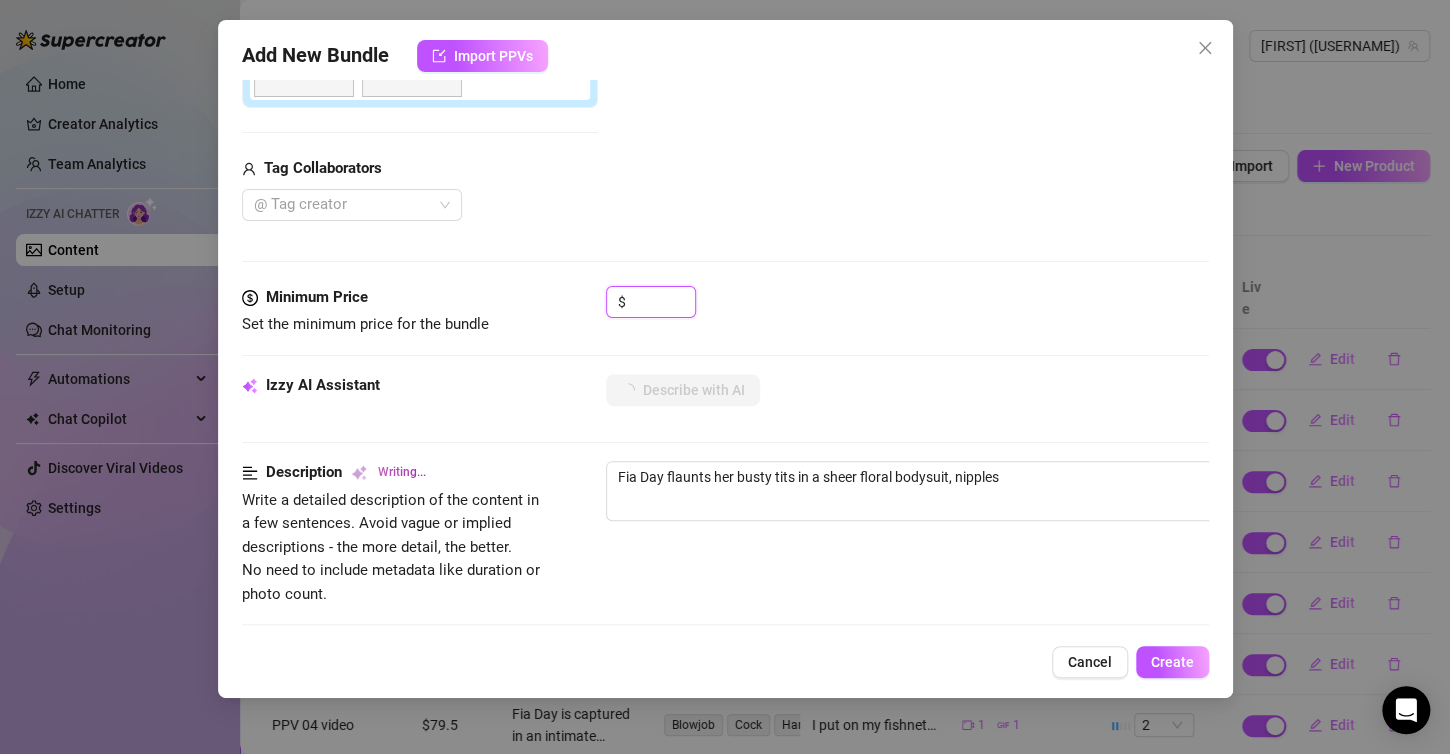 type on "[FIRST] [LAST] flaunts her busty tits in a sheer floral bodysuit, nipples fully" 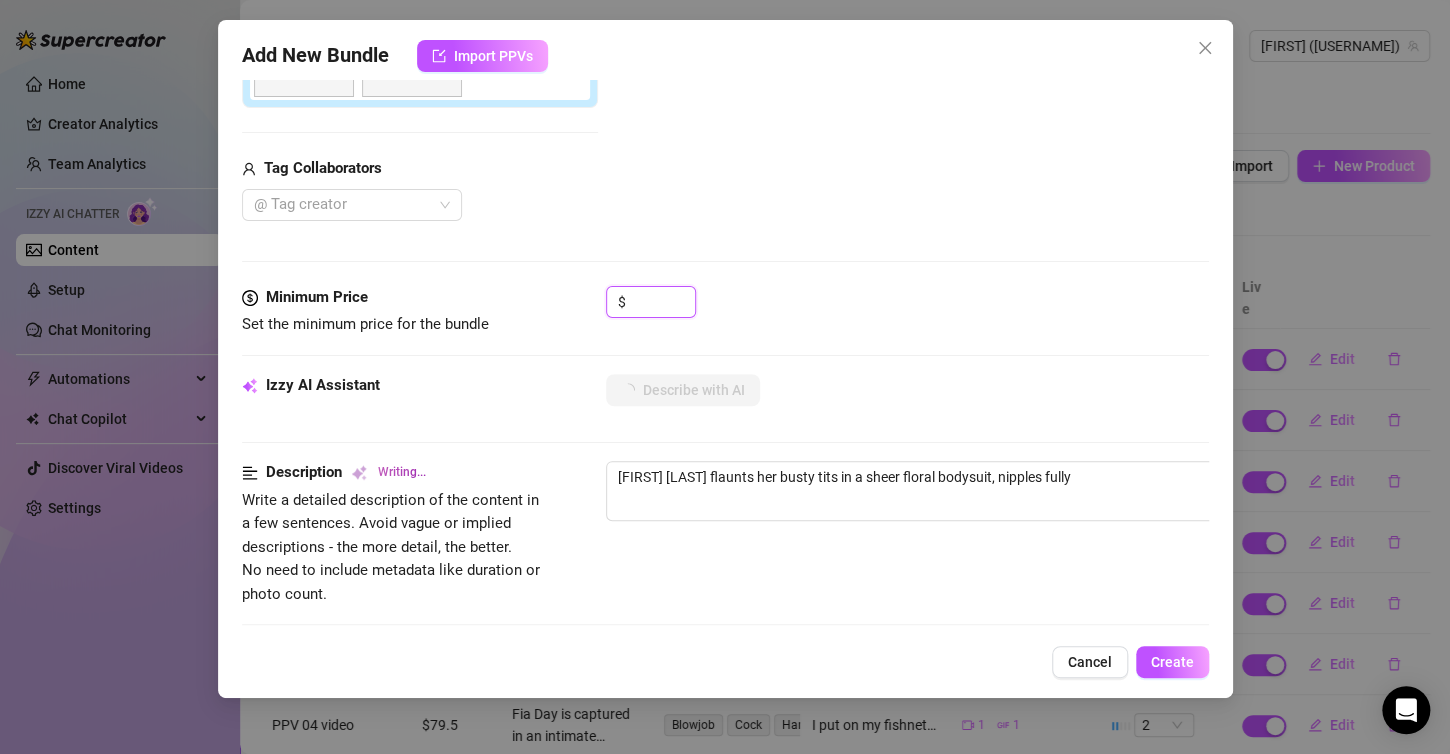 type on "Fia Day flaunts her busty tits in a sheer floral bodysuit, nipples fully visible." 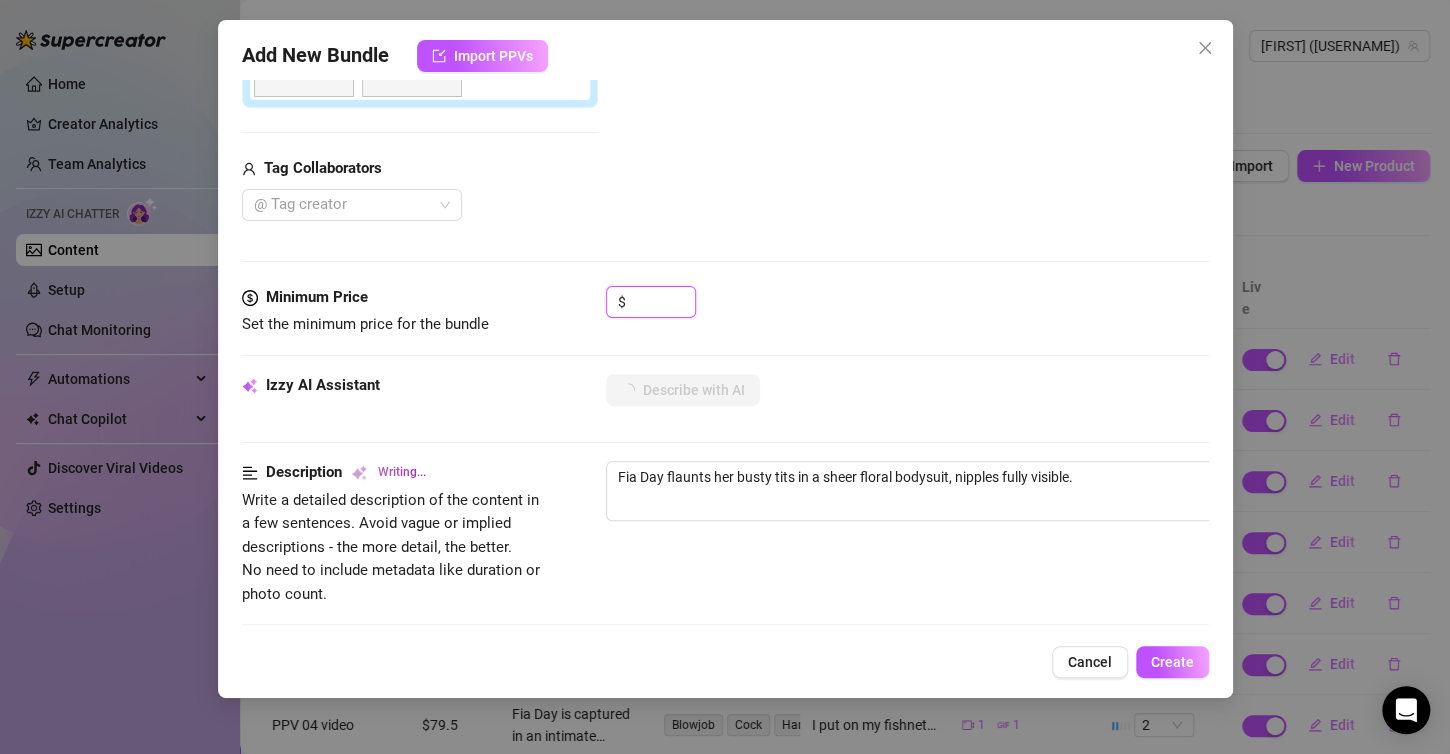 type on "Fia Day flaunts her busty tits in a sheer floral bodysuit, nipples fully visible. Her" 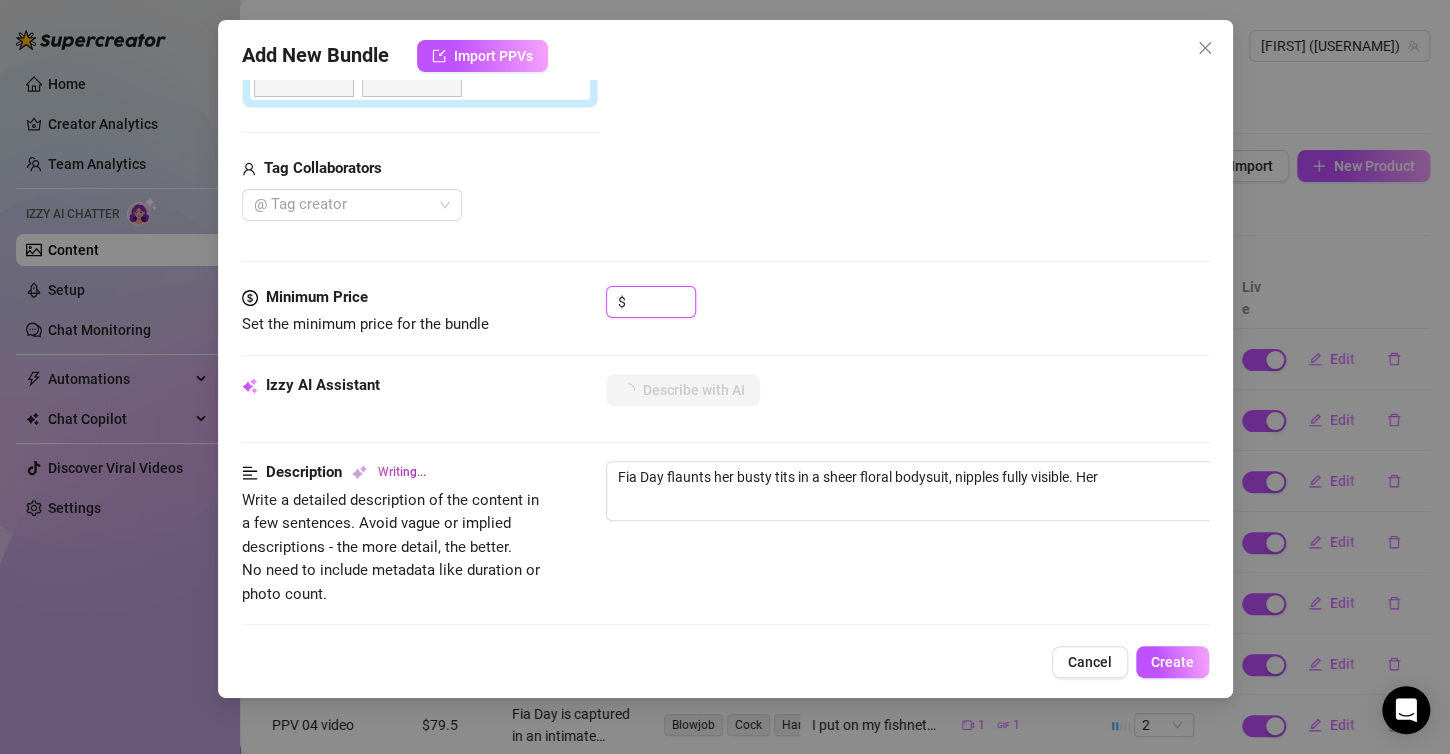 type on "[FIRST] [LAST] flaunts her busty tits in a sheer floral bodysuit, nipples fully visible. Her thick" 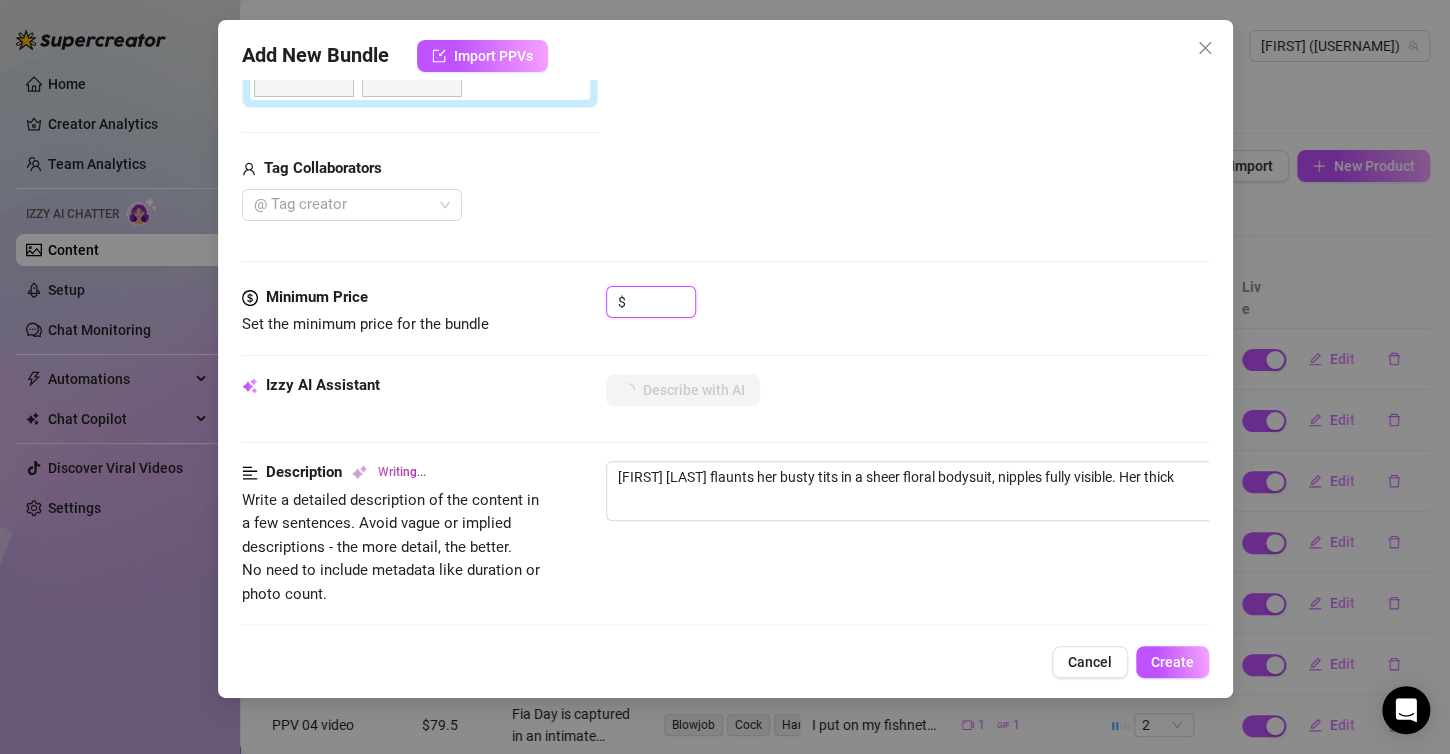 type on "Fia Day flaunts her busty tits in a sheer floral bodysuit, nipples fully visible. Her thick thighs" 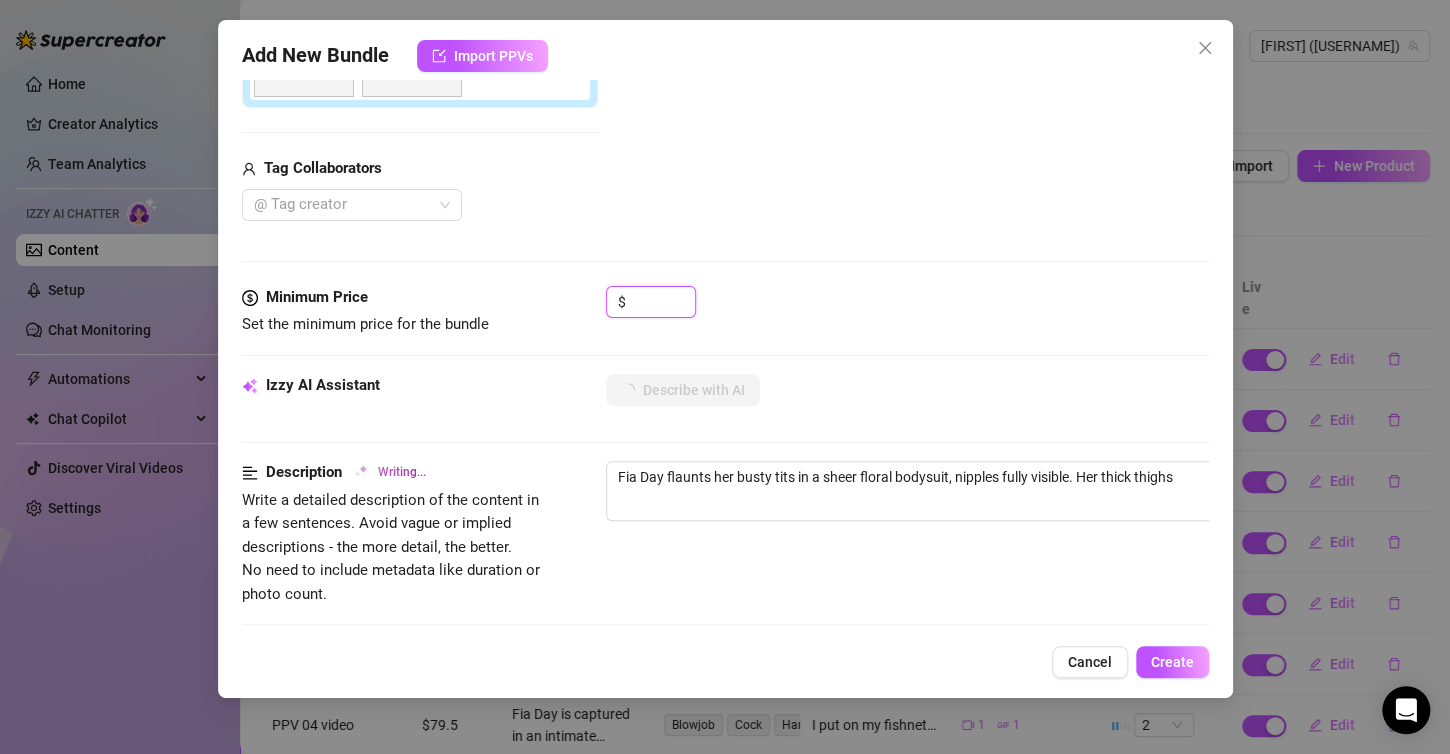 type on "Fia Day flaunts her busty tits in a sheer floral bodysuit, nipples fully visible. Her thick thighs are" 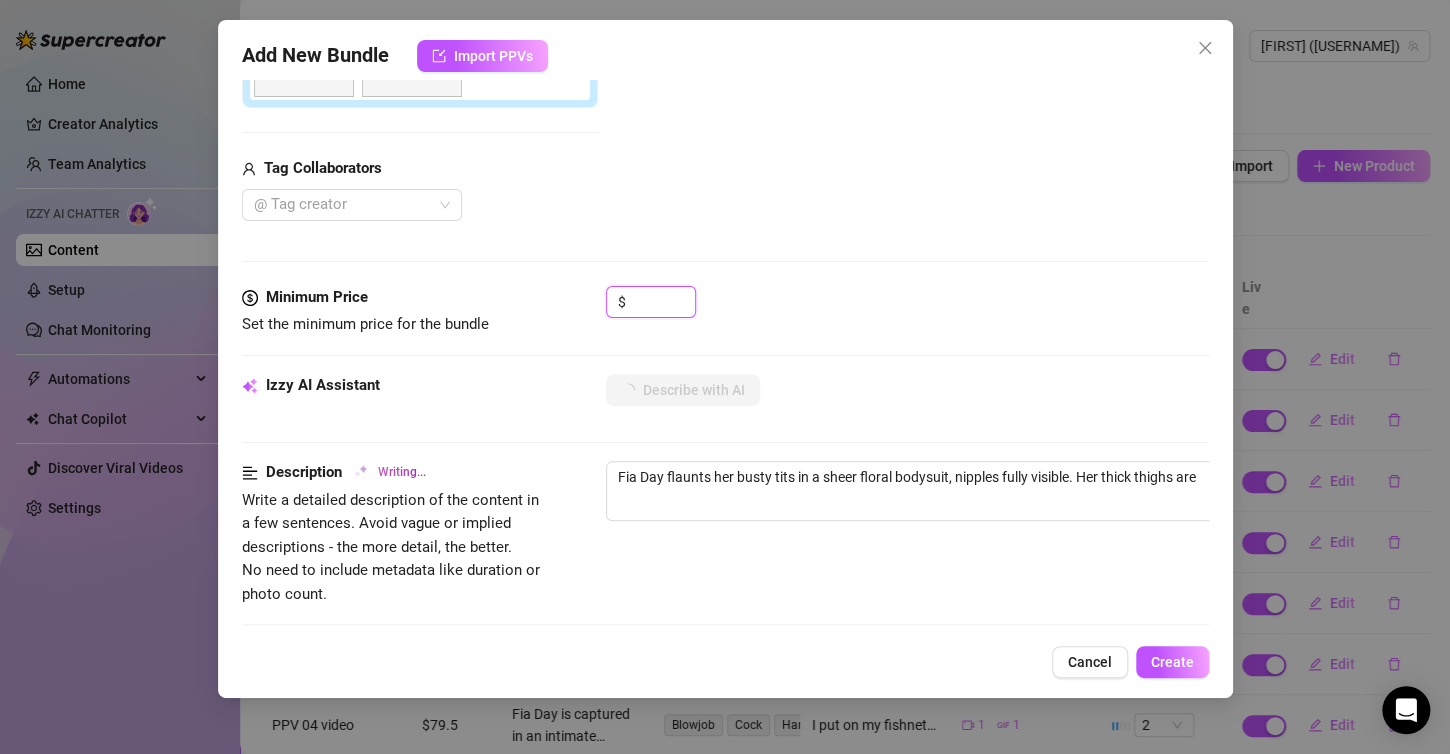 type on "Fia Day flaunts her busty tits in a sheer floral bodysuit, nipples fully visible. Her thick thighs are spread" 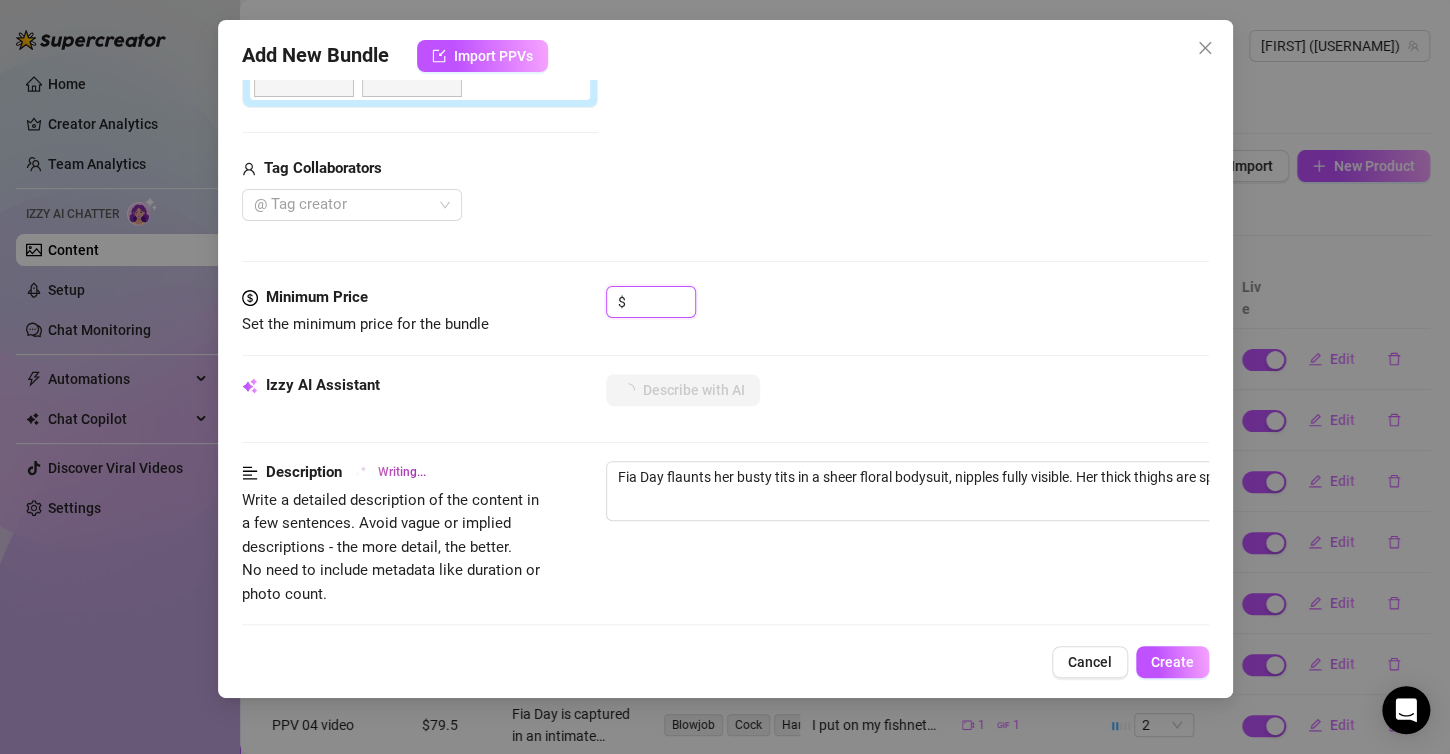 type on "Fia Day flaunts her busty tits in a sheer floral bodysuit, nipples fully visible. Her thick thighs are spread wide" 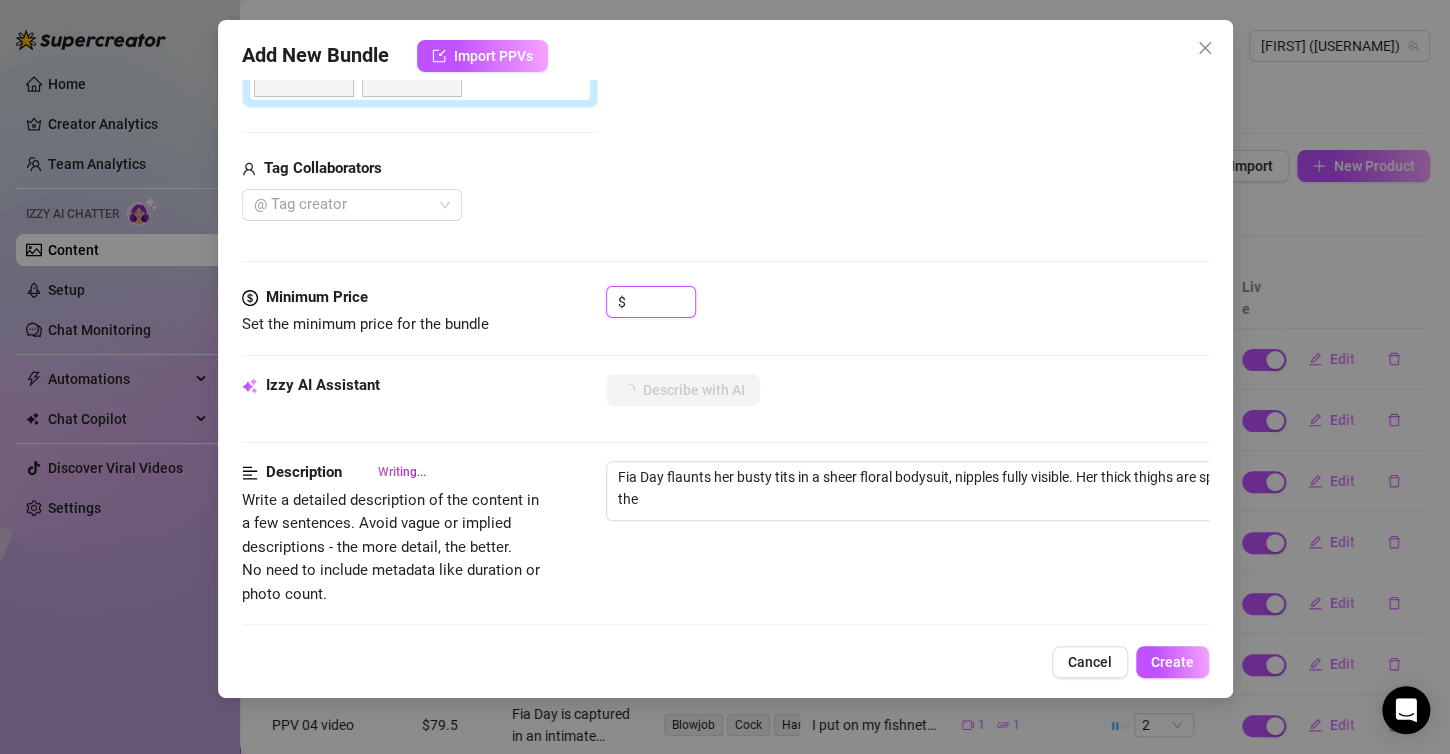 type on "Fia Day flaunts her busty tits in a sheer floral bodysuit, nipples fully visible. Her thick thighs are spread wide on the bed," 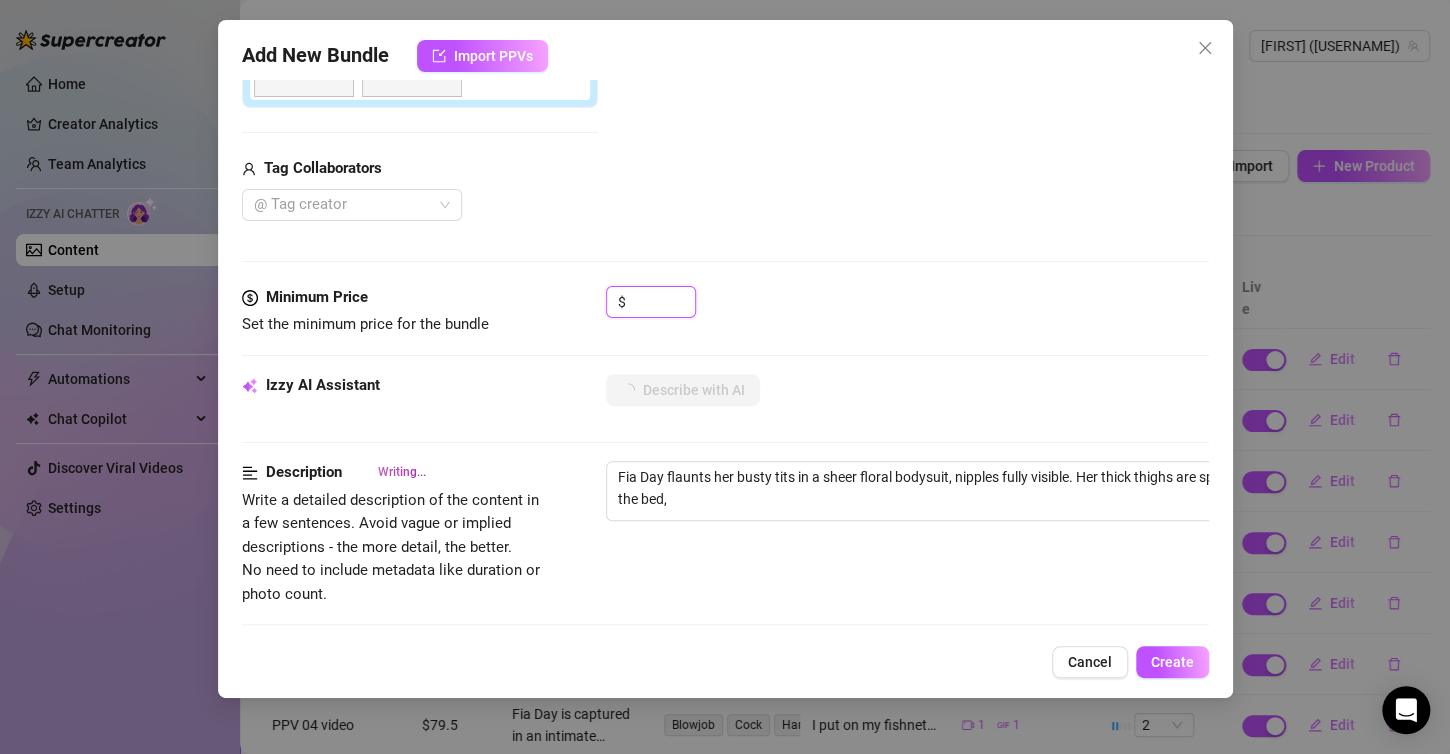 type on "Fia Day flaunts her busty tits in a sheer floral bodysuit, nipples fully visible. Her thick thighs are spread wide on the bed, giving" 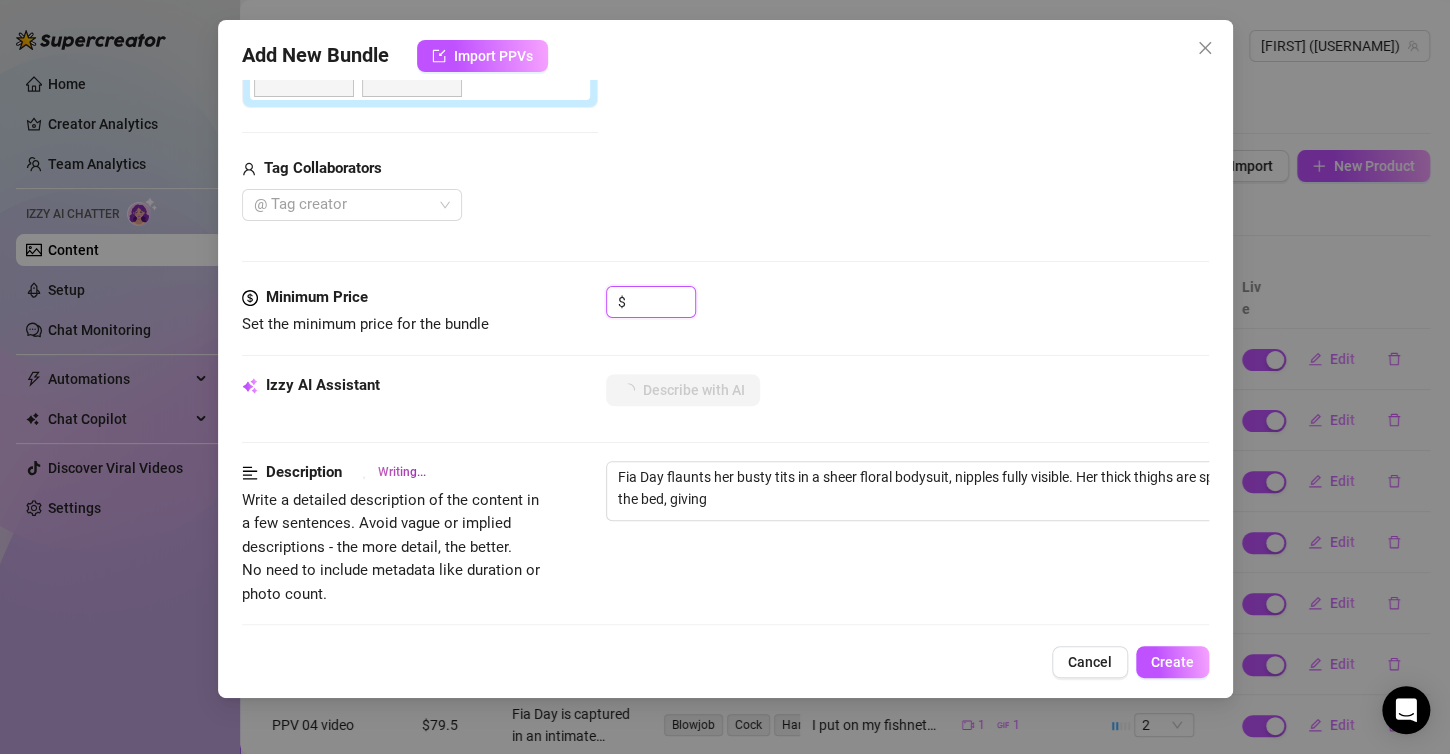 type on "[FIRST] [LAST] flaunts her busty tits in a sheer floral bodysuit, nipples fully visible. Her thick thighs are spread wide on the bed, giving a" 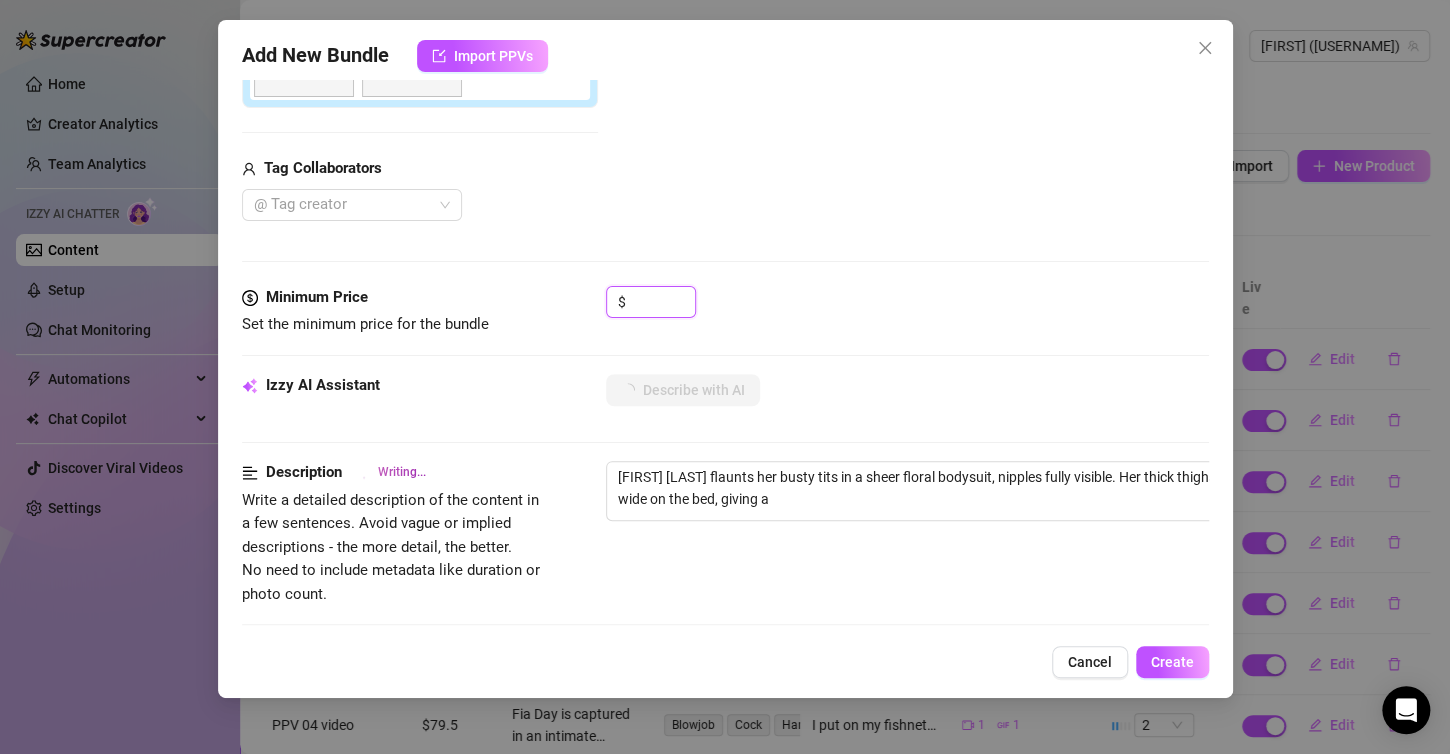 type on "Fia Day flaunts her busty tits in a sheer floral bodysuit, nipples fully visible. Her thick thighs are spread wide on the bed, giving a seductive" 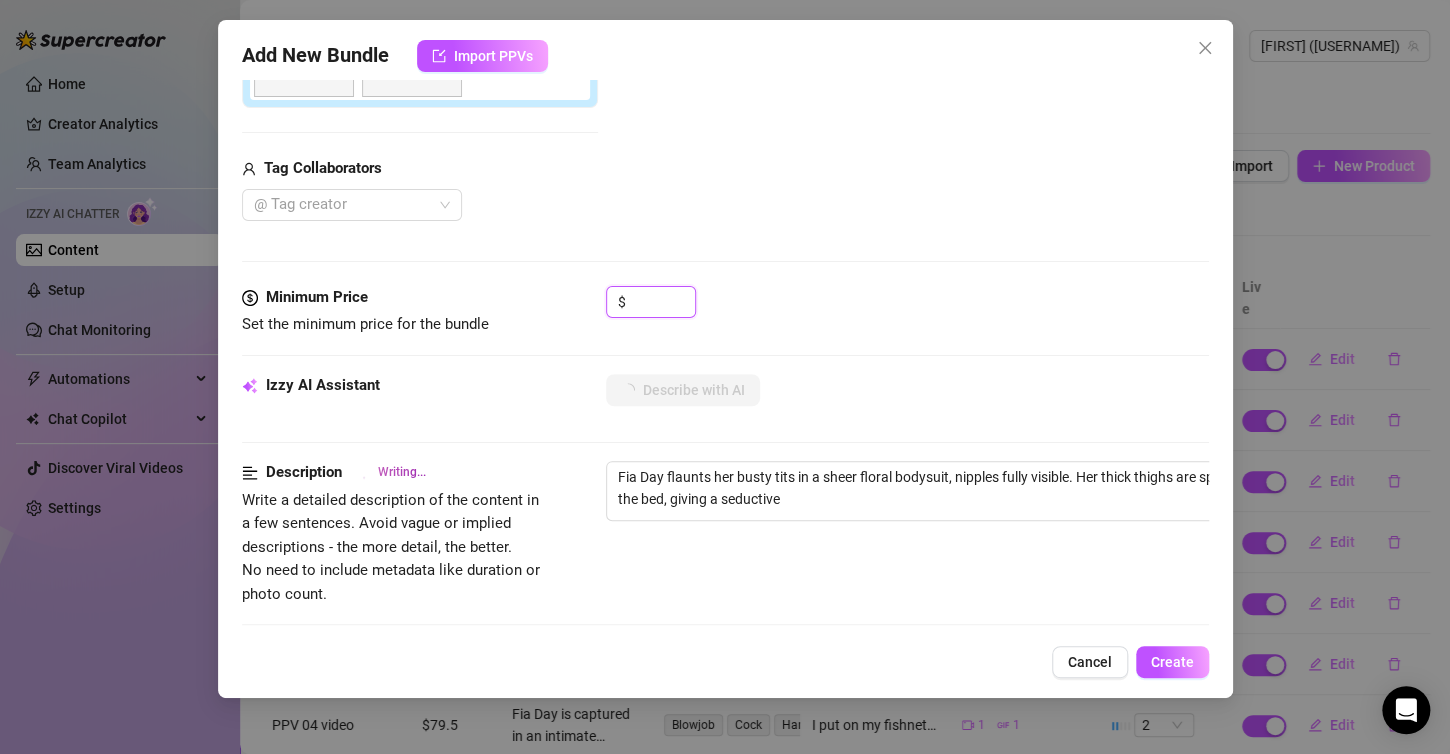type on "Fia Day flaunts her busty tits in a sheer floral bodysuit, nipples fully visible. Her thick thighs are spread wide on the bed, giving a seductive view" 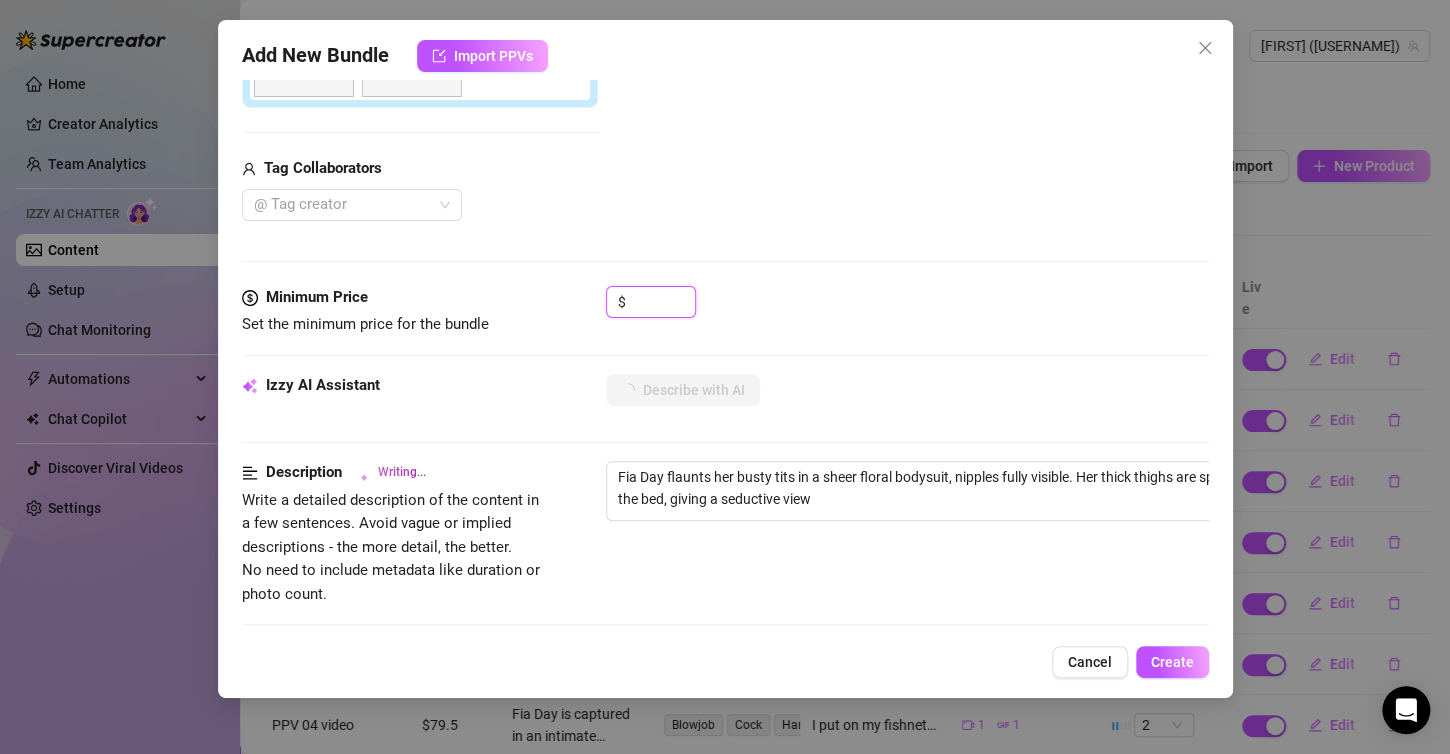 type on "Fia Day flaunts her busty tits in a sheer floral bodysuit, nipples fully visible. Her thick thighs are spread wide on the bed, giving a seductive view of" 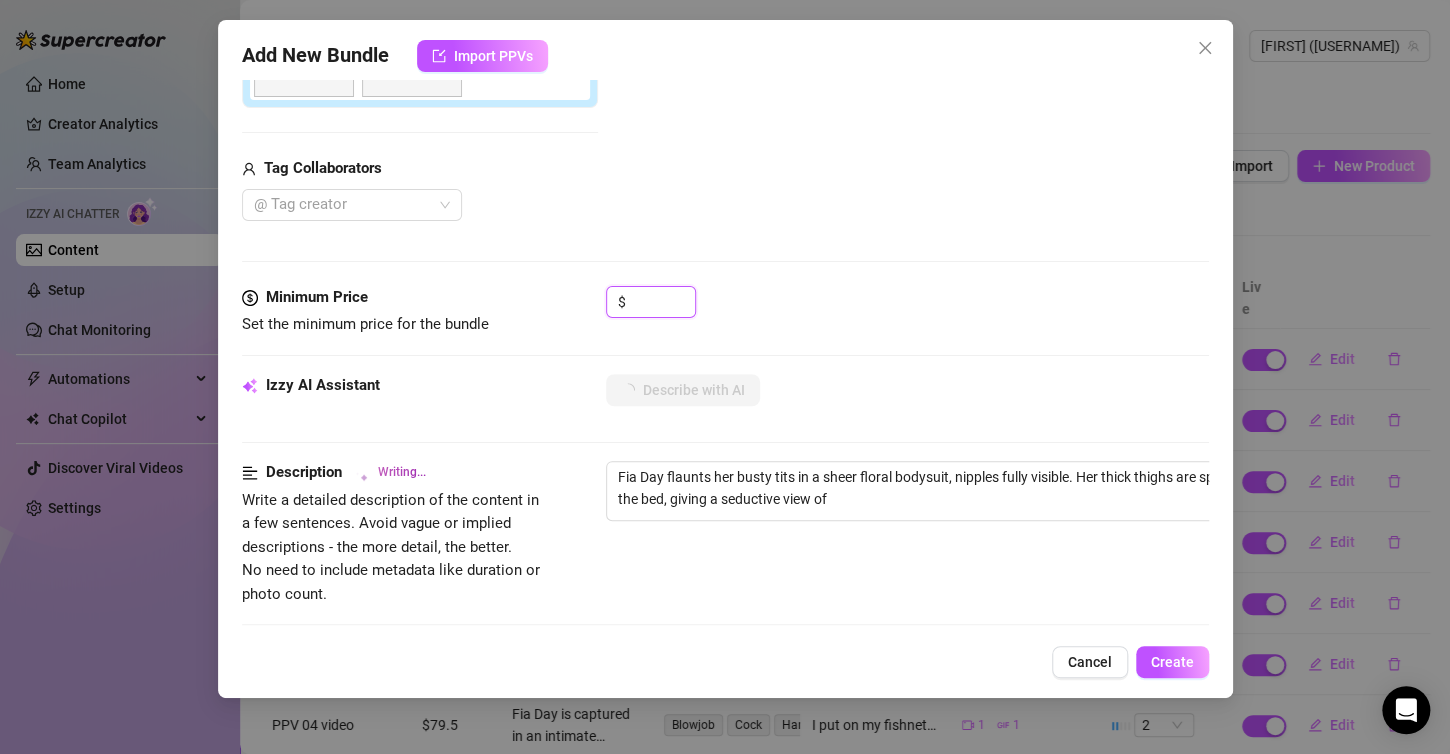 type on "Fia Day flaunts her busty tits in a sheer floral bodysuit, nipples fully visible. Her thick thighs are spread wide on the bed, giving a seductive view of her" 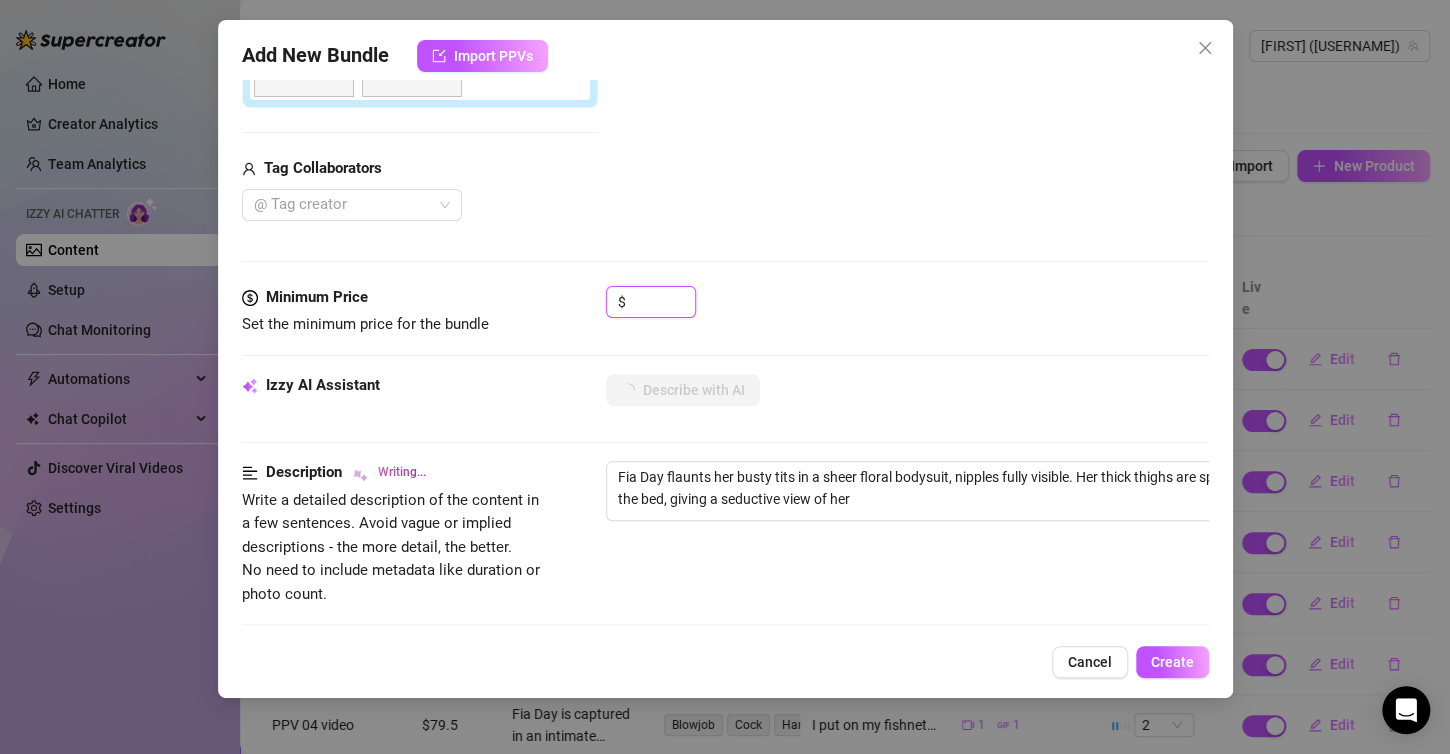 type on "Fia Day flaunts her busty tits in a sheer floral bodysuit, nipples fully visible. Her thick thighs are spread wide on the bed, giving a seductive view of her curves." 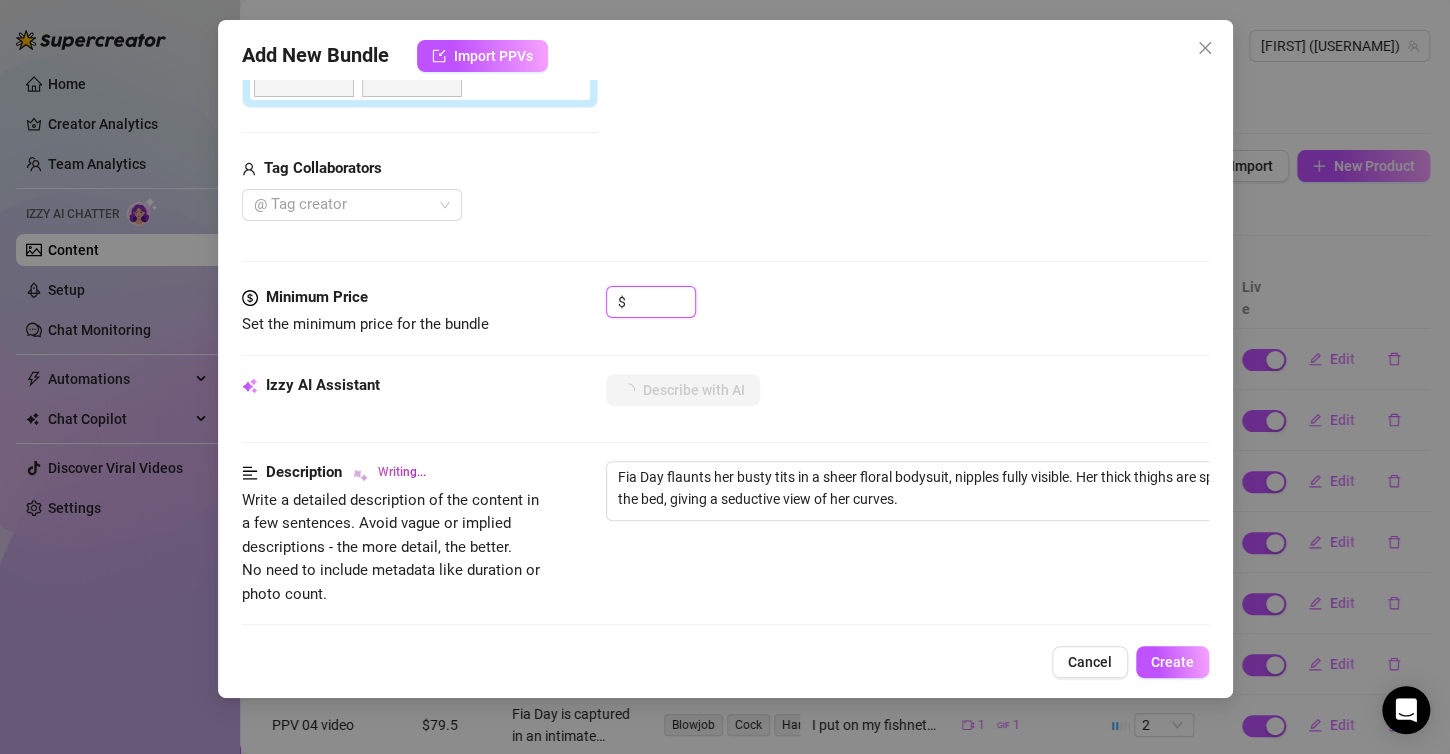 type on "[FIRST] [LAST] flaunts her busty tits in a sheer floral bodysuit, nipples fully visible. Her thick thighs are spread wide on the bed, giving a seductive view of her curves. The" 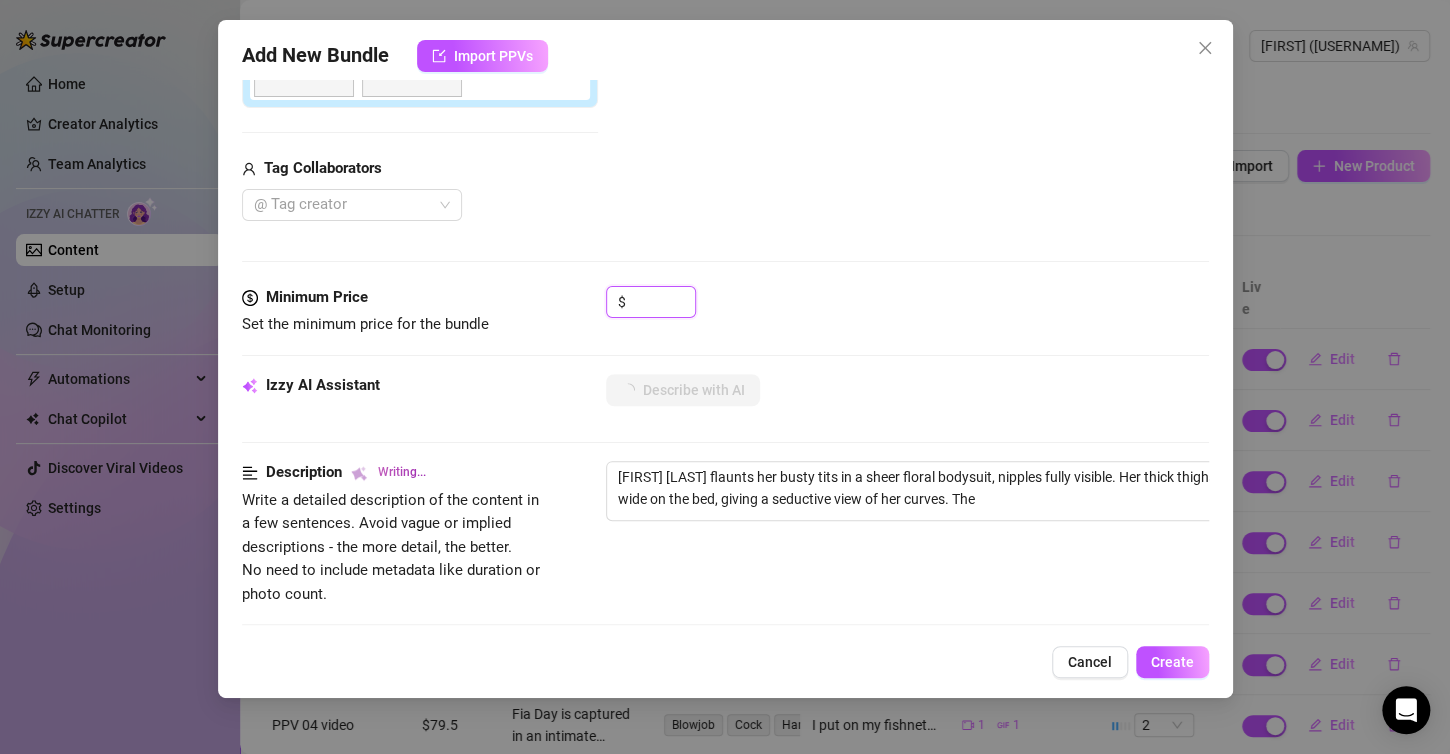 type on "Fia Day flaunts her busty tits in a sheer floral bodysuit, nipples fully visible. Her thick thighs are spread wide on the bed, giving a seductive view of her curves. The intimate" 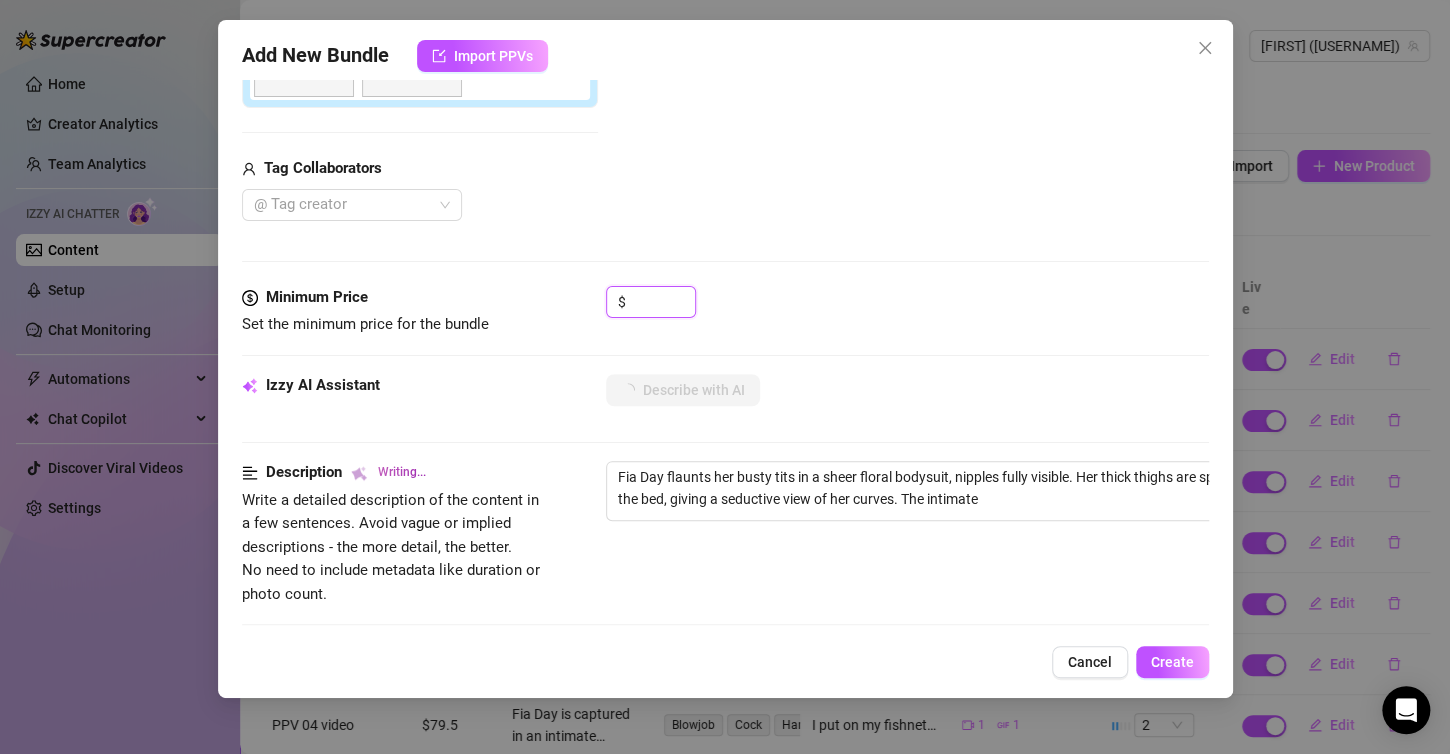 type on "Fia Day flaunts her busty tits in a sheer floral bodysuit, nipples fully visible. Her thick thighs are spread wide on the bed, giving a seductive view of her curves. The intimate bedroom" 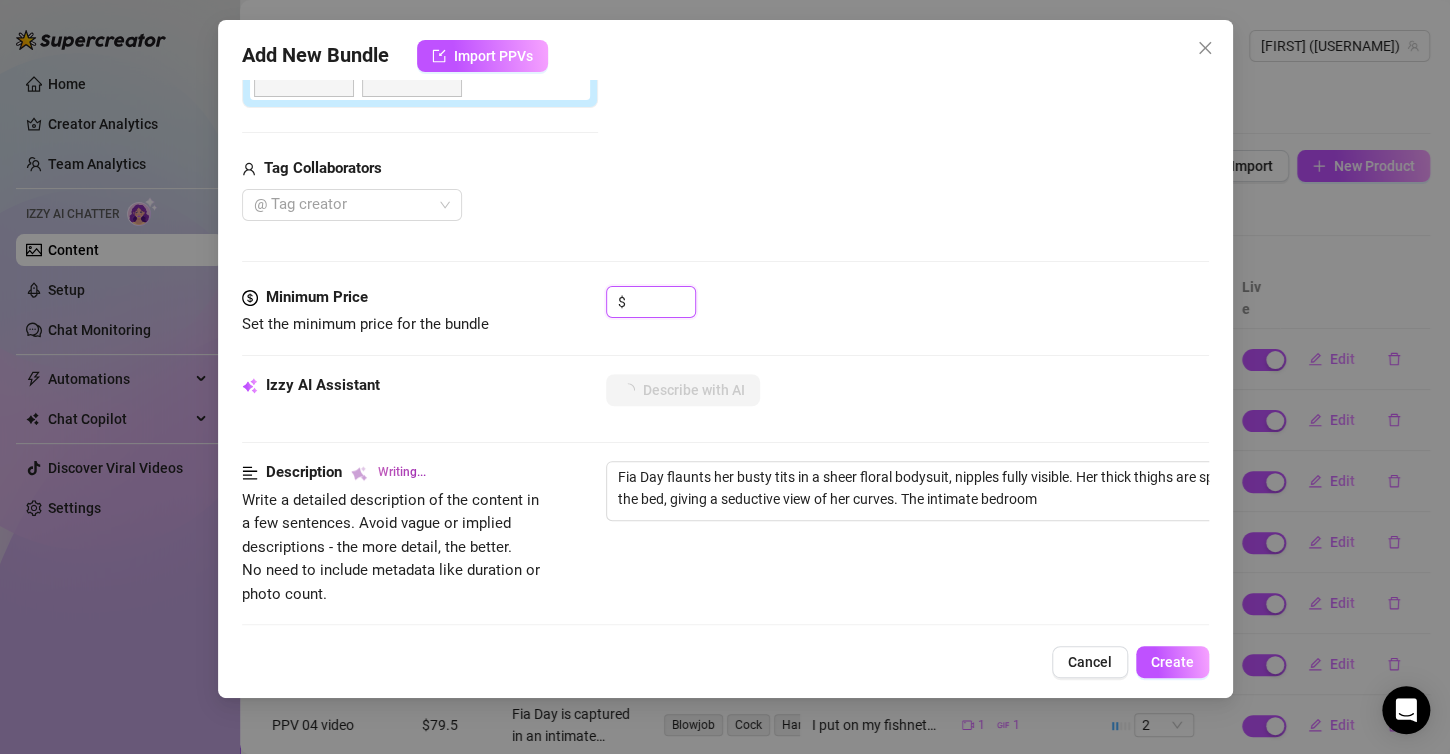 type on "Fia Day flaunts her busty tits in a sheer floral bodysuit, nipples fully visible. Her thick thighs are spread wide on the bed, giving a seductive view of her curves. The intimate bedroom setting" 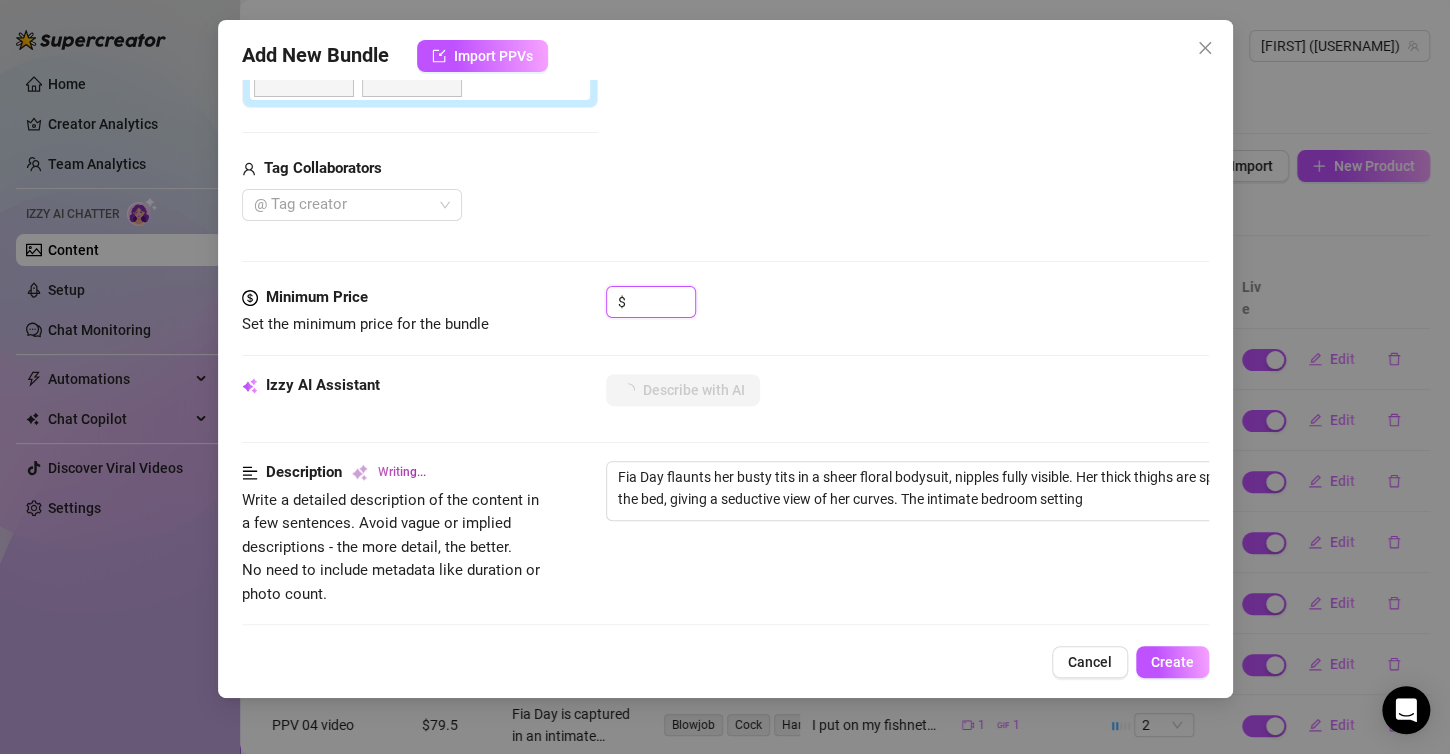 type on "Fia Day flaunts her busty tits in a sheer floral bodysuit, nipples fully visible. Her thick thighs are spread wide on the bed, giving a seductive view of her curves. The intimate bedroom setting adds" 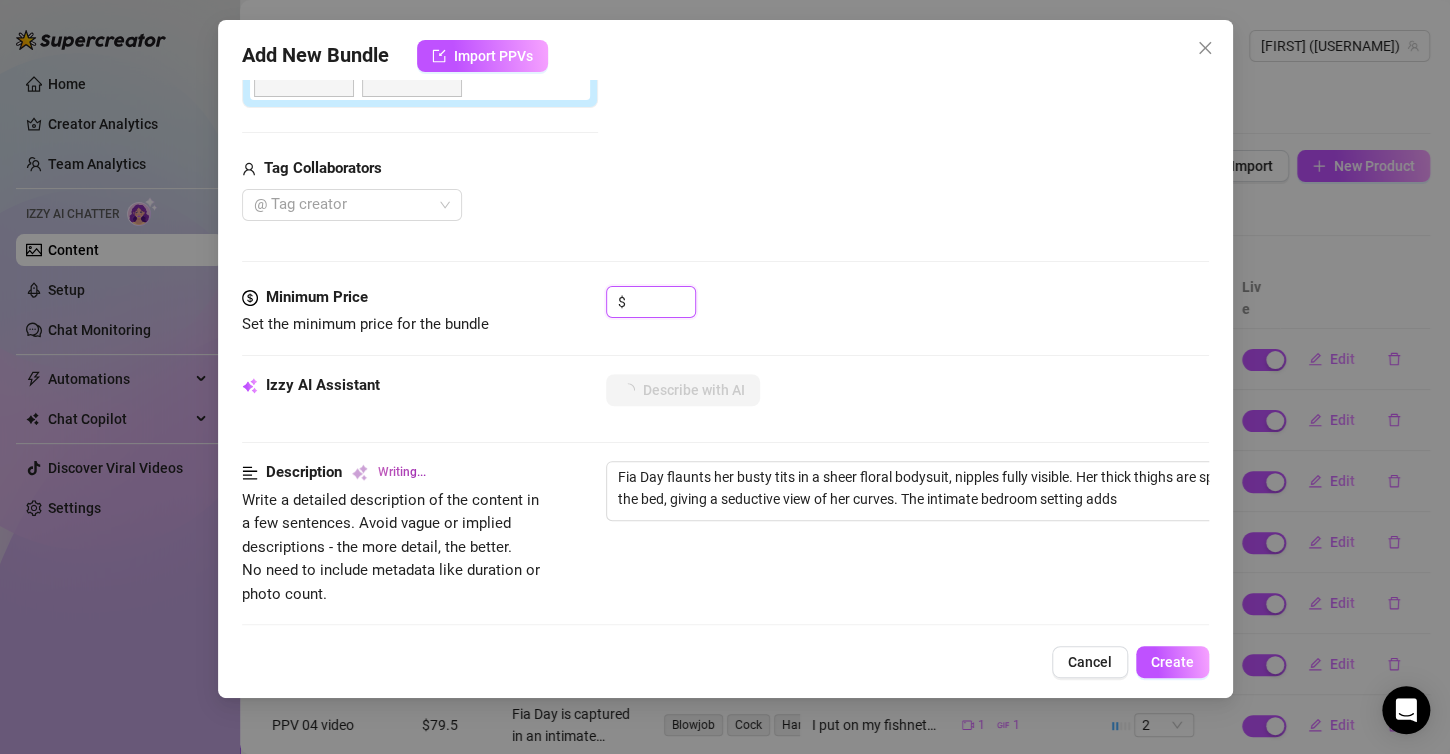 type on "Fia Day flaunts her busty tits in a sheer floral bodysuit, nipples fully visible. Her thick thighs are spread wide on the bed, giving a seductive view of her curves. The intimate bedroom setting adds to" 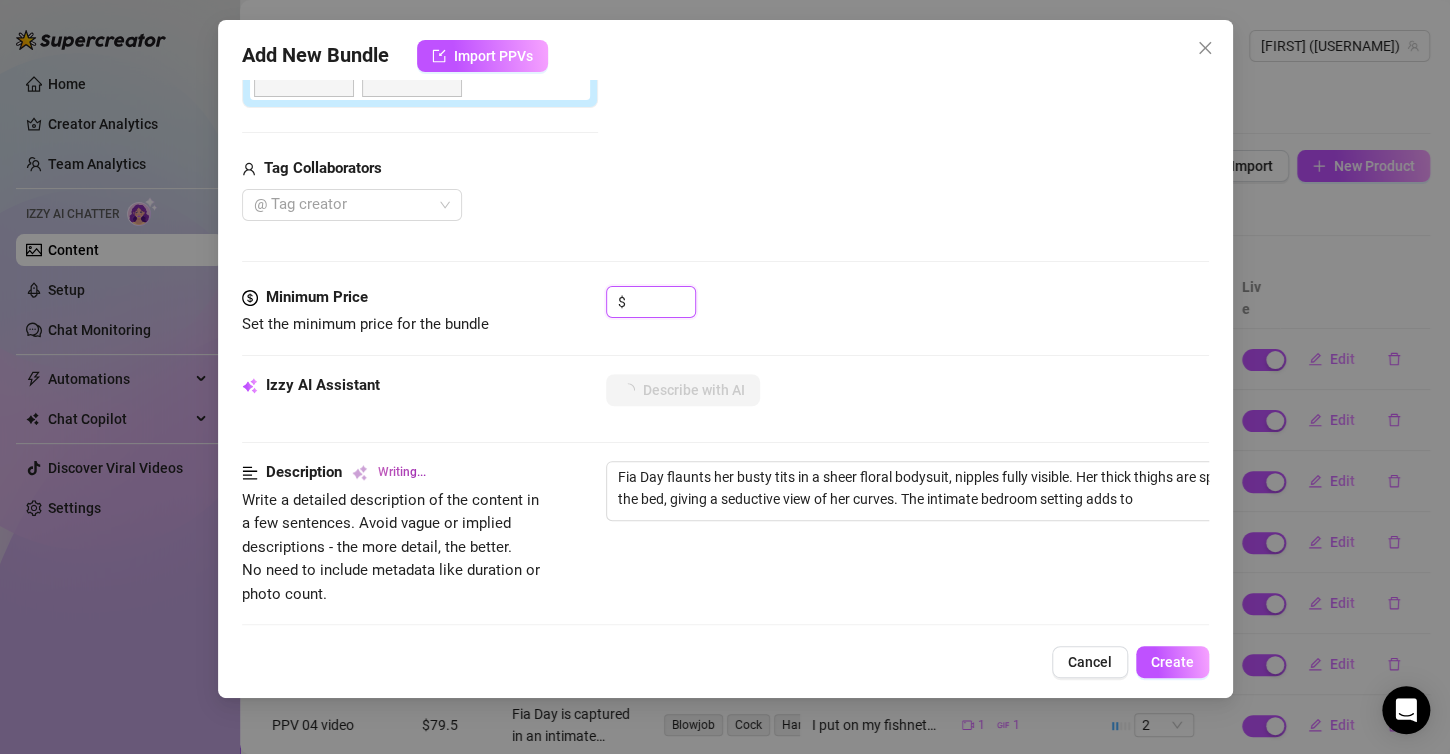 type on "[FIRST] [LAST] flaunts her busty tits in a sheer floral bodysuit, nipples fully visible. Her thick thighs are spread wide on the bed, giving a seductive view of her curves. The intimate bedroom setting adds to the" 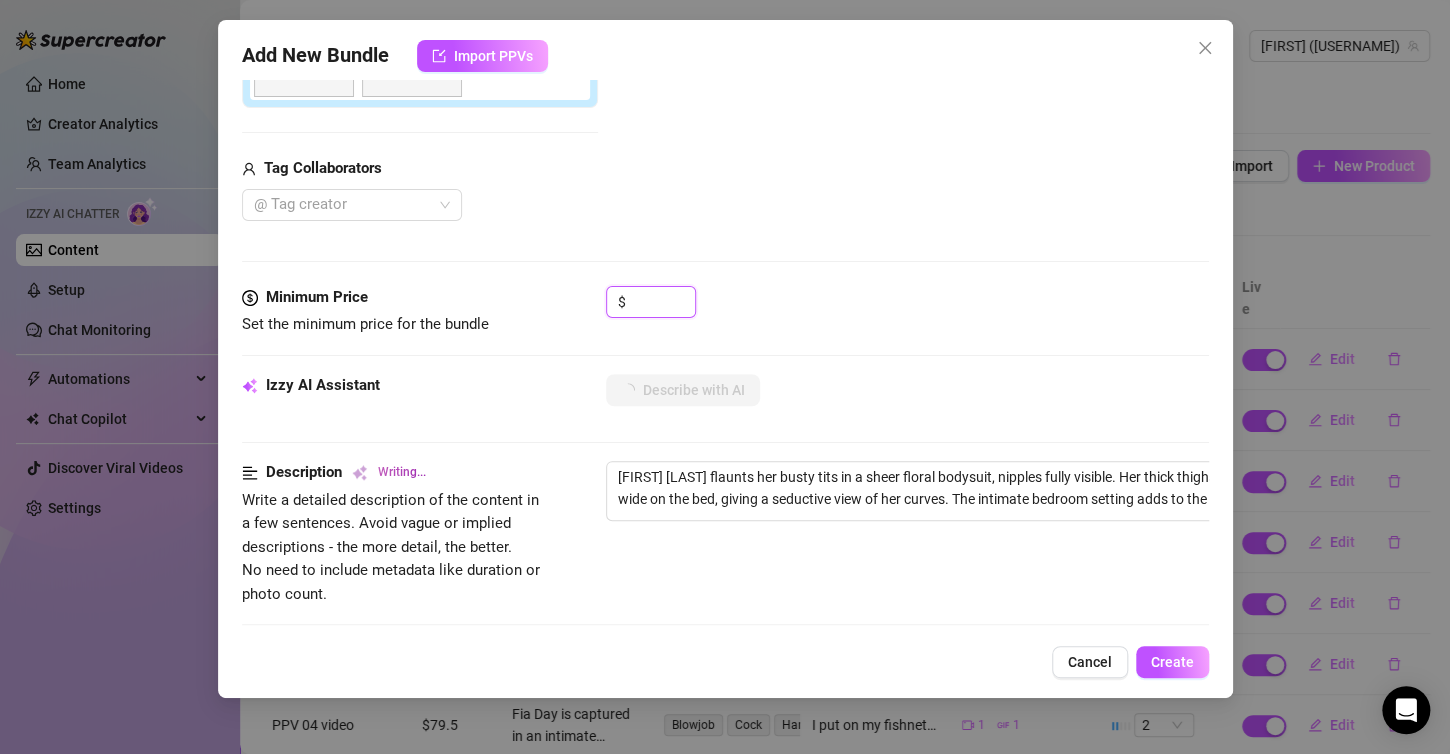 type on "Fia Day flaunts her busty tits in a sheer floral bodysuit, nipples fully visible. Her thick thighs are spread wide on the bed, giving a seductive view of her curves. The intimate bedroom setting adds to the allure," 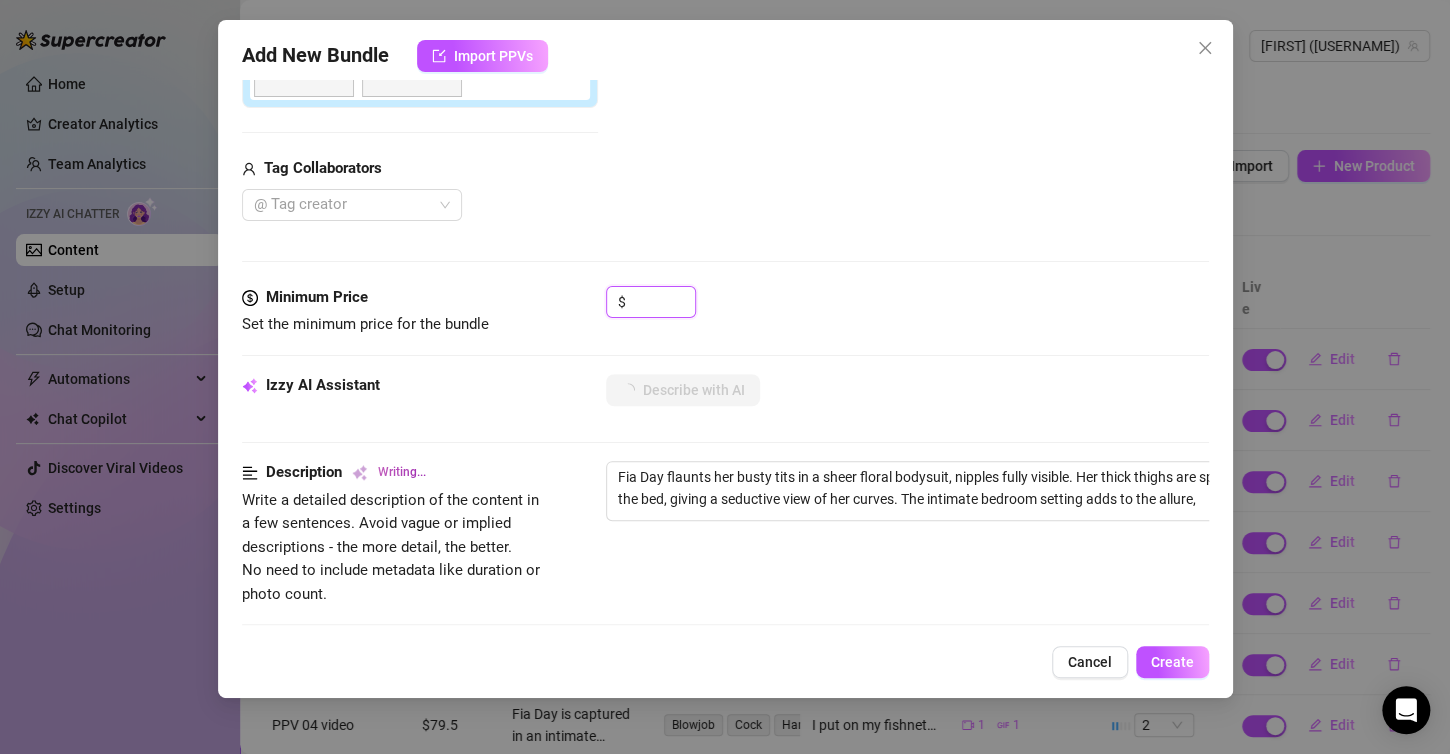 type on "[FIRST] [LAST] flaunts her busty tits in a sheer floral bodysuit, nipples fully visible. Her thick thighs are spread wide on the bed, giving a seductive view of her curves. The intimate bedroom setting adds to the allure, with" 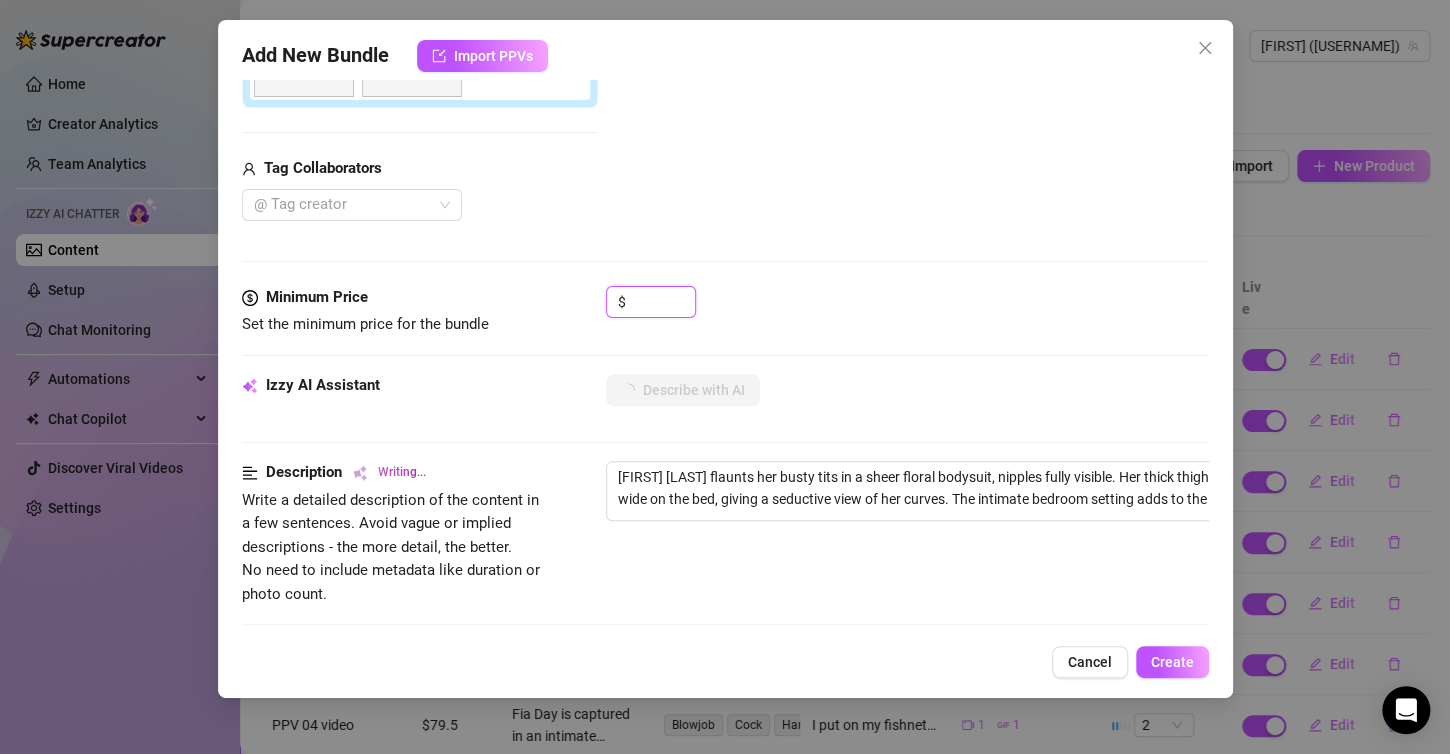 type on "Fia Day flaunts her busty tits in a sheer floral bodysuit, nipples fully visible. Her thick thighs are spread wide on the bed, giving a seductive view of her curves. The intimate bedroom setting adds to the allure, with her" 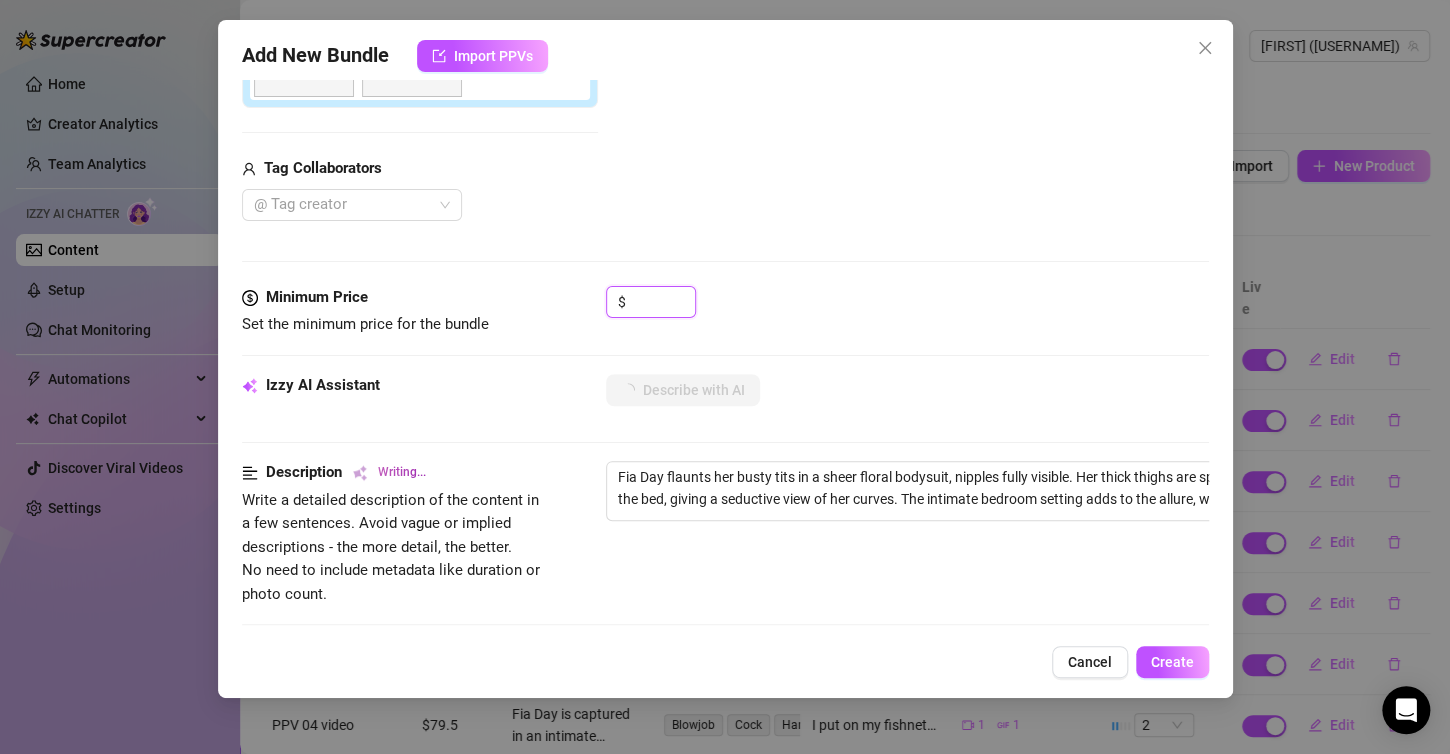 type on "Fia Day flaunts her busty tits in a sheer floral bodysuit, nipples fully visible. Her thick thighs are spread wide on the bed, giving a seductive view of her curves. The intimate bedroom setting adds to the allure, with her curly" 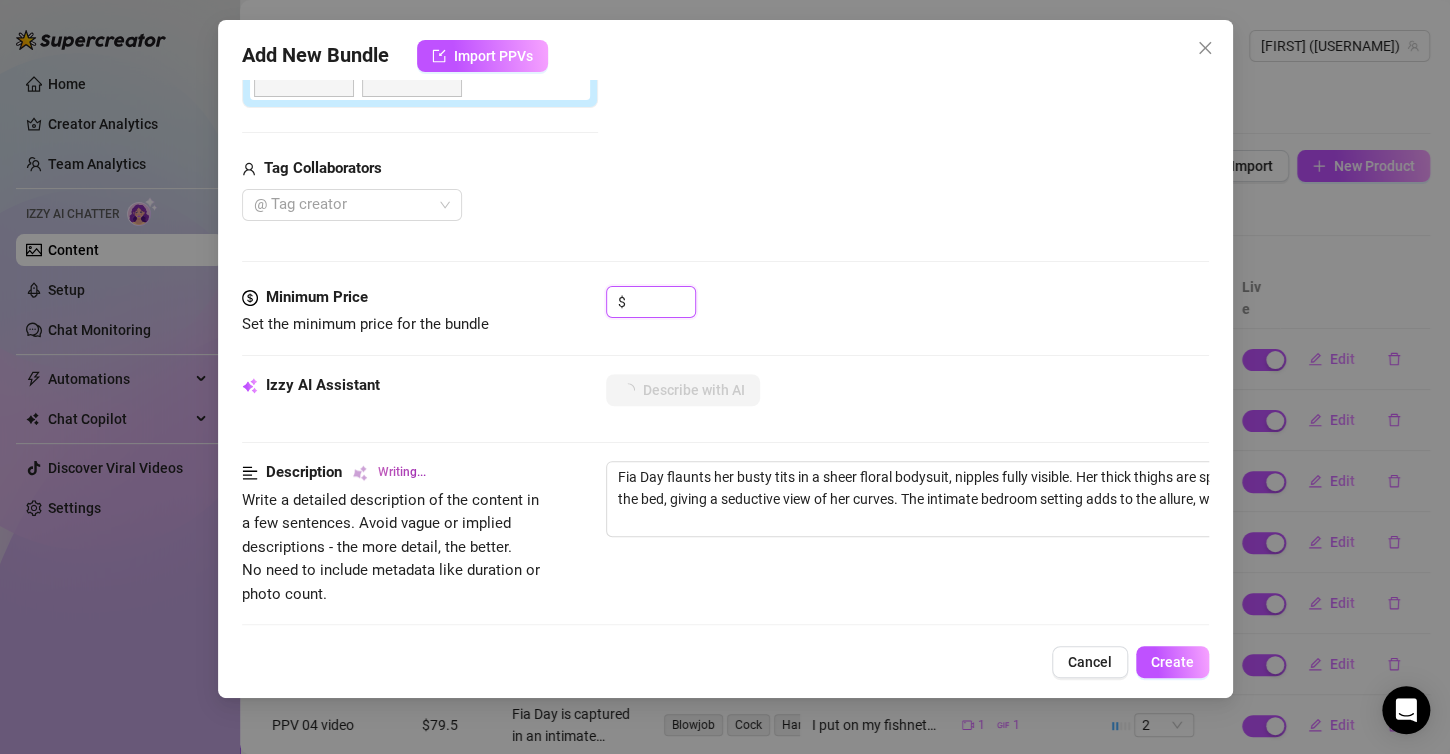 type on "[FIRST] [LAST] flaunts her busty tits in a sheer floral bodysuit, nipples fully visible. Her thick thighs are spread wide on the bed, giving a seductive view of her curves. The intimate bedroom setting adds to the allure, with her curly hair" 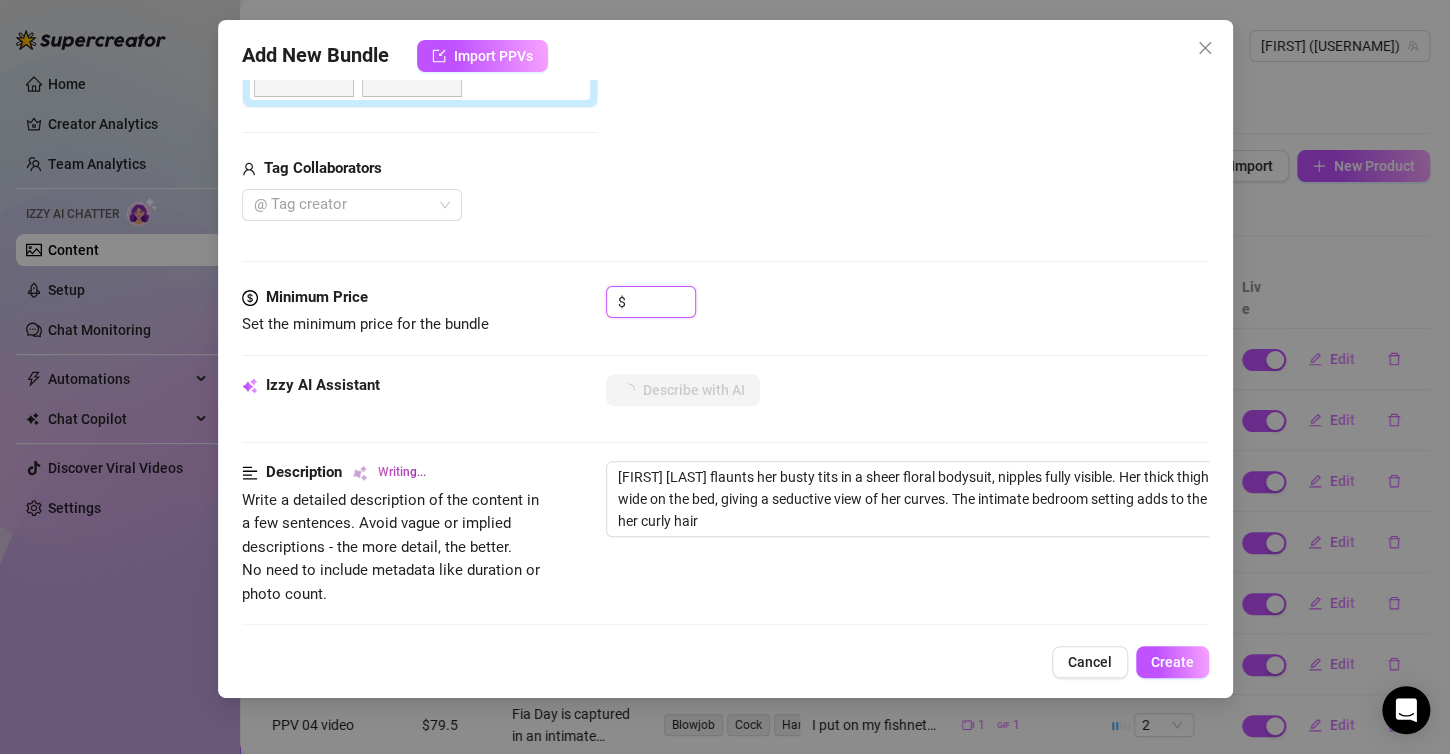type on "[FIRST] [LAST] flaunts her busty tits in a sheer floral bodysuit, nipples fully visible. Her thick thighs are spread wide on the bed, giving a seductive view of her curves. The intimate bedroom setting adds to the allure, with her curly hair cascading" 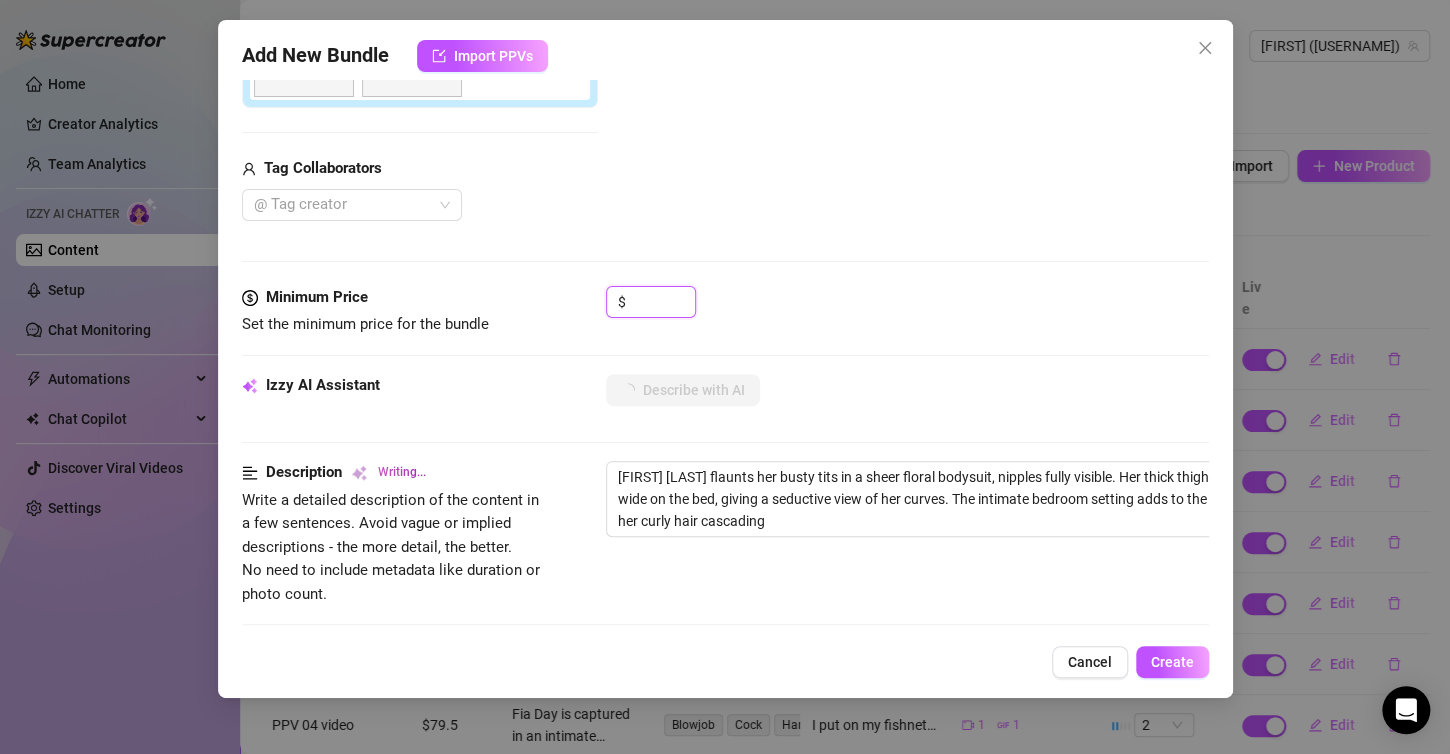 type on "Fia Day flaunts her busty tits in a sheer floral bodysuit, nipples fully visible. Her thick thighs are spread wide on the bed, giving a seductive view of her curves. The intimate bedroom setting adds to the allure, with her curly hair cascading down" 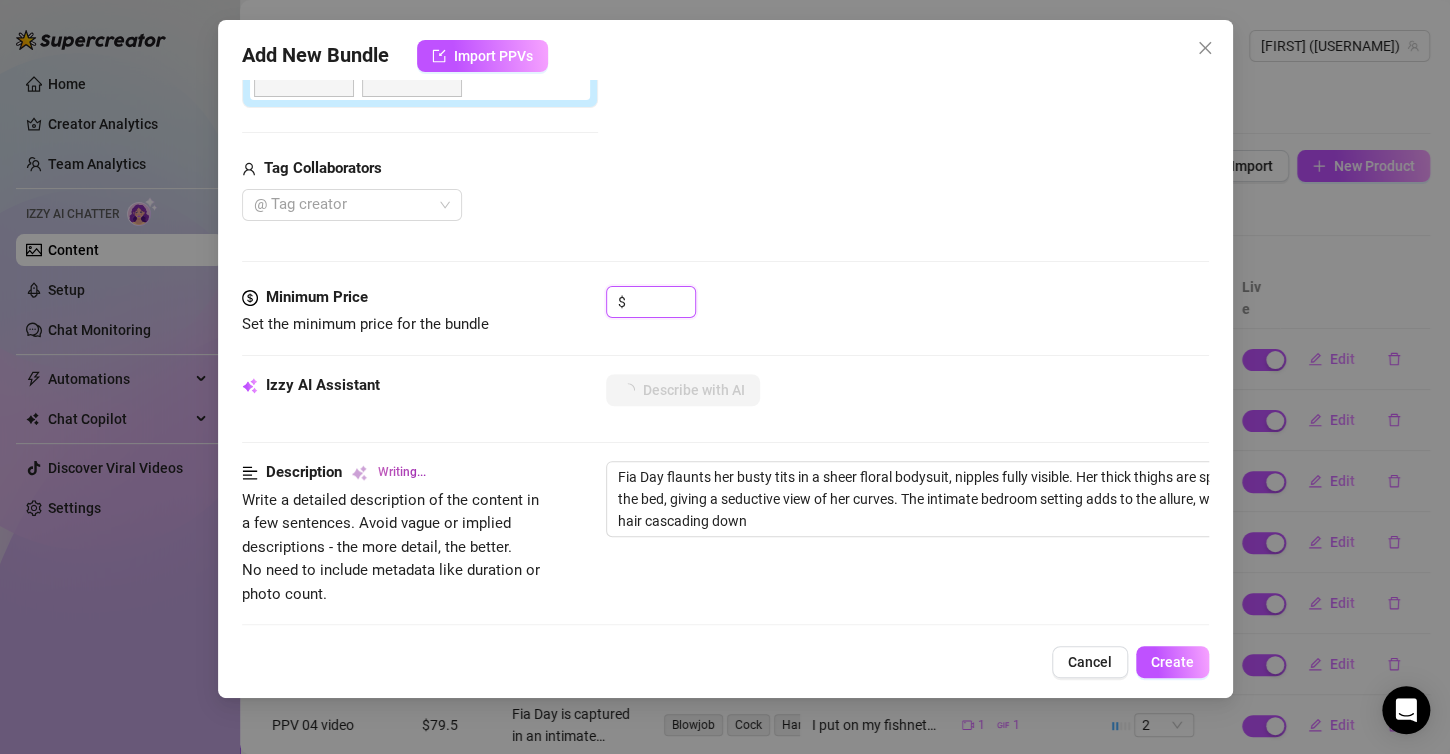 type on "Fia Day flaunts her busty tits in a sheer floral bodysuit, nipples fully visible. Her thick thighs are spread wide on the bed, giving a seductive view of her curves. The intimate bedroom setting adds to the allure, with her curly hair cascading down" 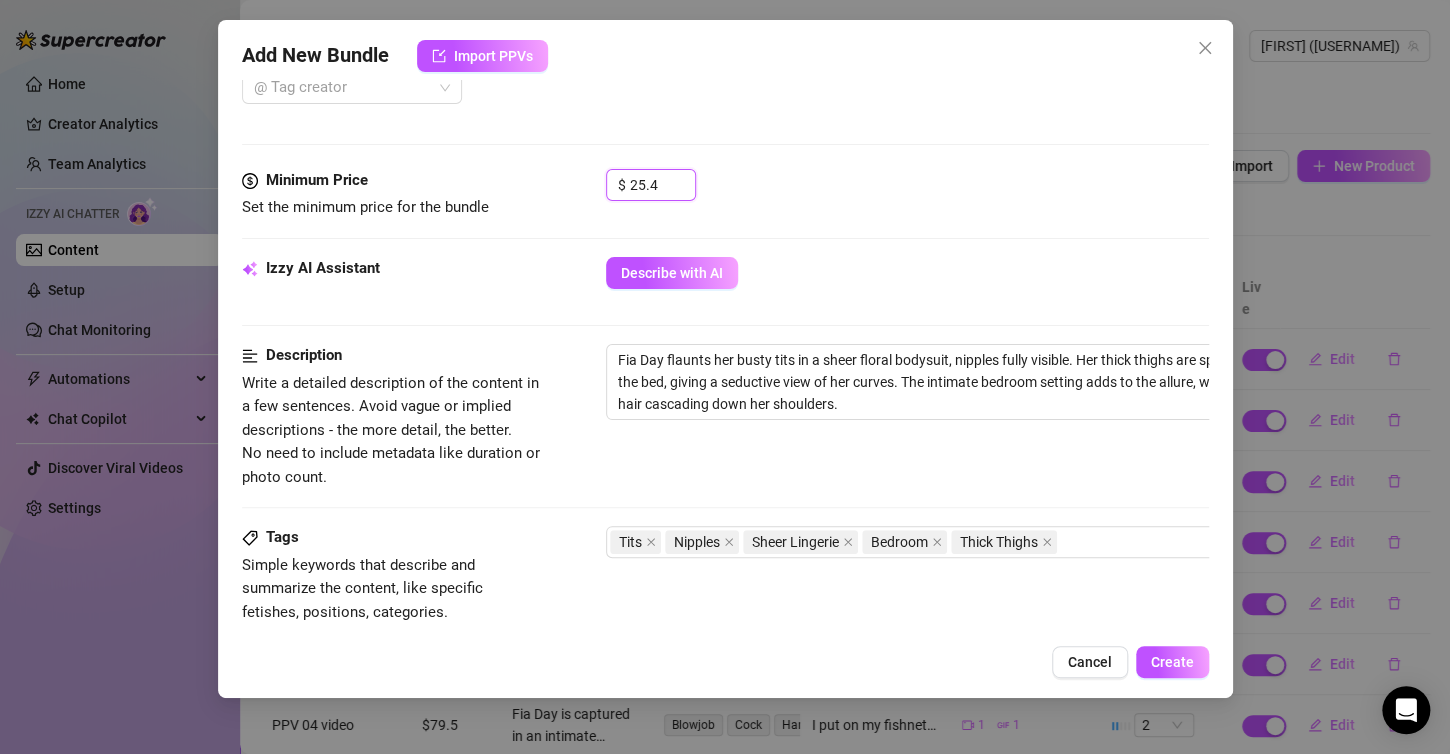 scroll, scrollTop: 880, scrollLeft: 0, axis: vertical 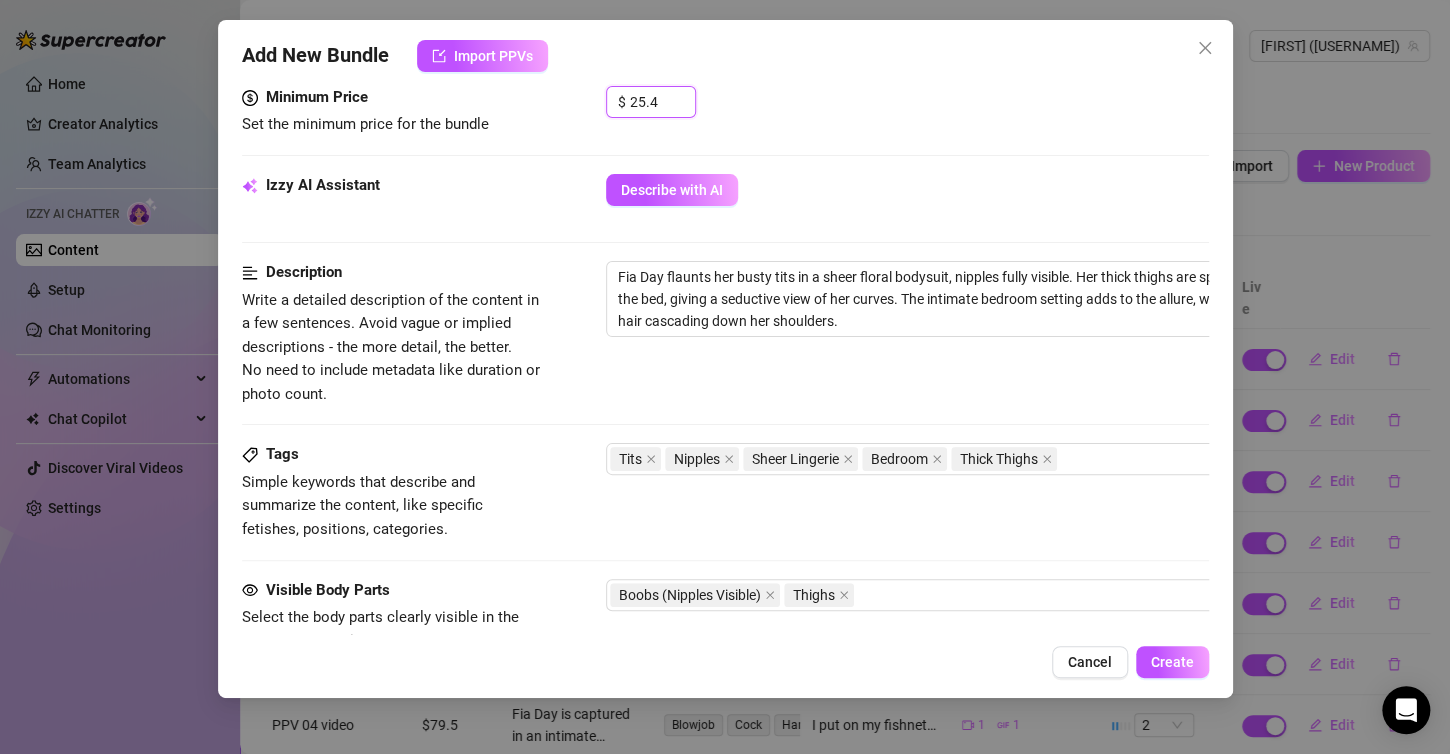 type on "25.4" 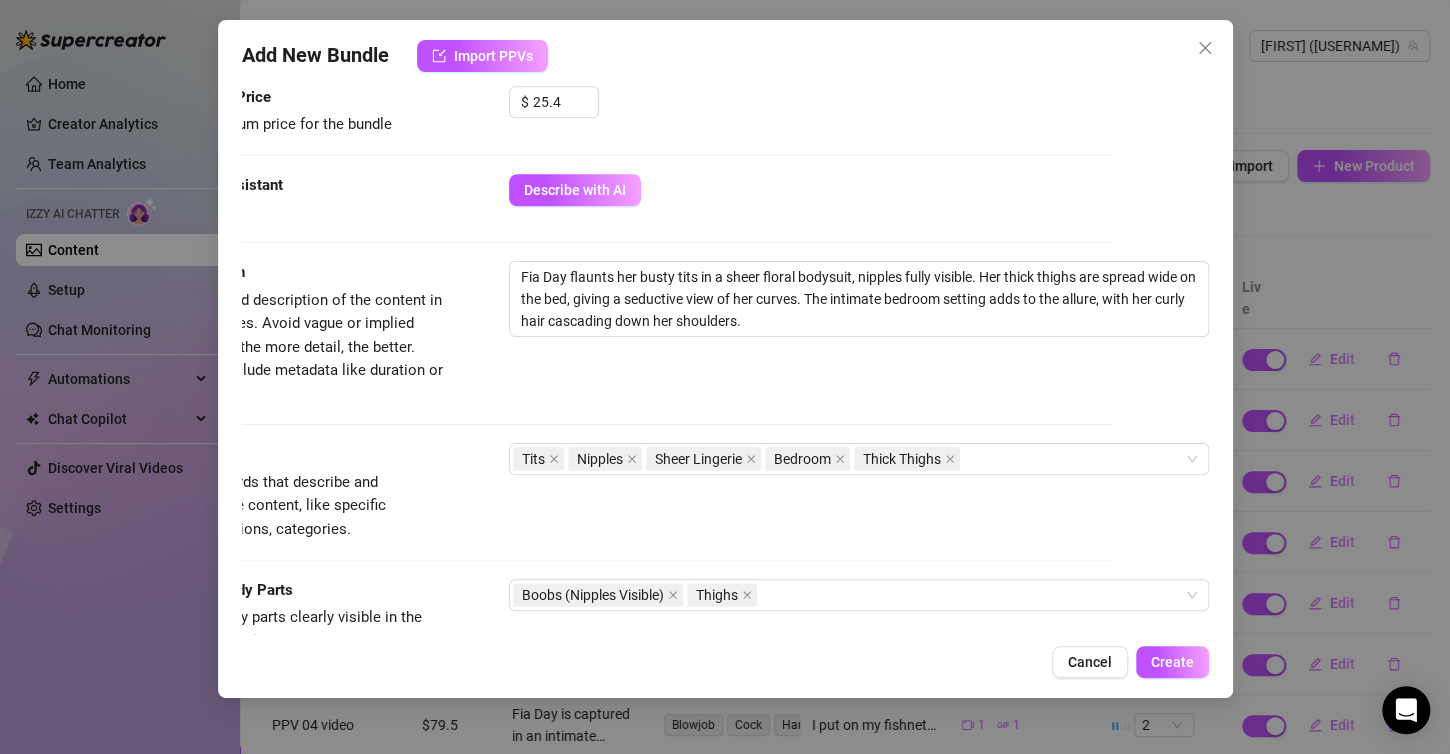 scroll, scrollTop: 880, scrollLeft: 114, axis: both 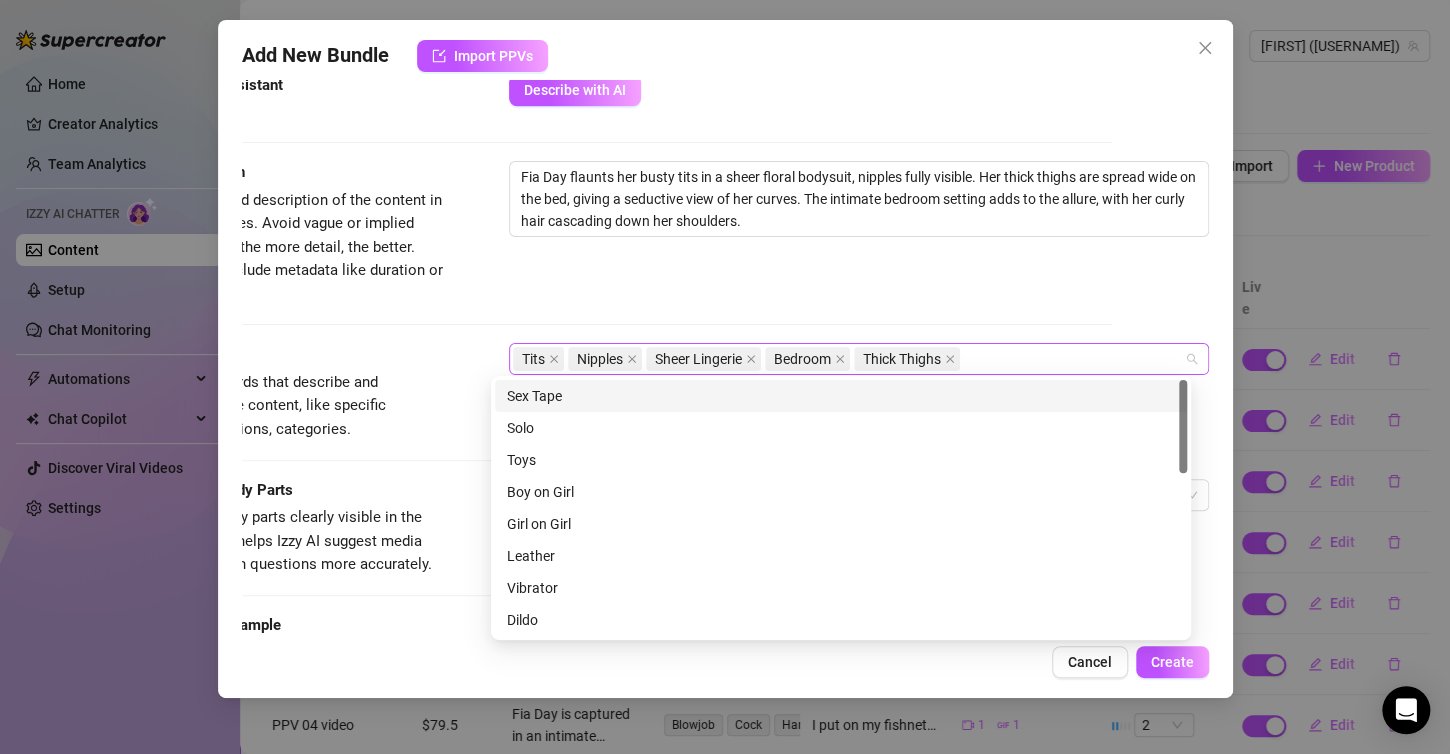 click on "Tits Nipples Sheer Lingerie Bedroom Thick Thighs" at bounding box center (848, 359) 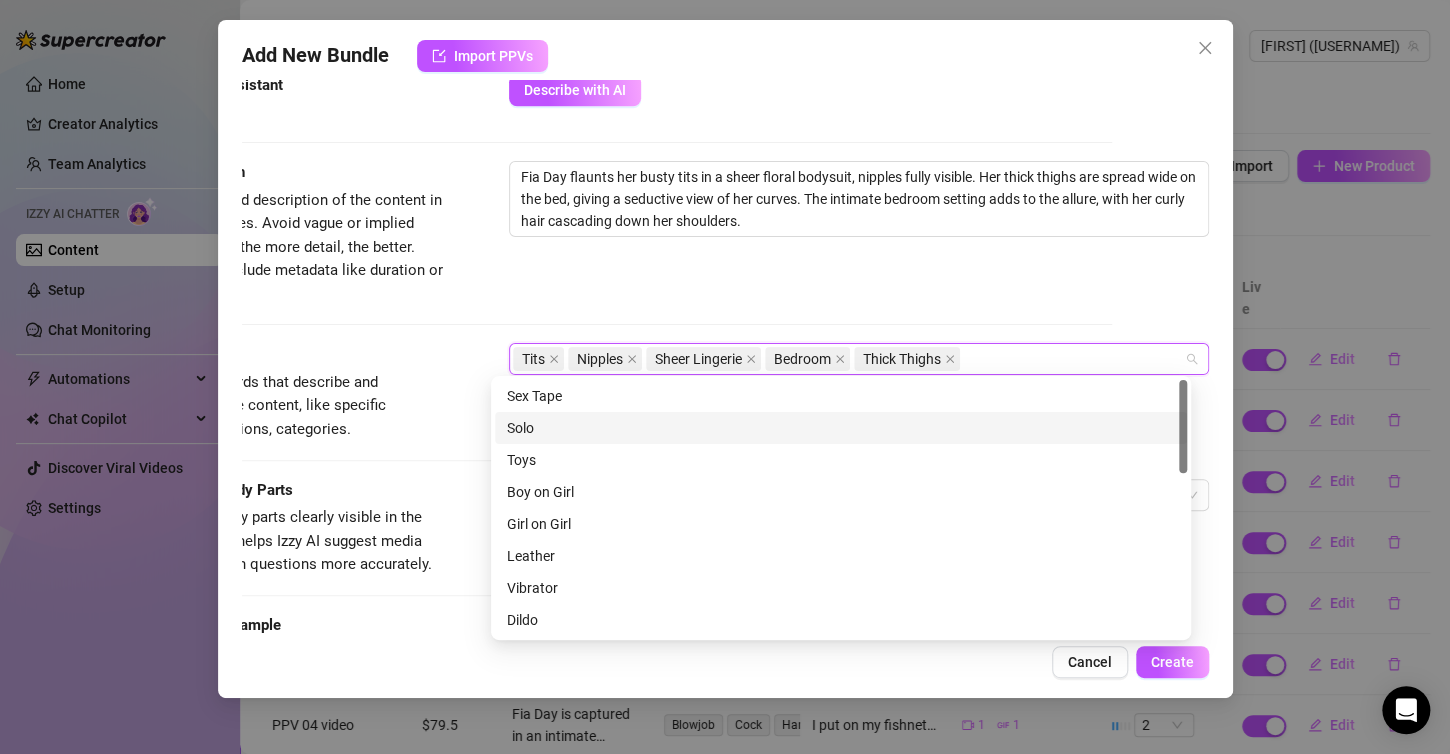 click on "Solo" at bounding box center (841, 428) 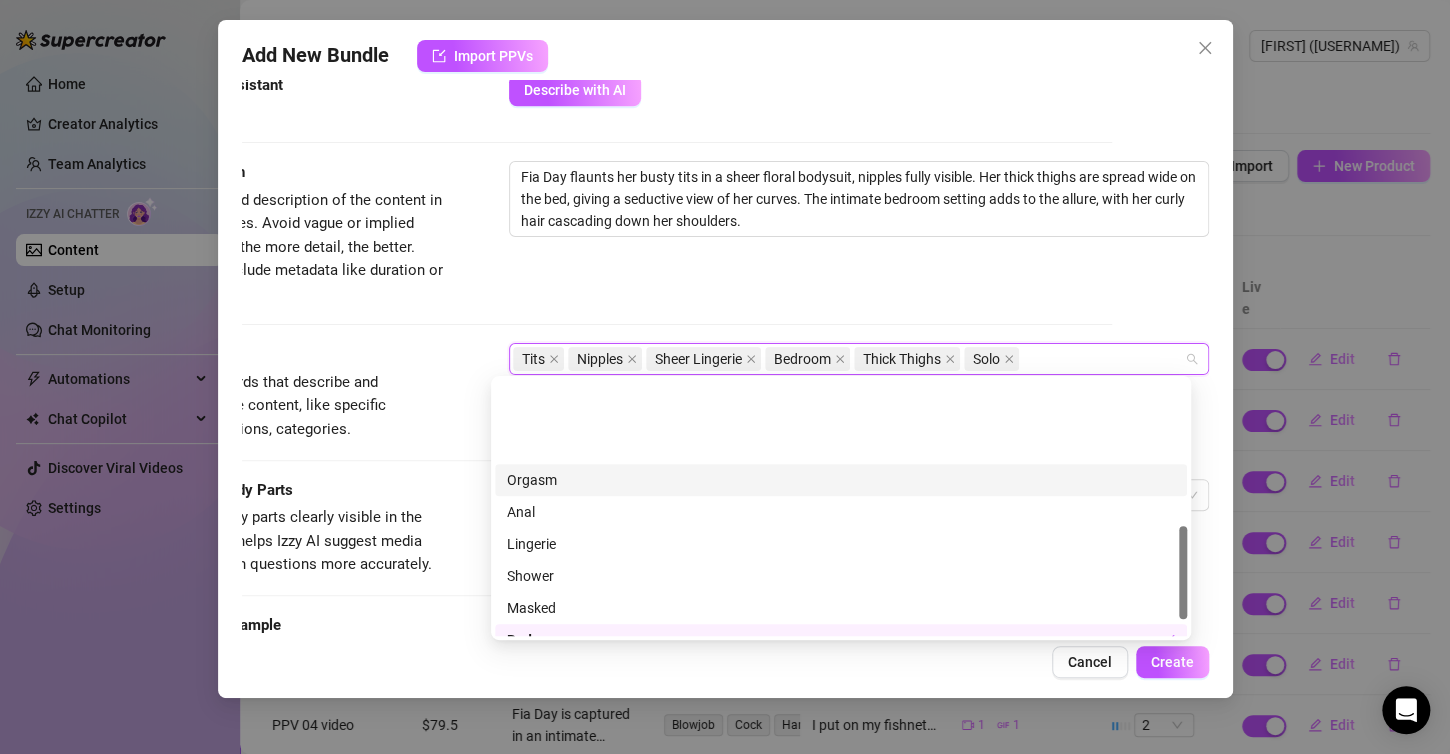 scroll, scrollTop: 400, scrollLeft: 0, axis: vertical 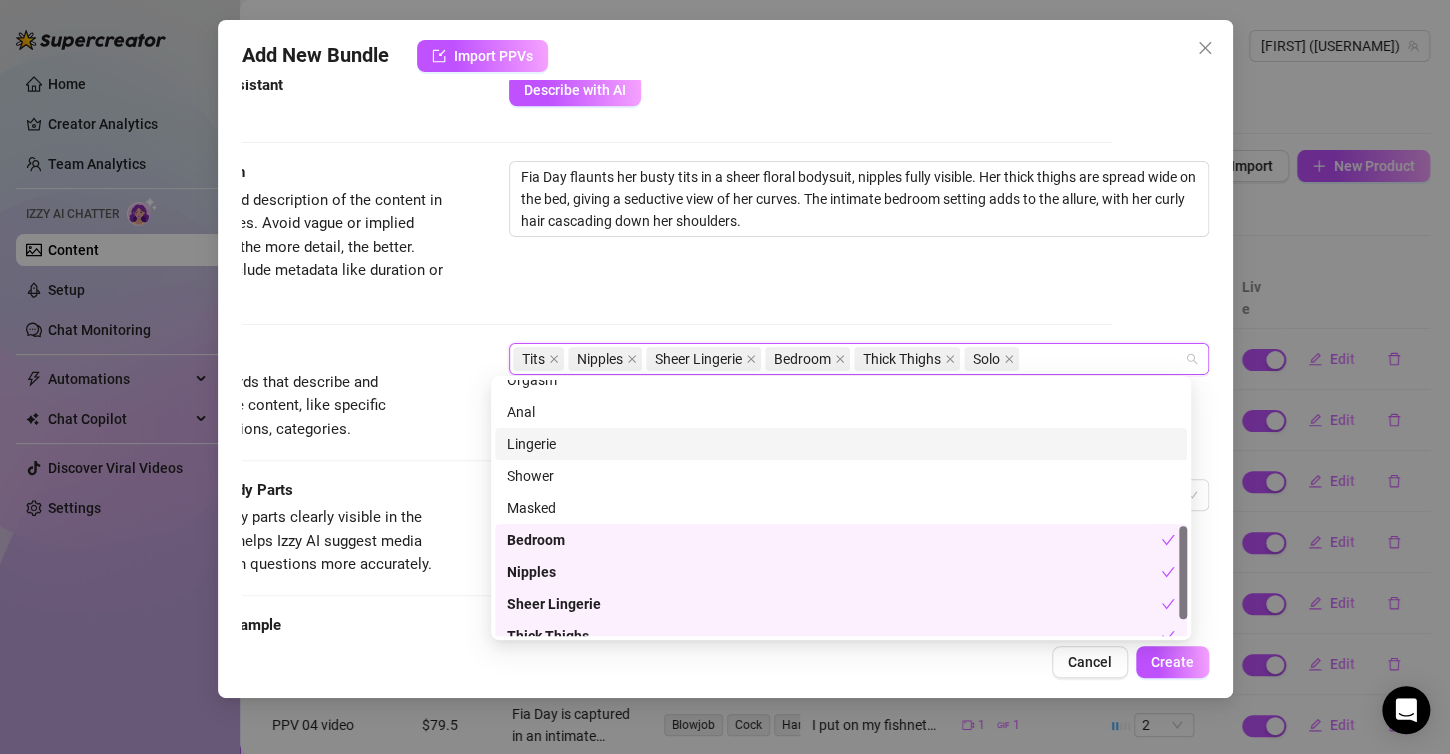 click on "Lingerie" at bounding box center [841, 444] 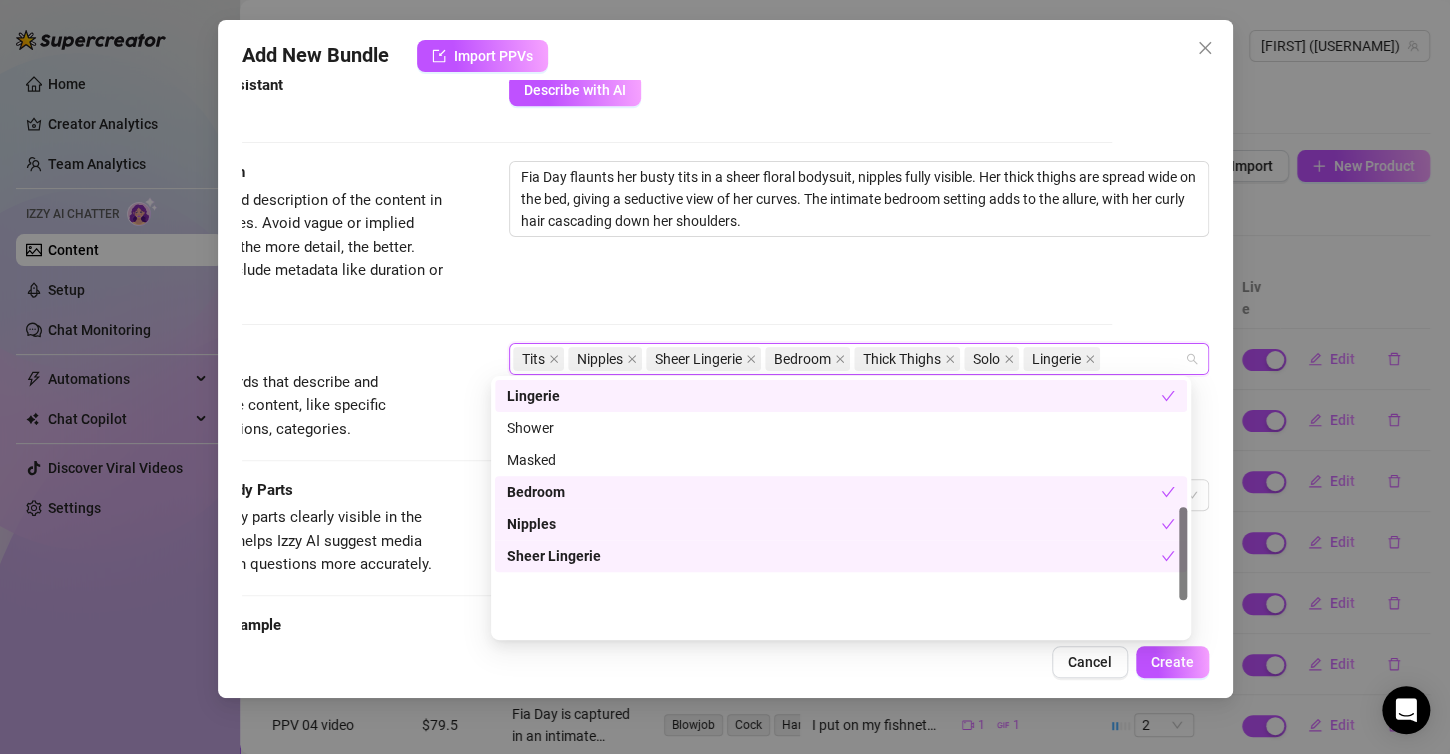 scroll, scrollTop: 148, scrollLeft: 0, axis: vertical 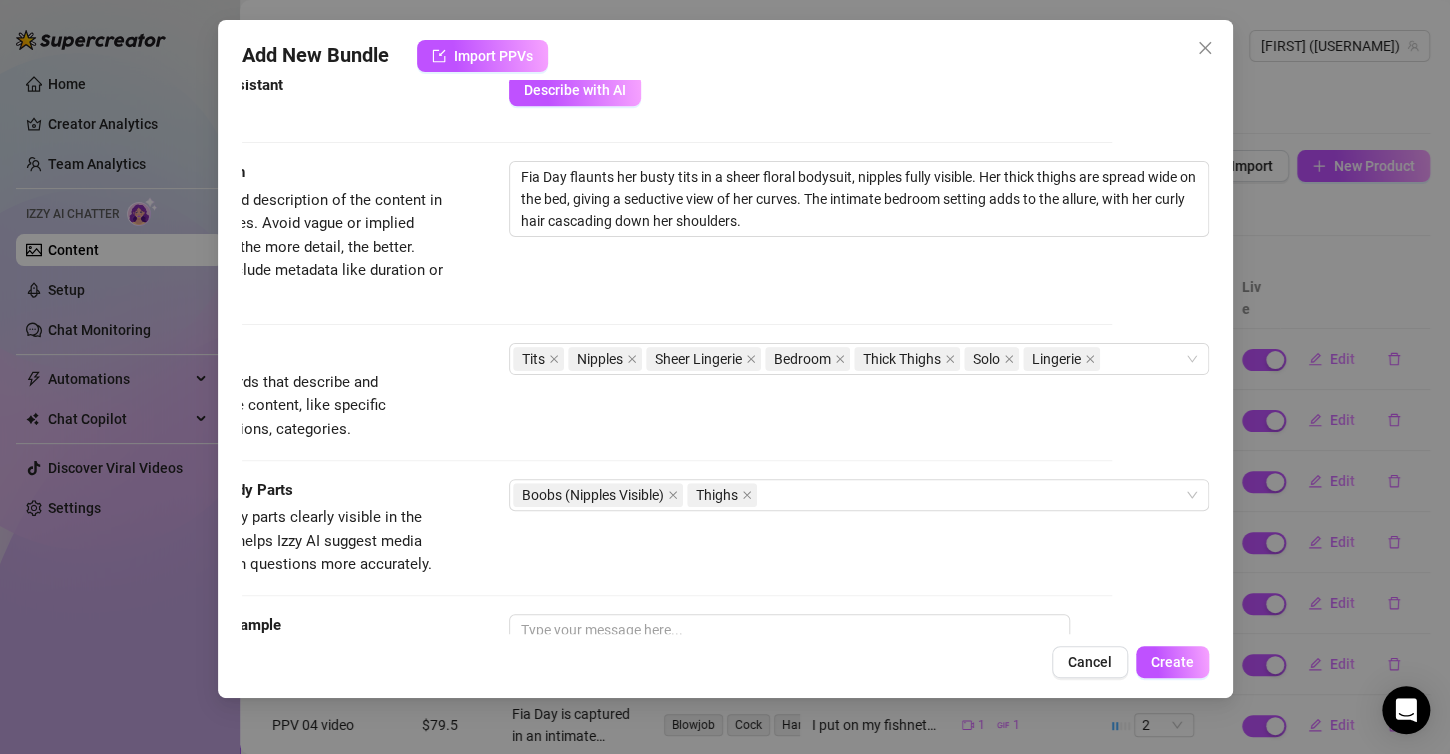 click on "Simple keywords that describe and summarize the content, like specific fetishes, positions, categories." at bounding box center [295, 406] 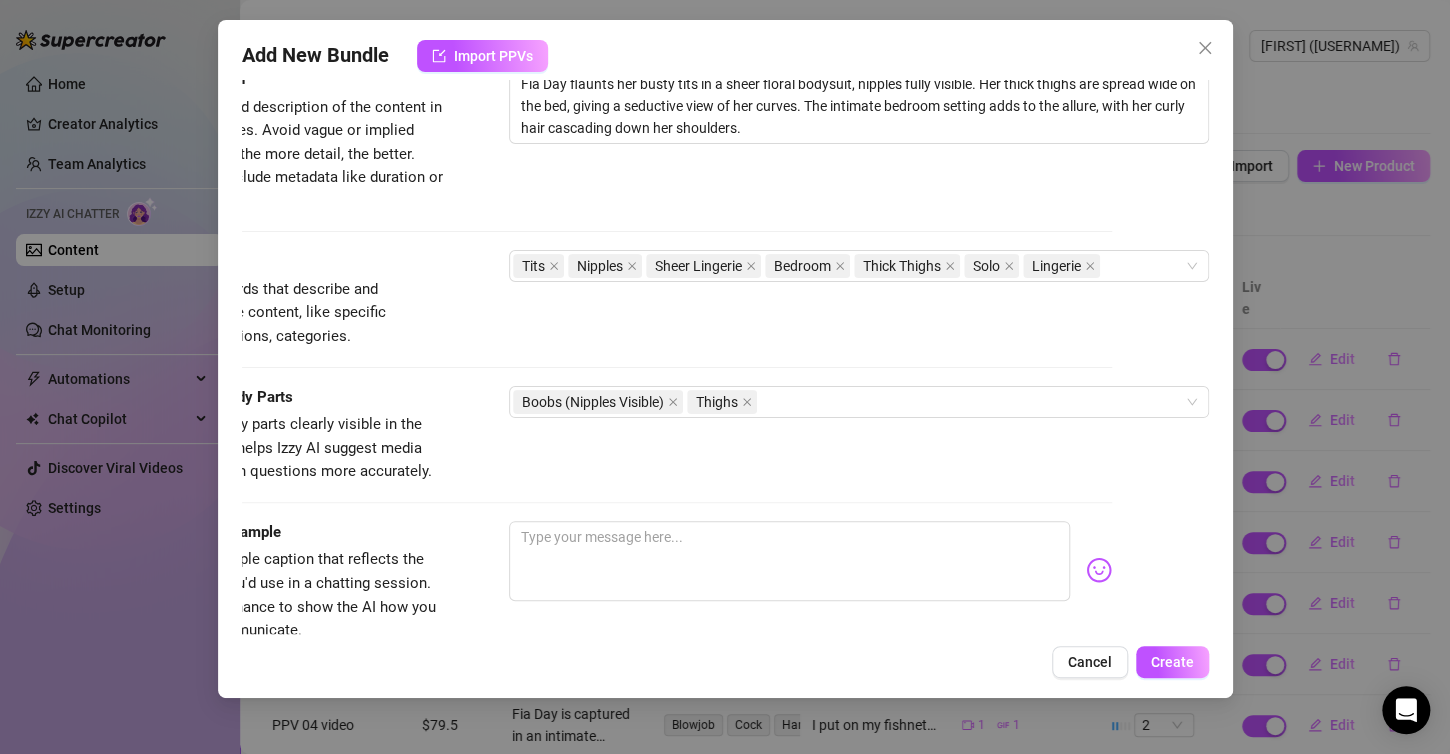 scroll, scrollTop: 1080, scrollLeft: 114, axis: both 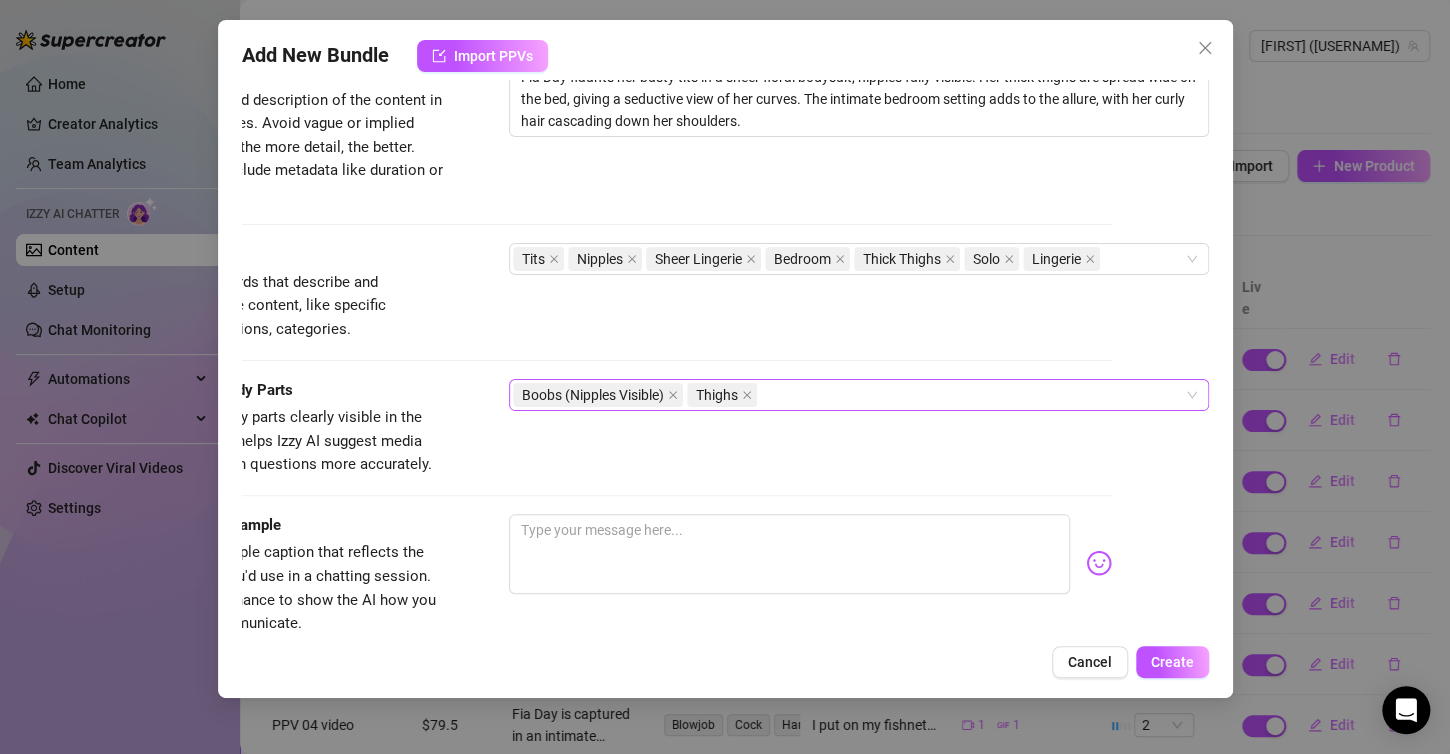 click on "Boobs (Nipples Visible) Thighs" at bounding box center (848, 395) 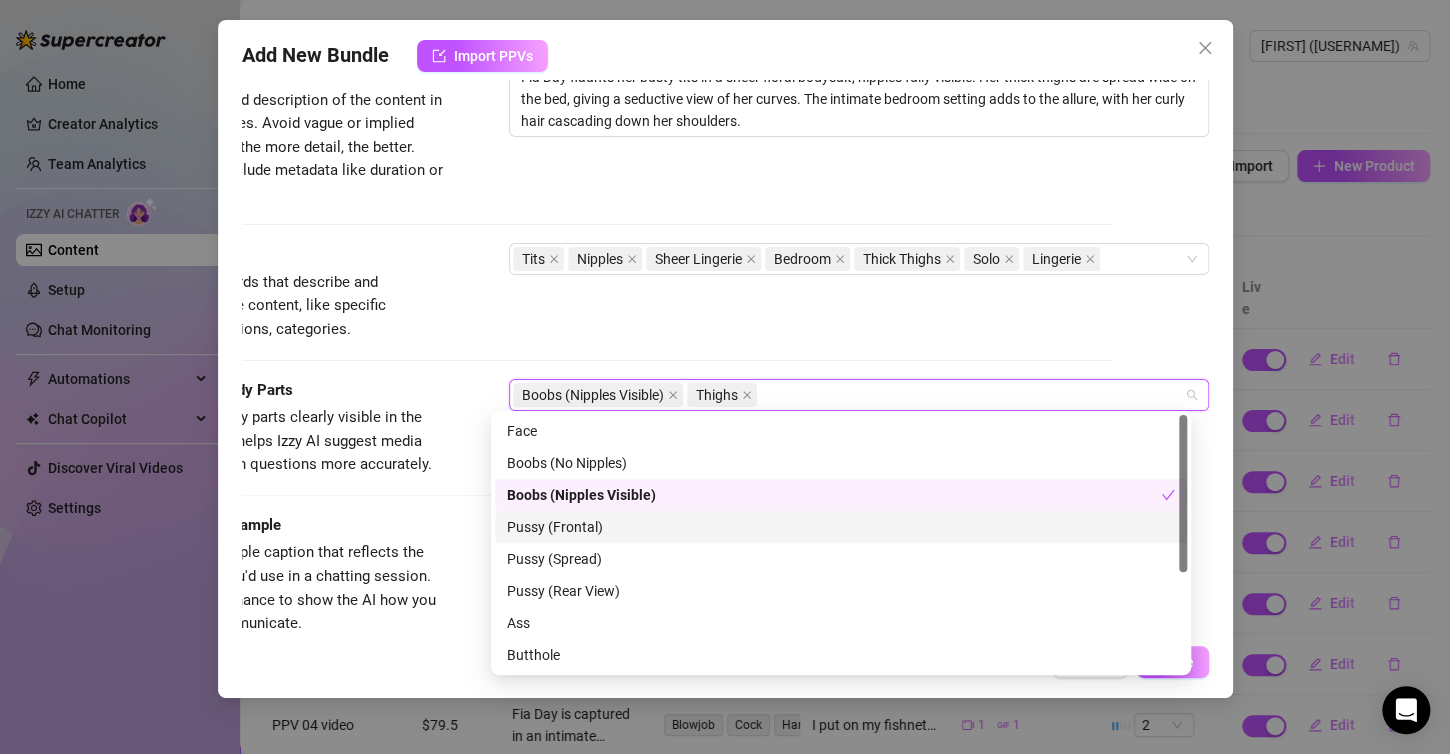 click on "Pussy (Frontal)" at bounding box center [841, 527] 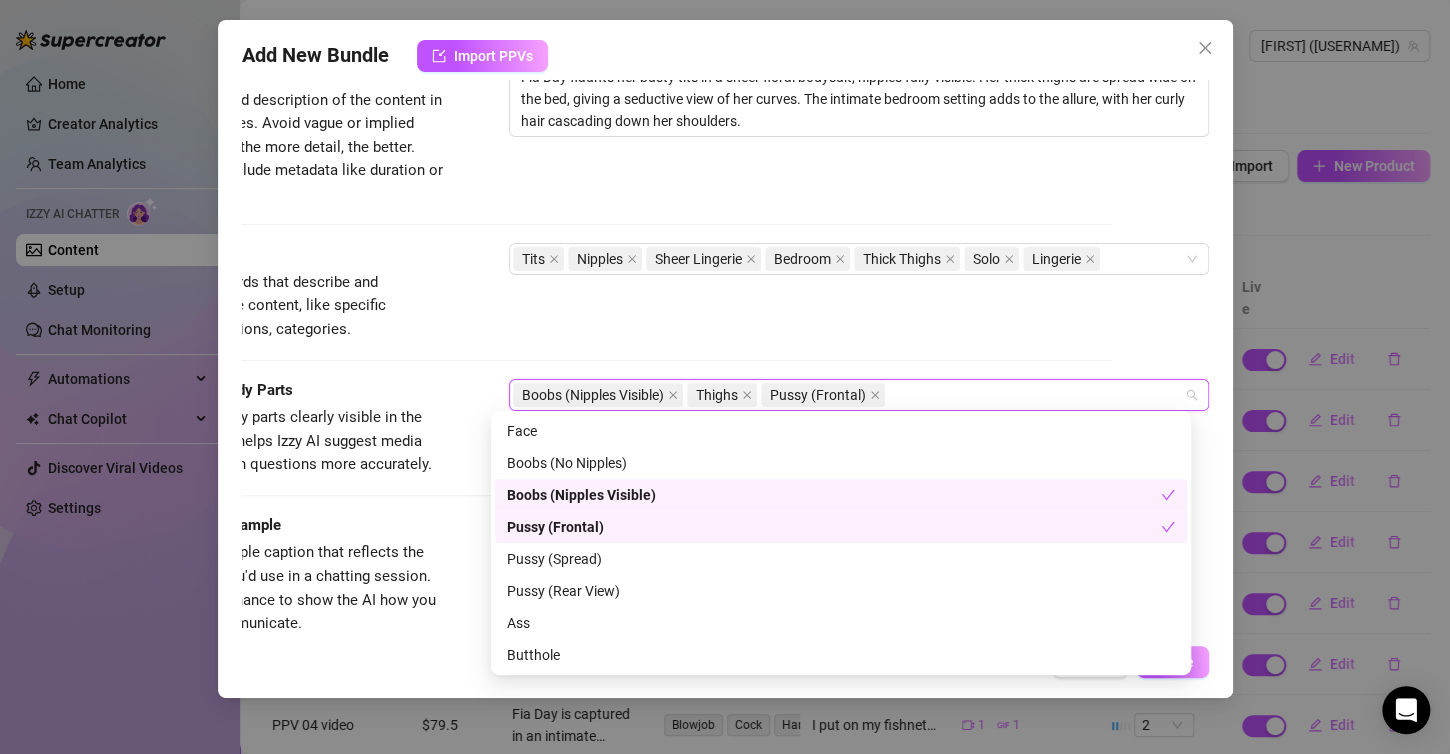 scroll, scrollTop: 160, scrollLeft: 0, axis: vertical 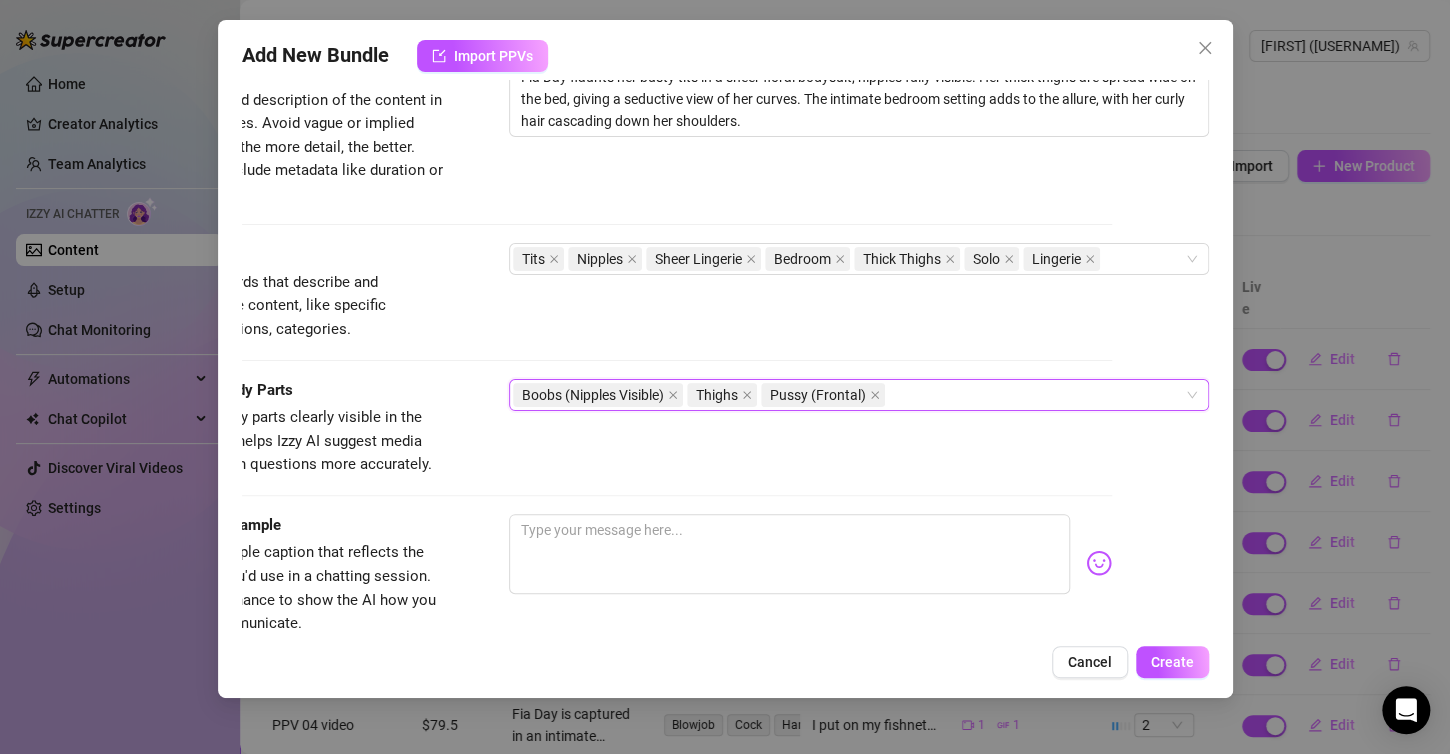 drag, startPoint x: 413, startPoint y: 480, endPoint x: 424, endPoint y: 474, distance: 12.529964 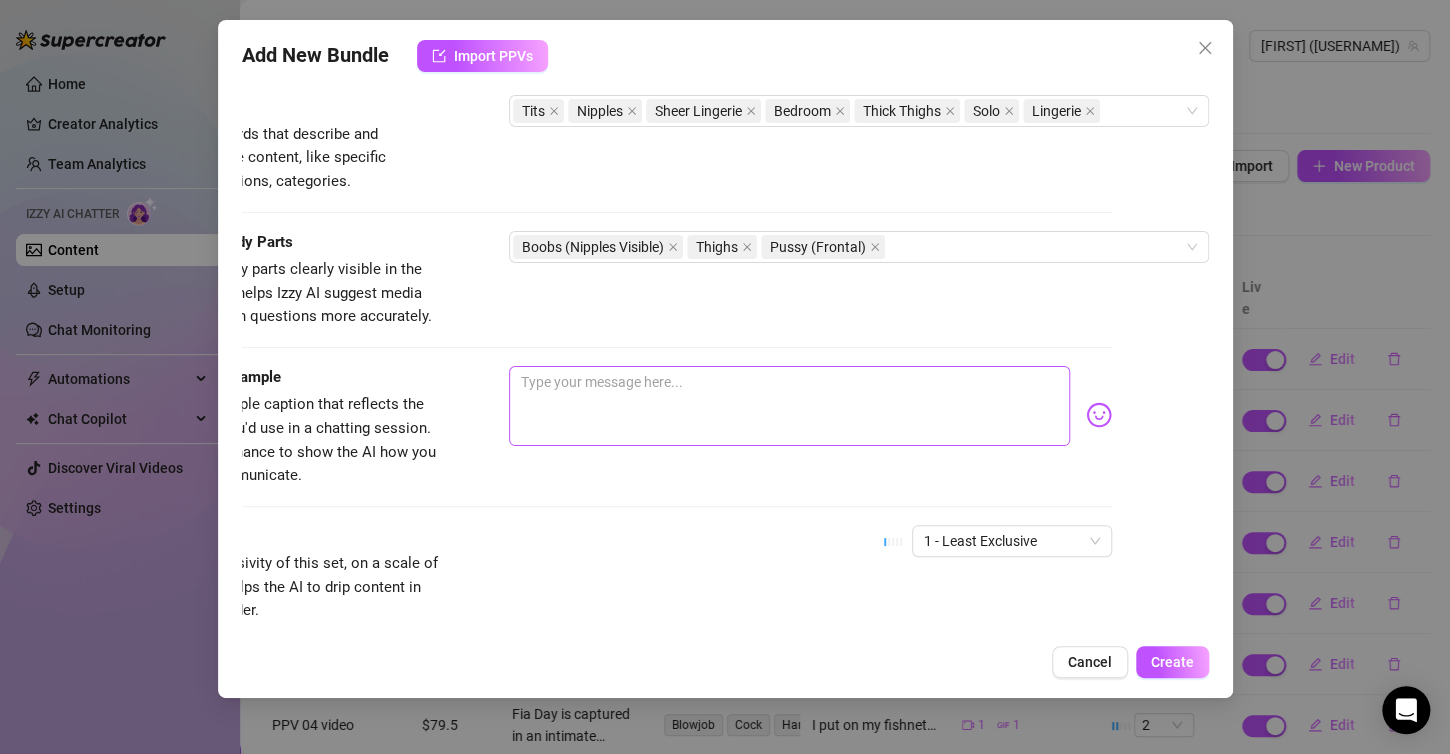 scroll, scrollTop: 1280, scrollLeft: 114, axis: both 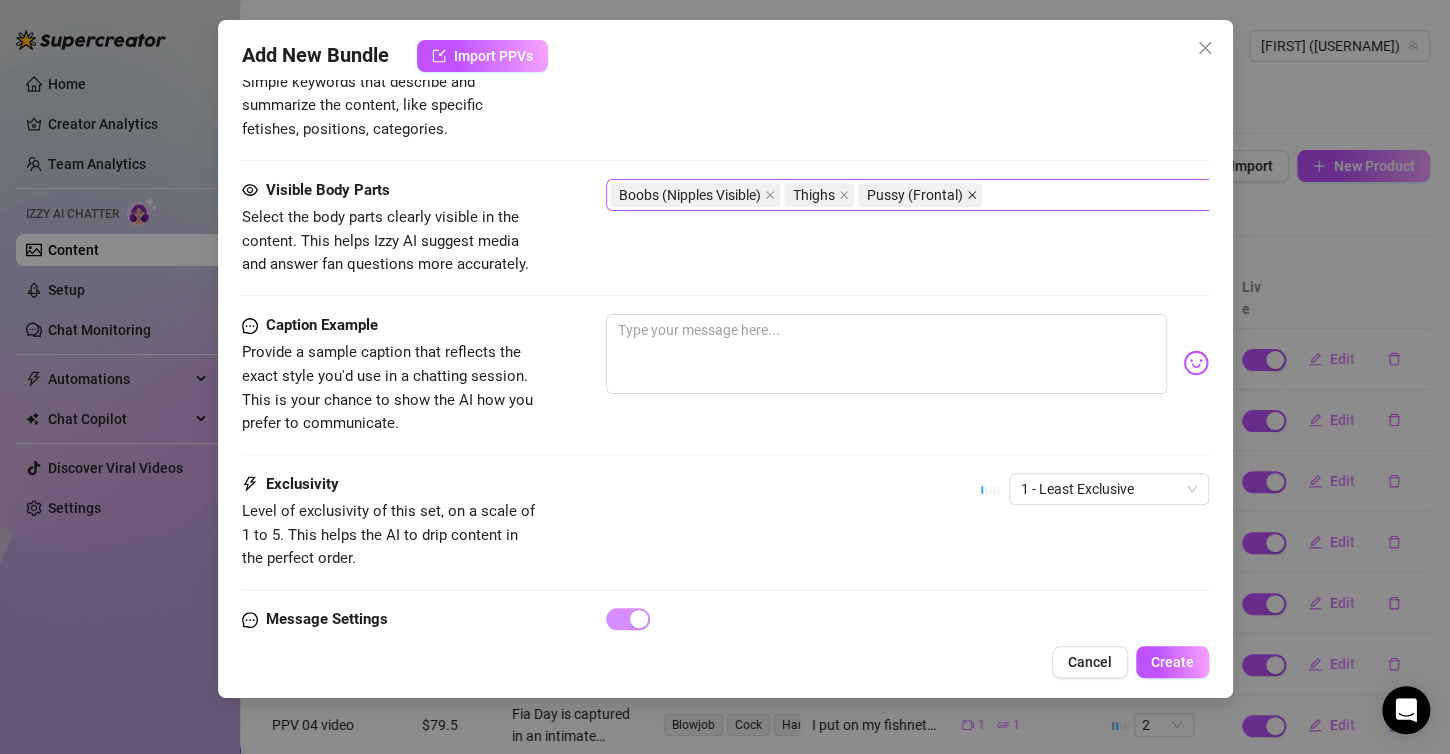click 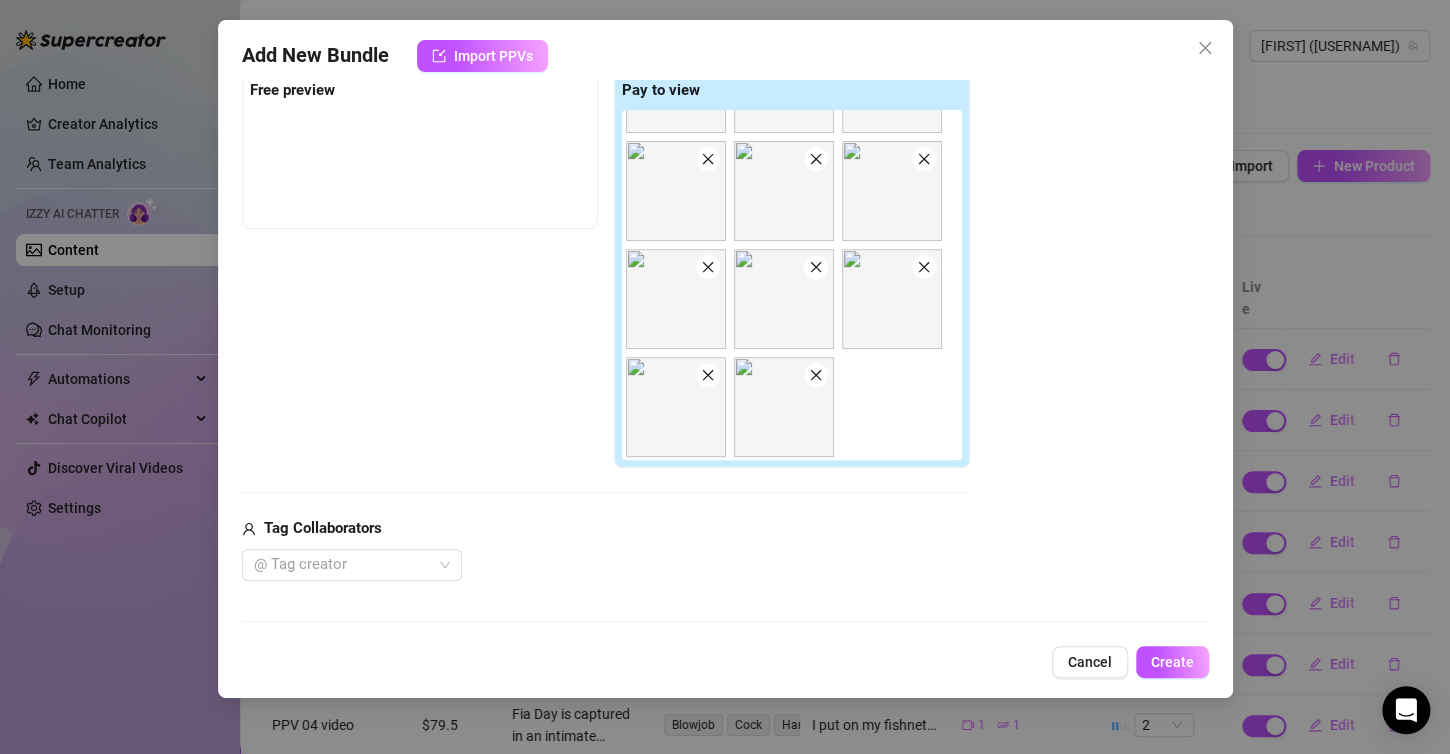 scroll, scrollTop: 280, scrollLeft: 0, axis: vertical 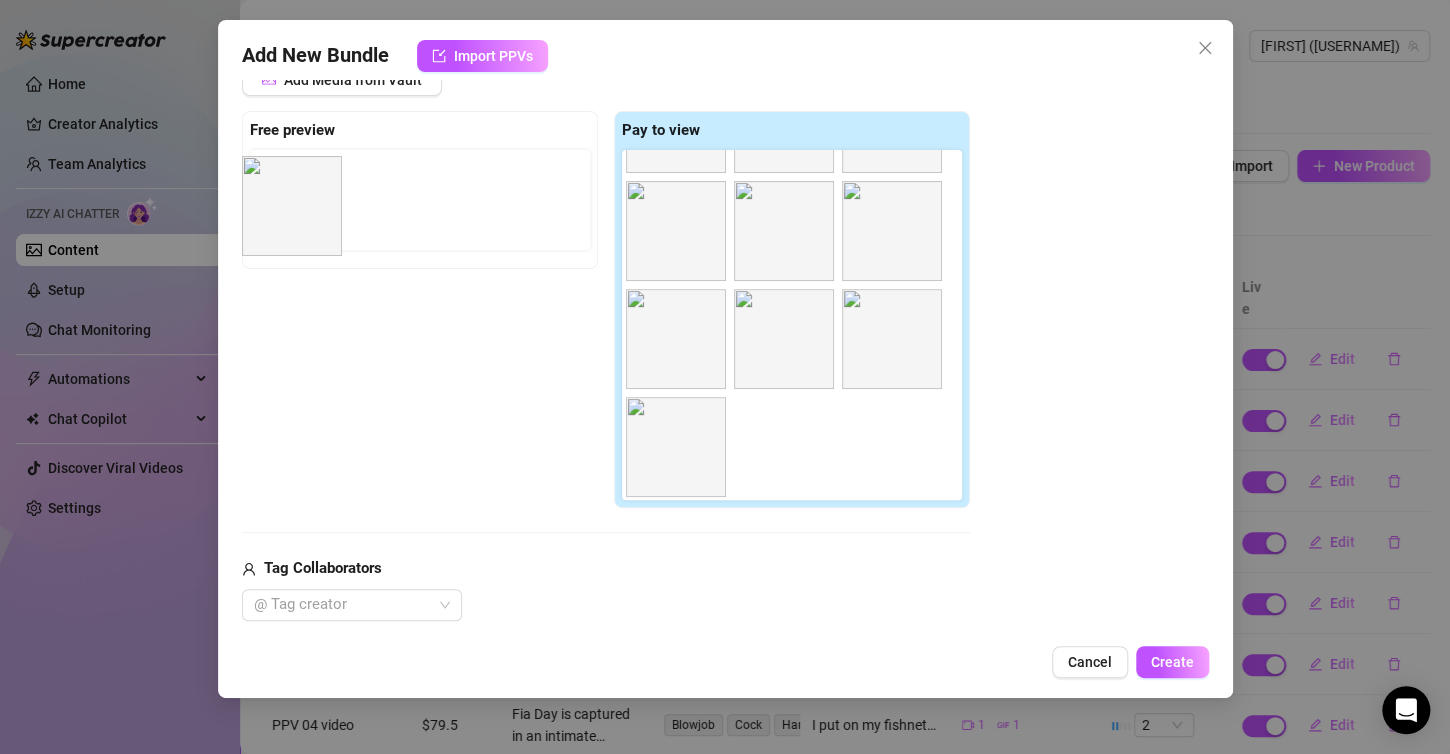 drag, startPoint x: 772, startPoint y: 439, endPoint x: 276, endPoint y: 200, distance: 550.5788 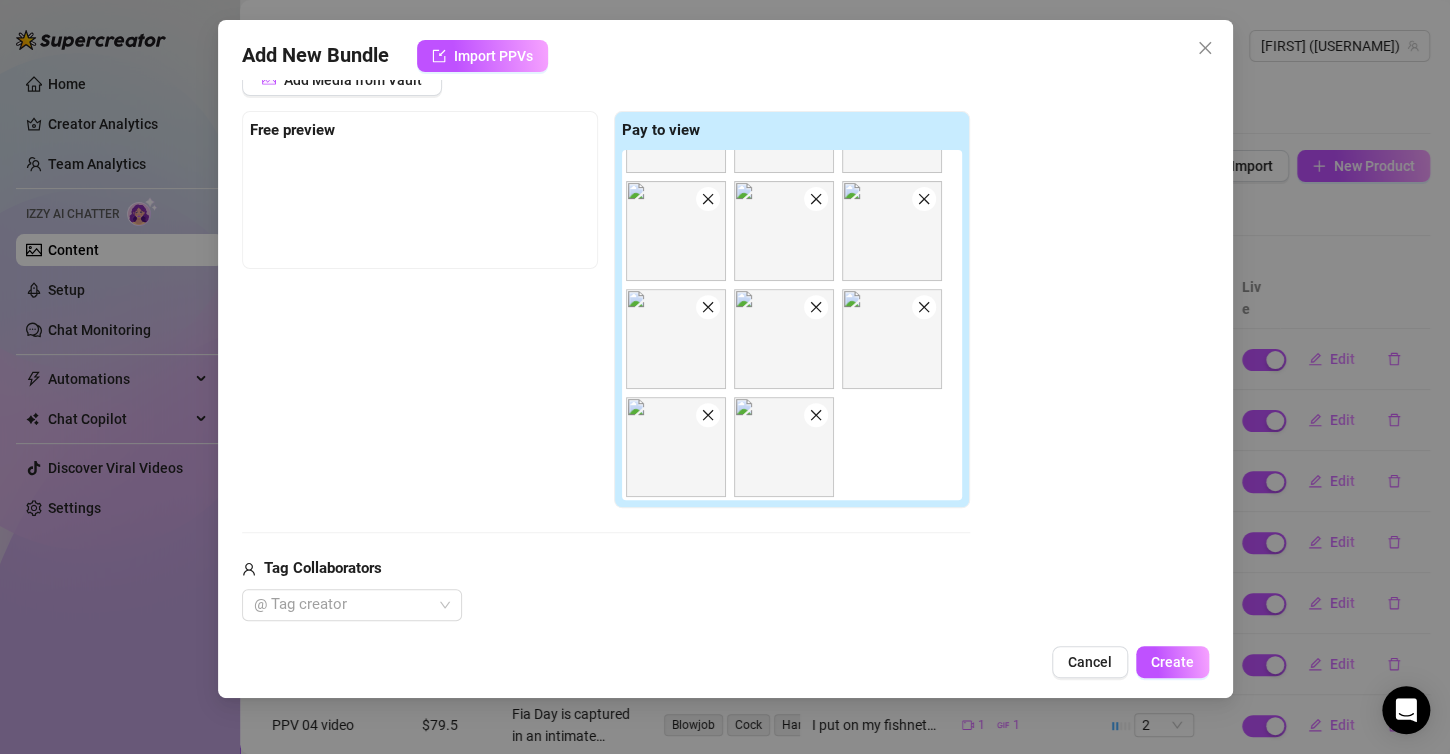 scroll, scrollTop: 205, scrollLeft: 0, axis: vertical 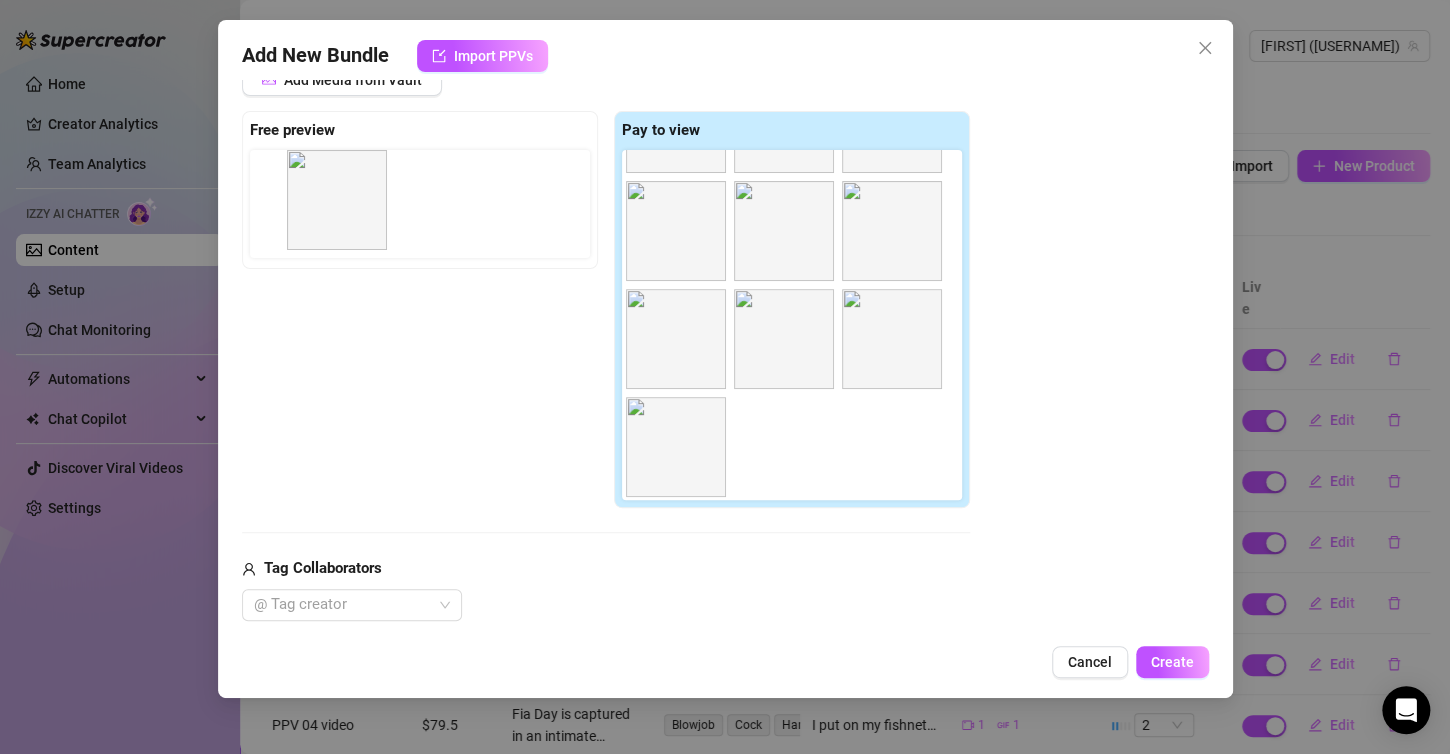 drag, startPoint x: 807, startPoint y: 444, endPoint x: 356, endPoint y: 196, distance: 514.6892 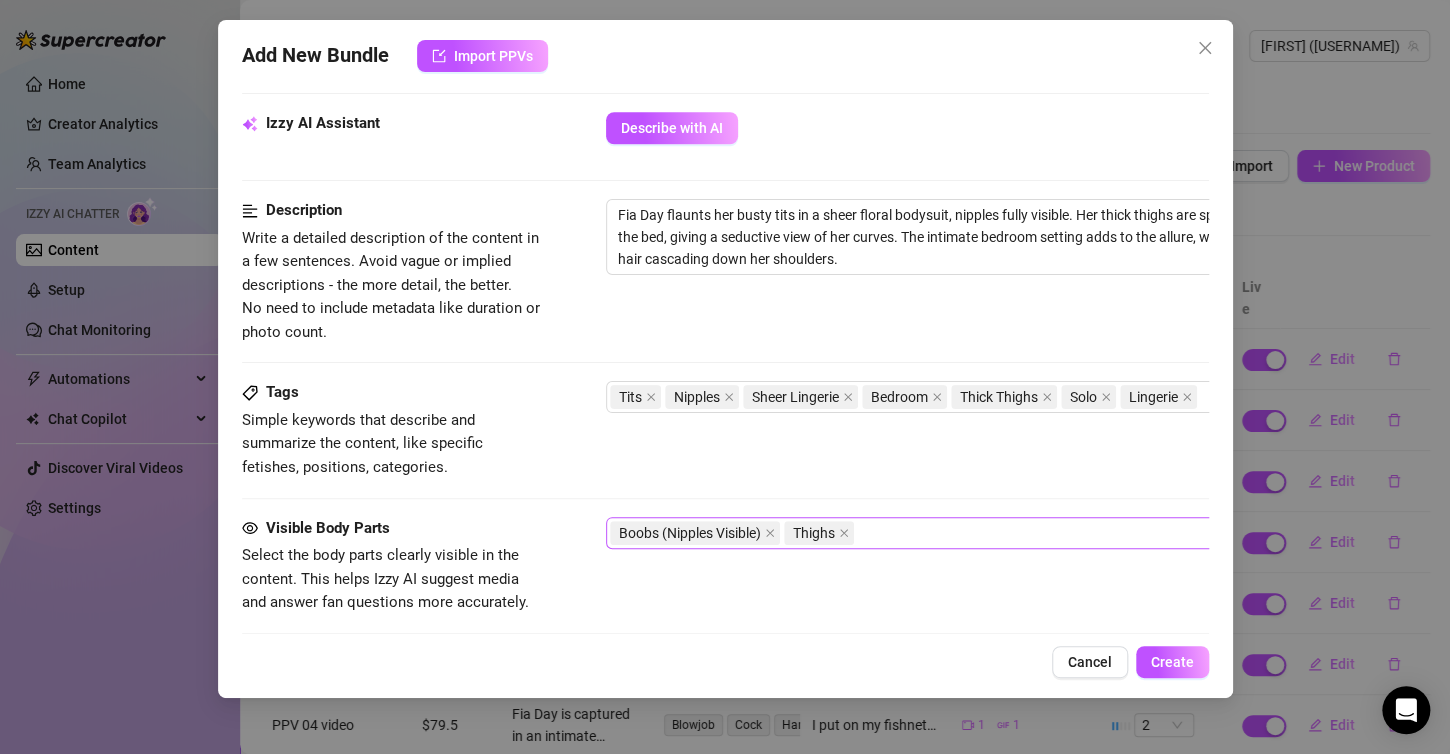 scroll, scrollTop: 879, scrollLeft: 0, axis: vertical 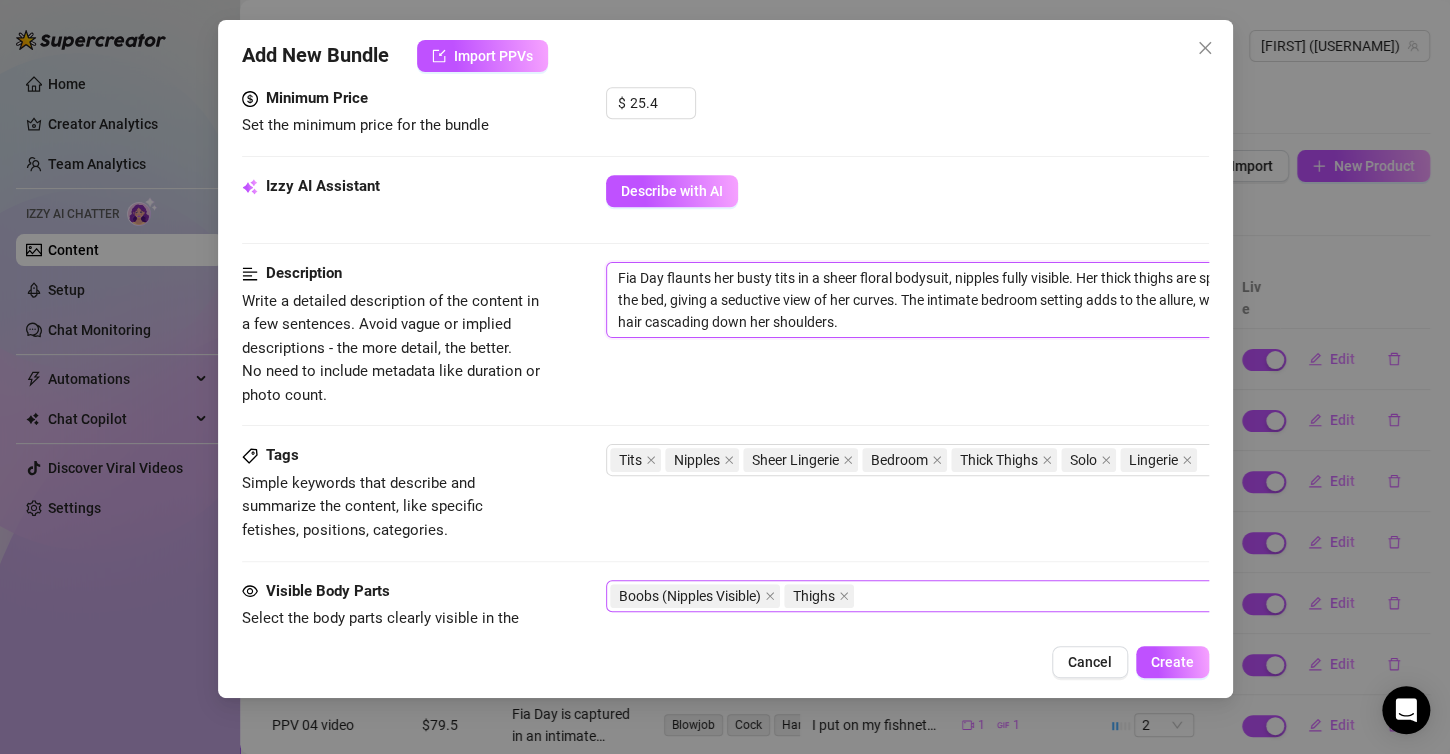 drag, startPoint x: 619, startPoint y: 270, endPoint x: 902, endPoint y: 321, distance: 287.5587 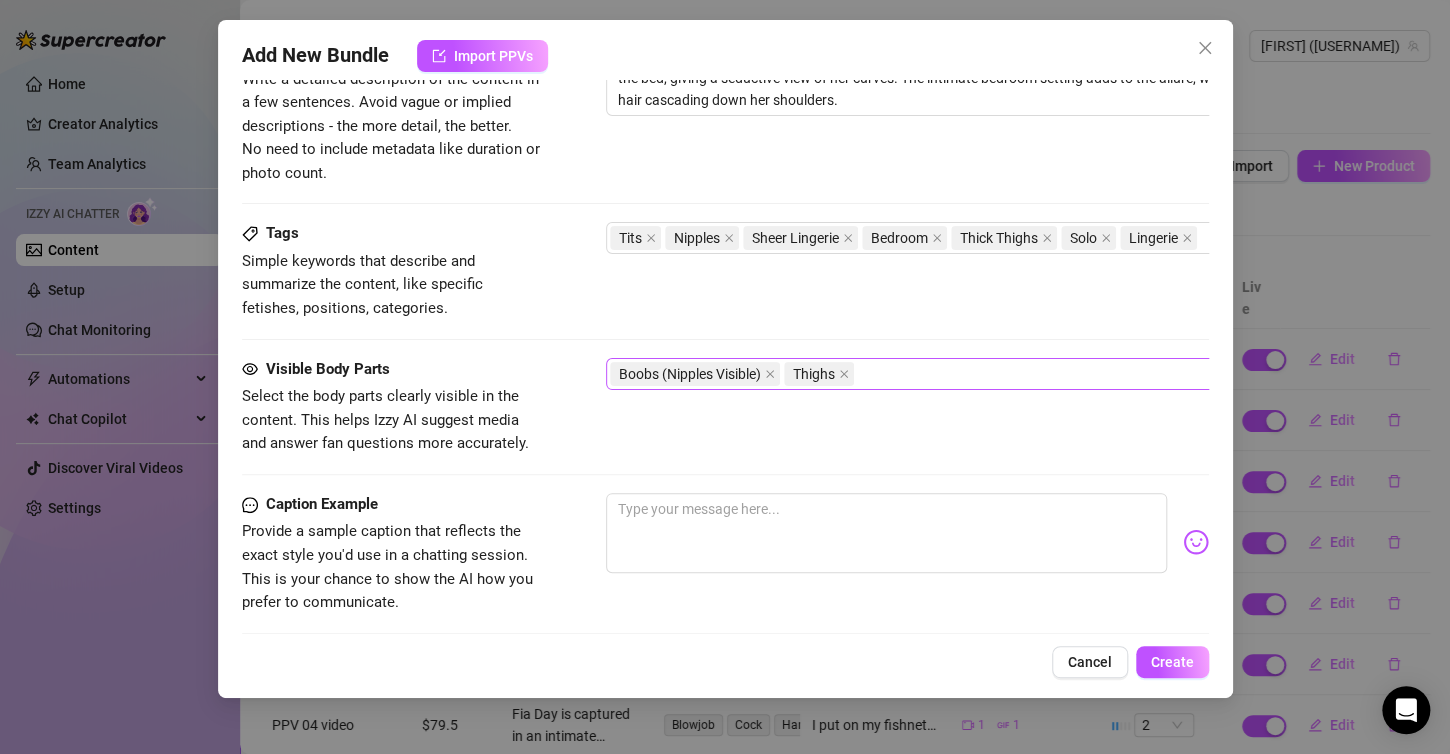 scroll, scrollTop: 1179, scrollLeft: 0, axis: vertical 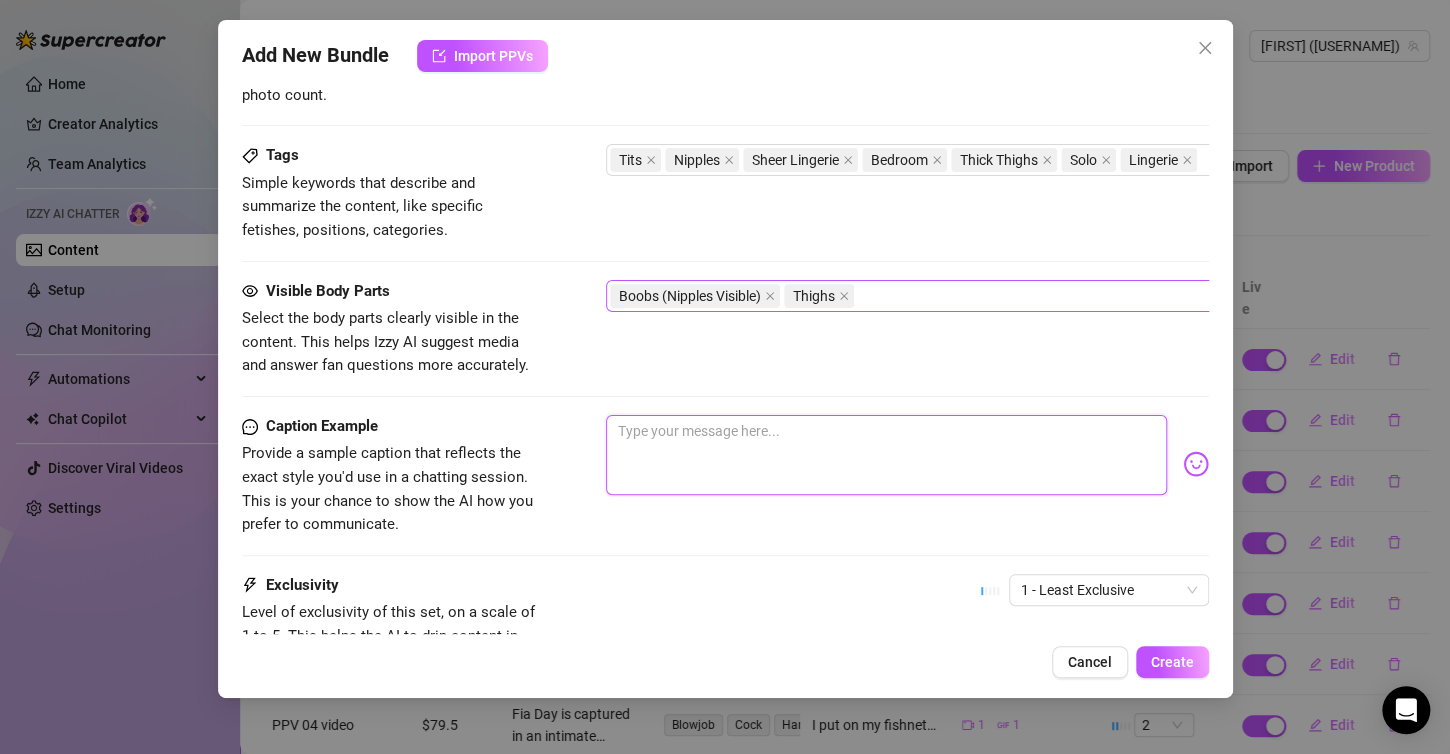 click at bounding box center (886, 455) 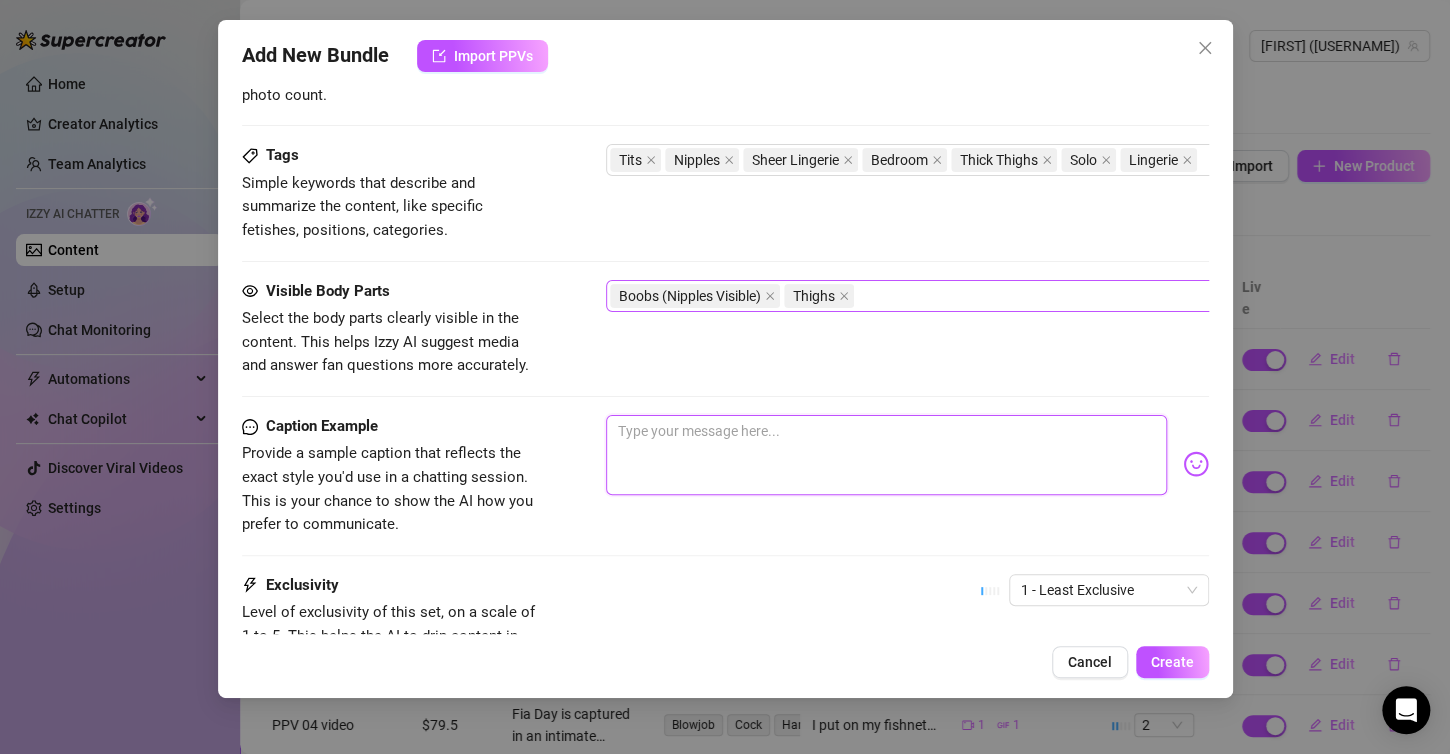 paste on "I’m flaunting my curves in the sheerest floral bodysuit—nipples fully visible, and these thick thighs spread wide just for you on my bed… 💦
The setting’s intimate, the mood is hot, and my curly hair’s cascading down as I tease every inch of you with these pics 😍" 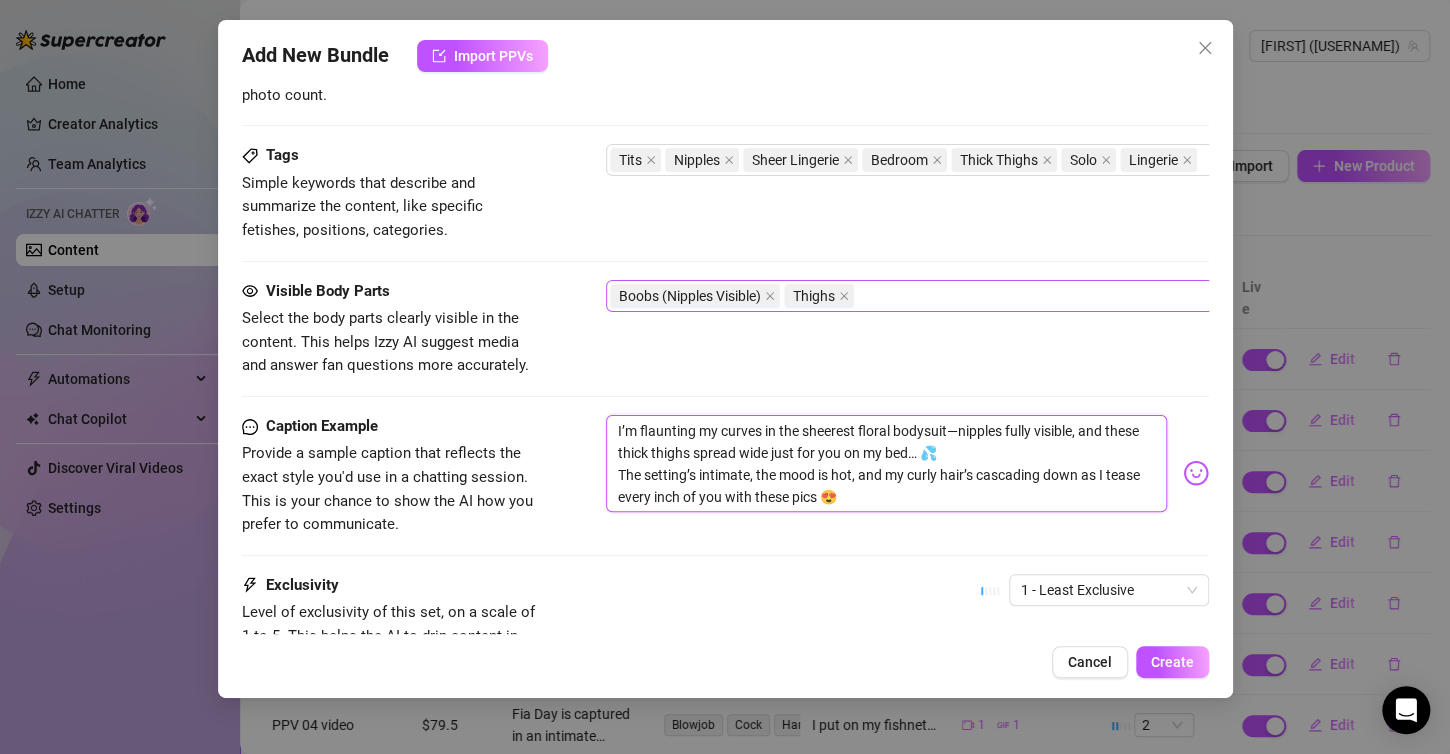 scroll, scrollTop: 0, scrollLeft: 0, axis: both 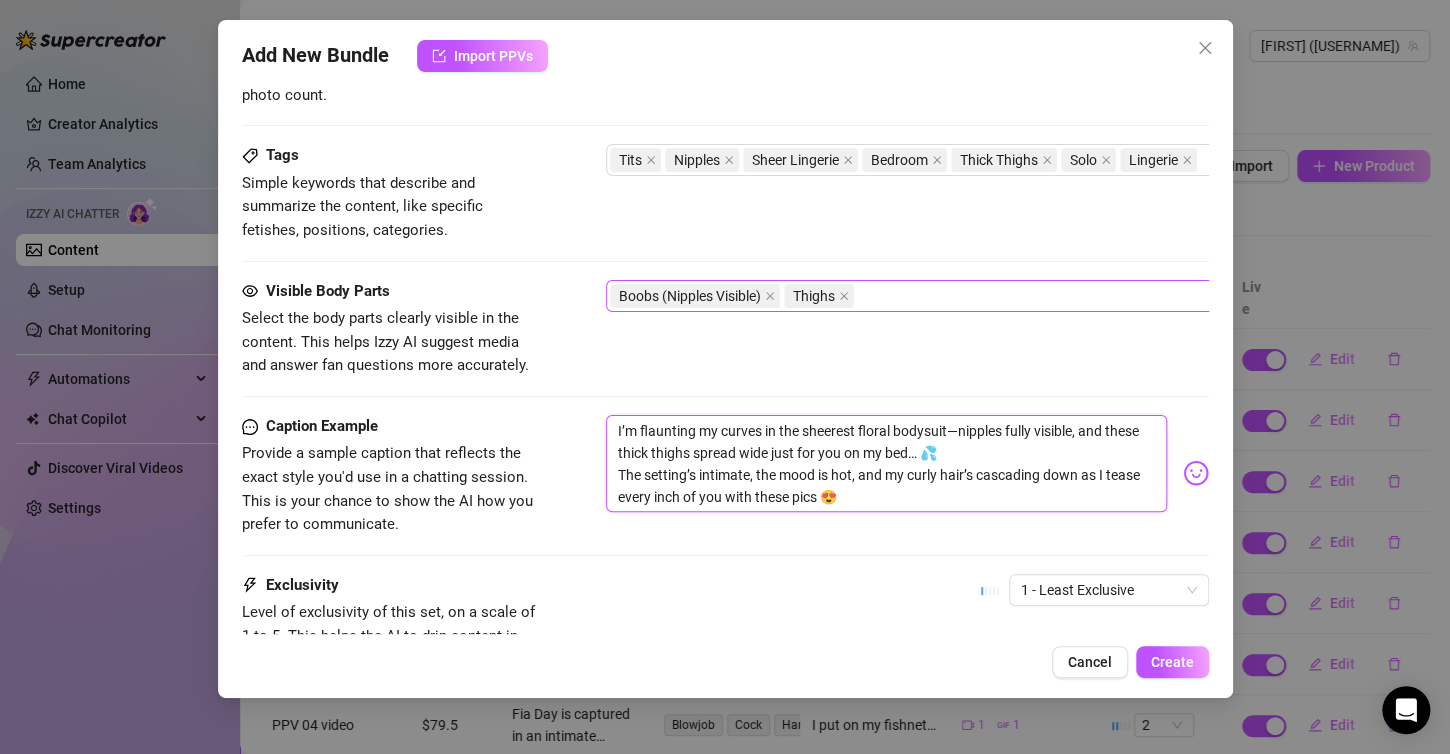 click on "I’m flaunting my curves in the sheerest floral bodysuit—nipples fully visible, and these thick thighs spread wide just for you on my bed… 💦
The setting’s intimate, the mood is hot, and my curly hair’s cascading down as I tease every inch of you with these pics 😍" at bounding box center (886, 464) 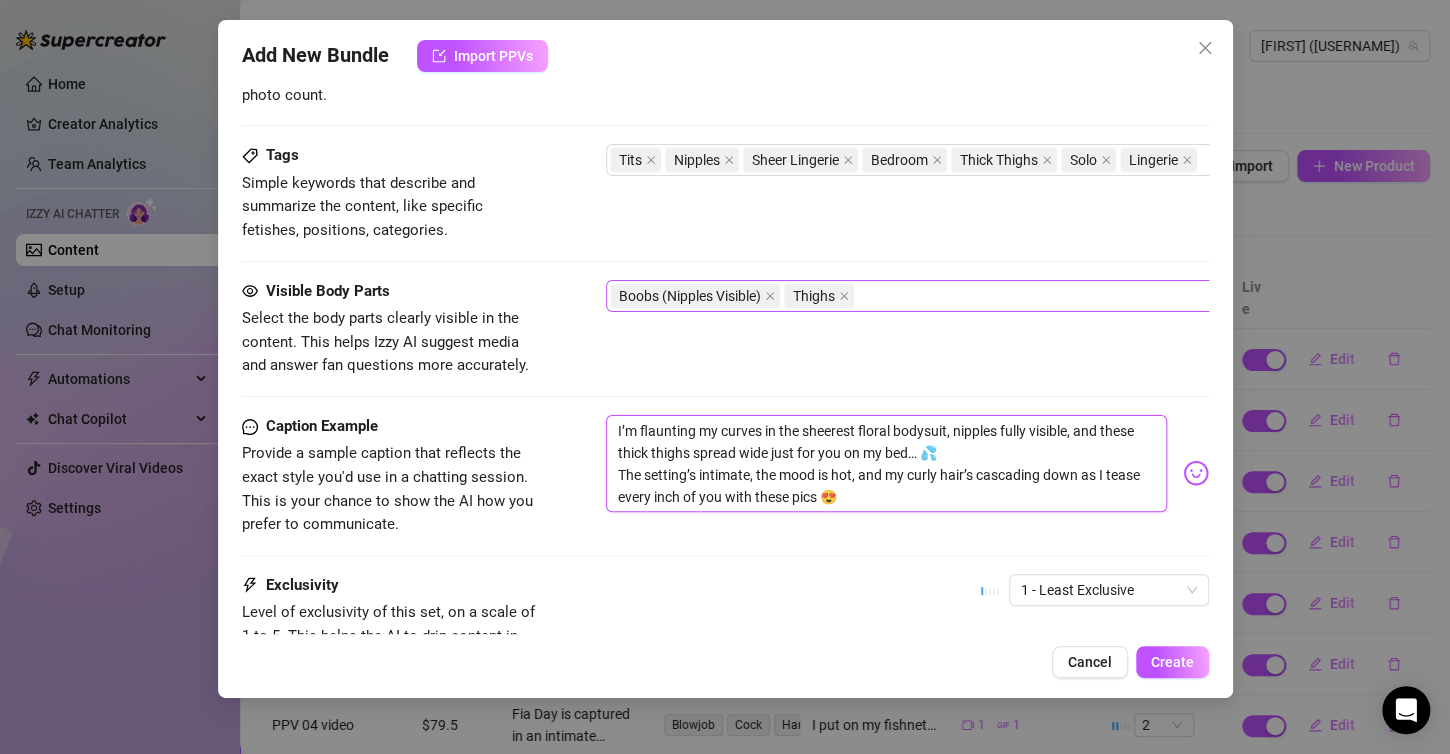 type on "I’m flaunting my curves in the sheerest floral bodysuit, nipples fully visible, and these thick thighs spread wide just for you on my bed… 💦
The setting’s intimate, the mood is hot, and my curly hair’s cascading down as I tease every inch of you with these pics 😍" 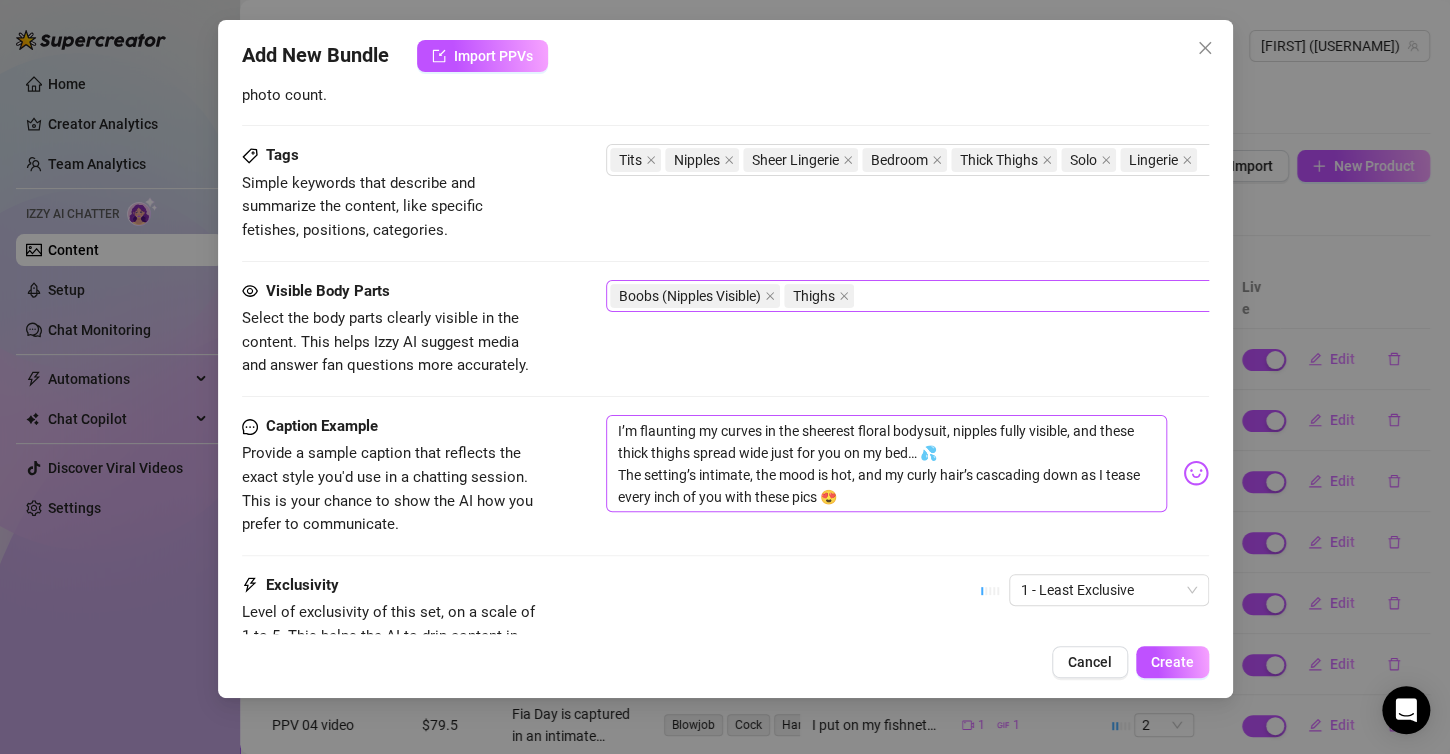 scroll, scrollTop: 1379, scrollLeft: 0, axis: vertical 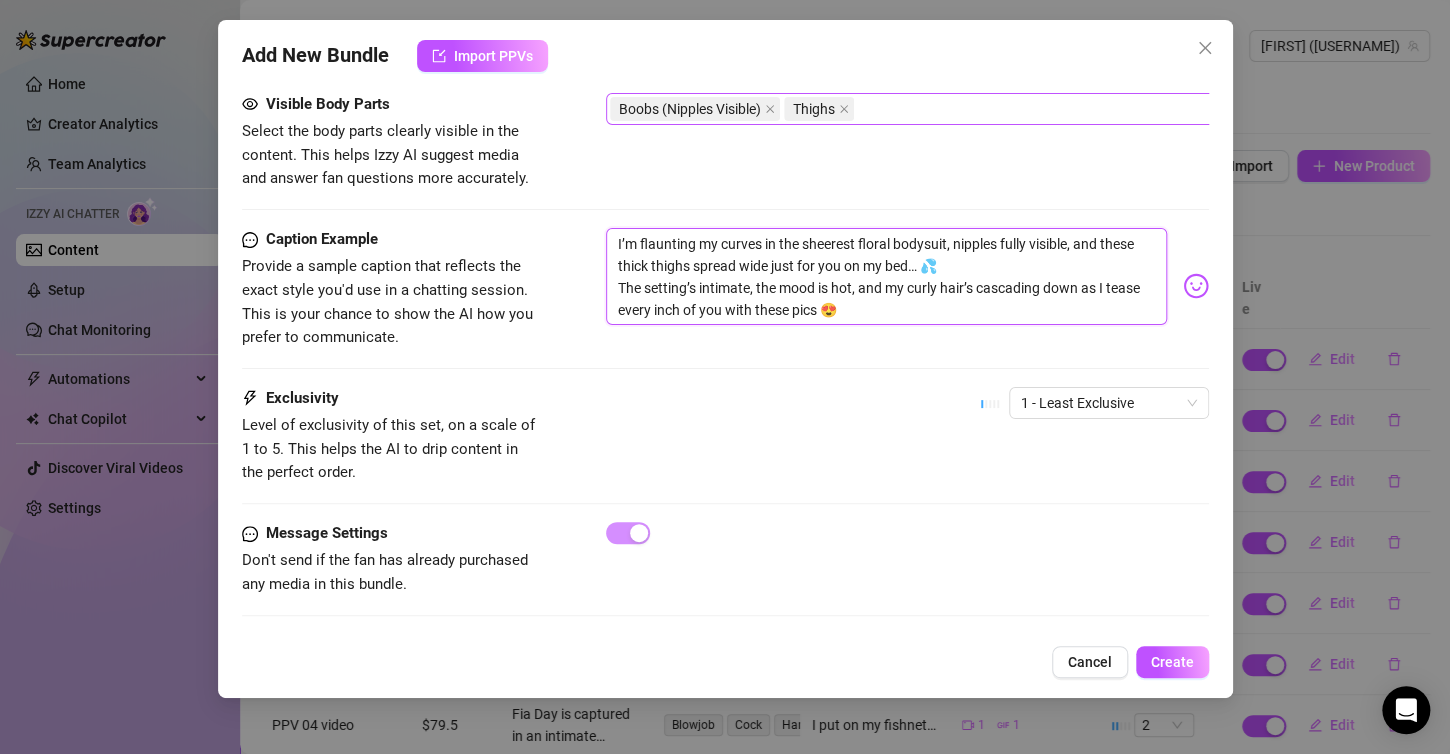 drag, startPoint x: 917, startPoint y: 296, endPoint x: 473, endPoint y: 188, distance: 456.94638 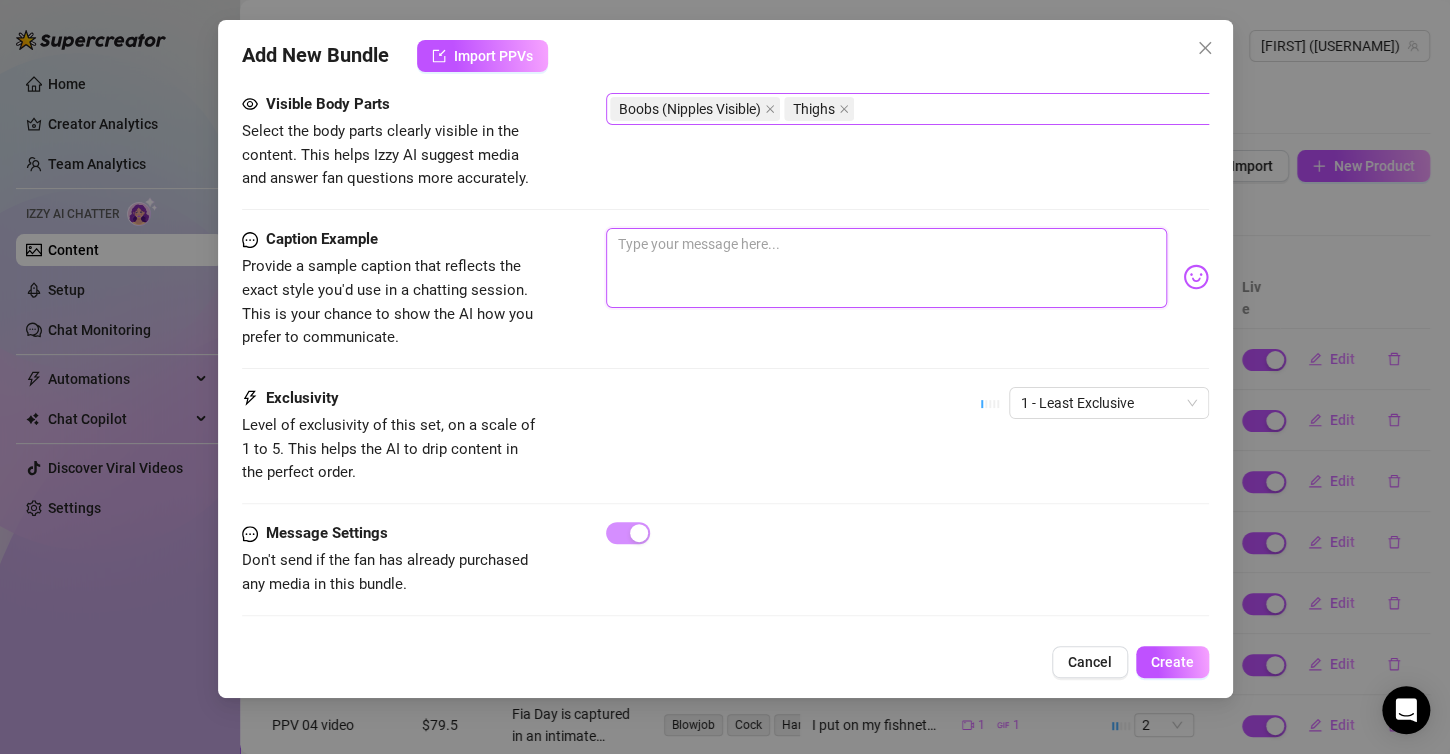 paste on "Slipped into this sheer floral bodysuit with nothing to hide—yep, my nipples are saying hi 😜
I’m spread out on the bed, thighs wide, giving you the best seat in the house 😈
My curls are wild, the vibes are cozy, and these pics? They’re trouble in the best way 😇💋" 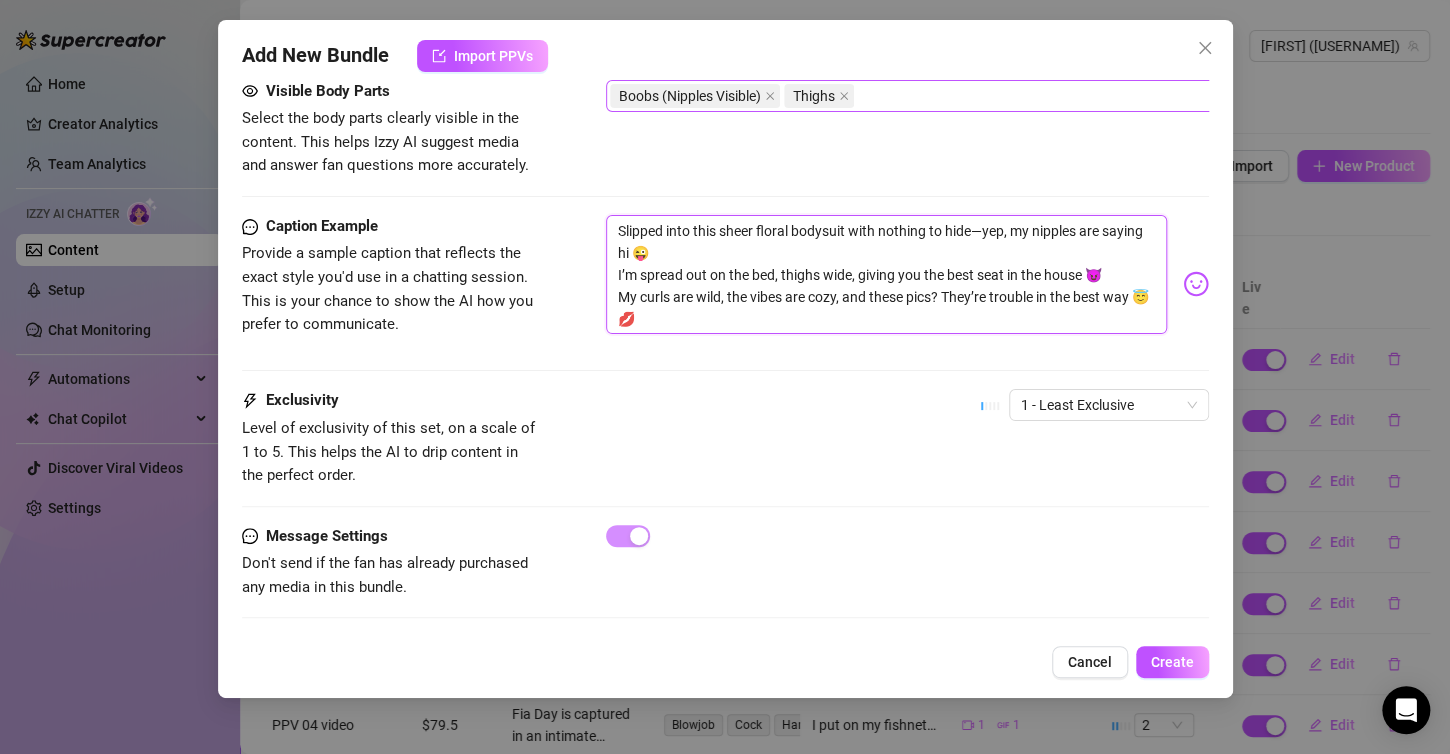 scroll, scrollTop: 0, scrollLeft: 0, axis: both 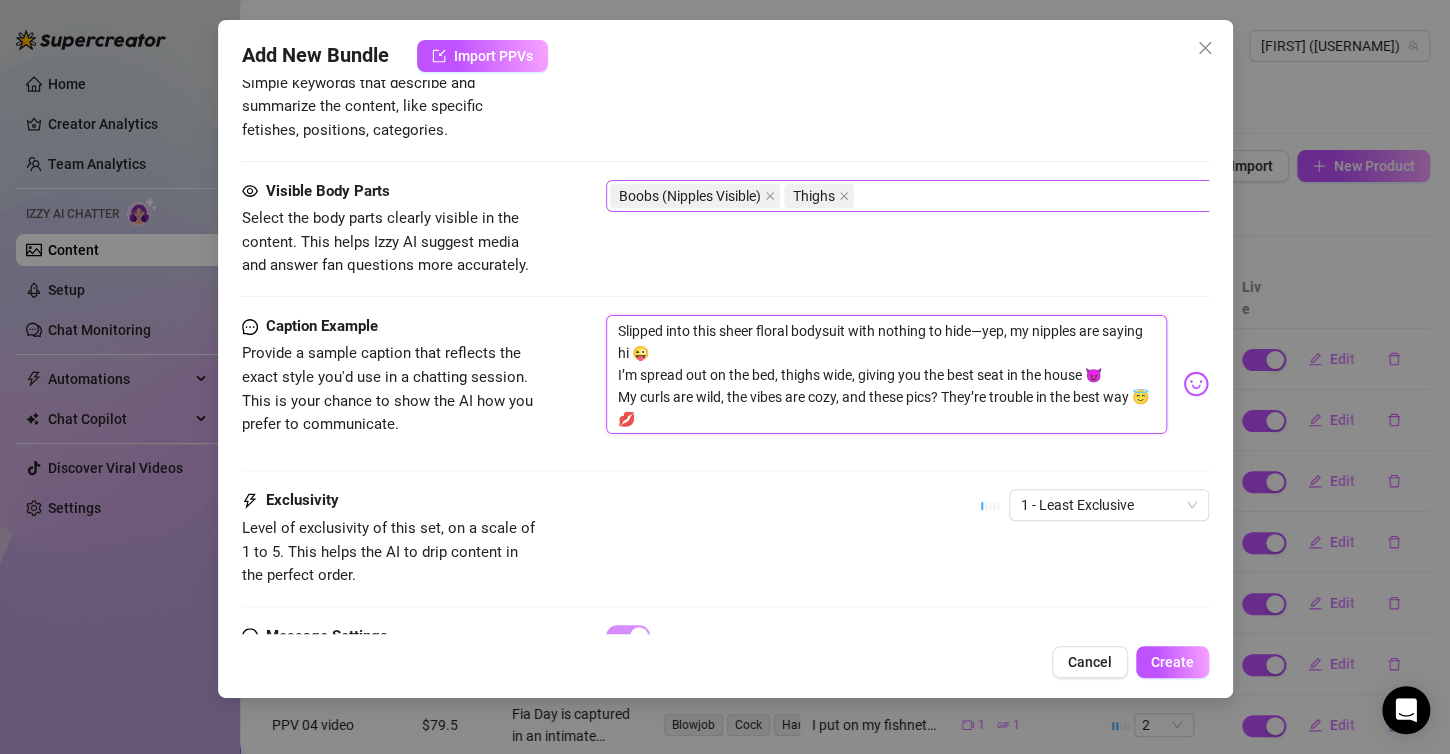 type on "Slipped into this sheer floral bodysuit with nothing to hide—yep, my nipples are saying hi 😉
I’m spread out on the bed, thighs wide, giving you the best seat in the house 😈
My curls are wild, the vibes are cozy, and these pics? They’re trouble in the best way 🤩" 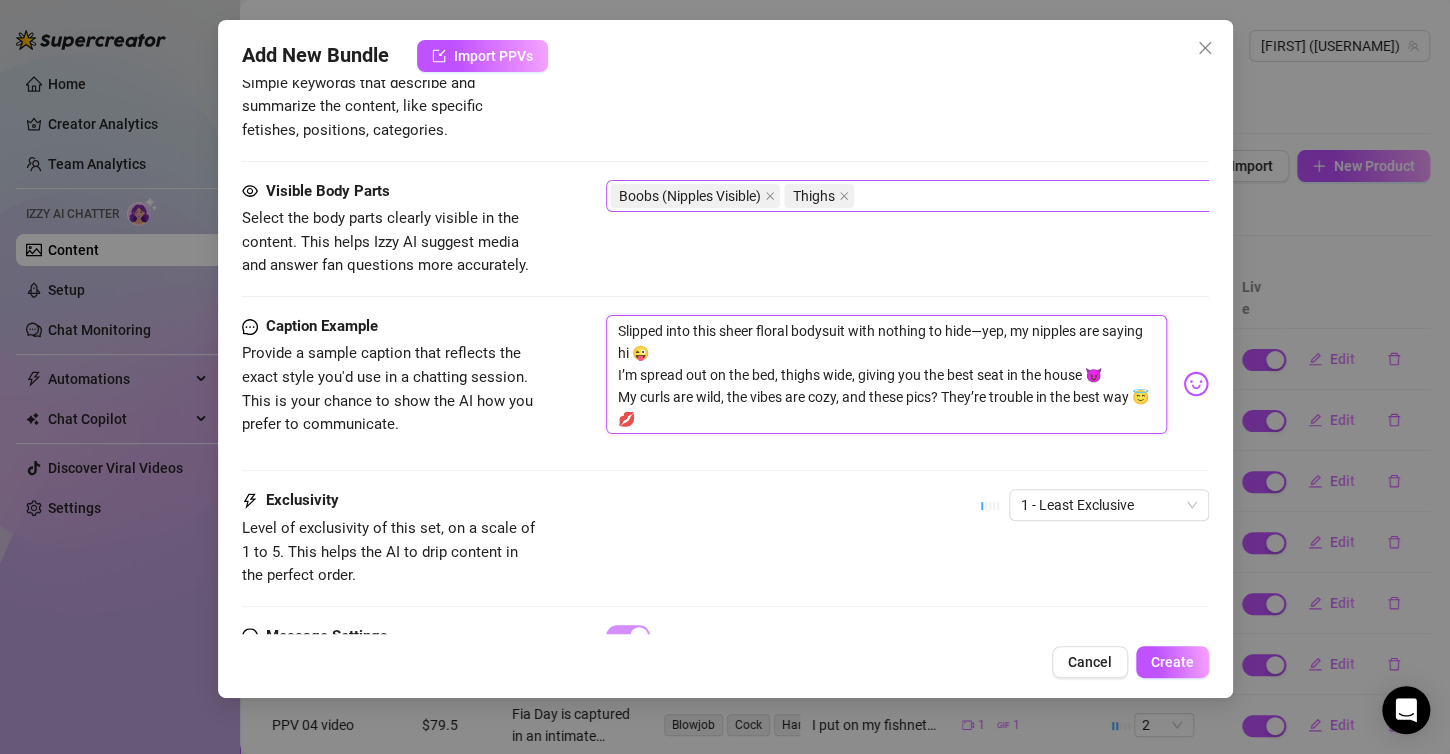 type on "Slipped into this sheer floral bodysuit with nothing to hide—yep, my nipples are saying hi 😉
I’m spread out on the bed, thighs wide, giving you the best seat in the house 😈
My curls are wild, the vibes are cozy, and these pics? They’re trouble in the best way 🤩" 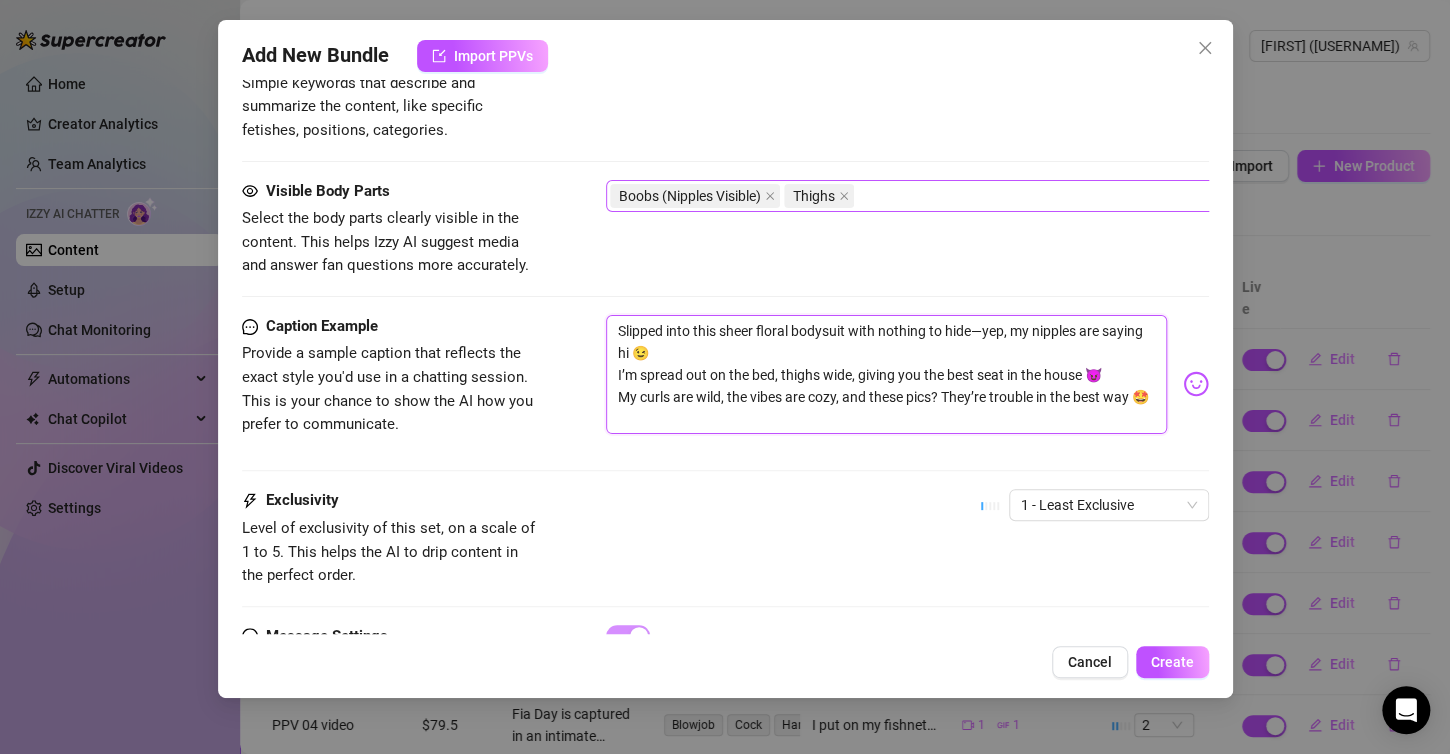 click on "Slipped into this sheer floral bodysuit with nothing to hide—yep, my nipples are saying hi 😉
I’m spread out on the bed, thighs wide, giving you the best seat in the house 😈
My curls are wild, the vibes are cozy, and these pics? They’re trouble in the best way 🤩" at bounding box center [886, 375] 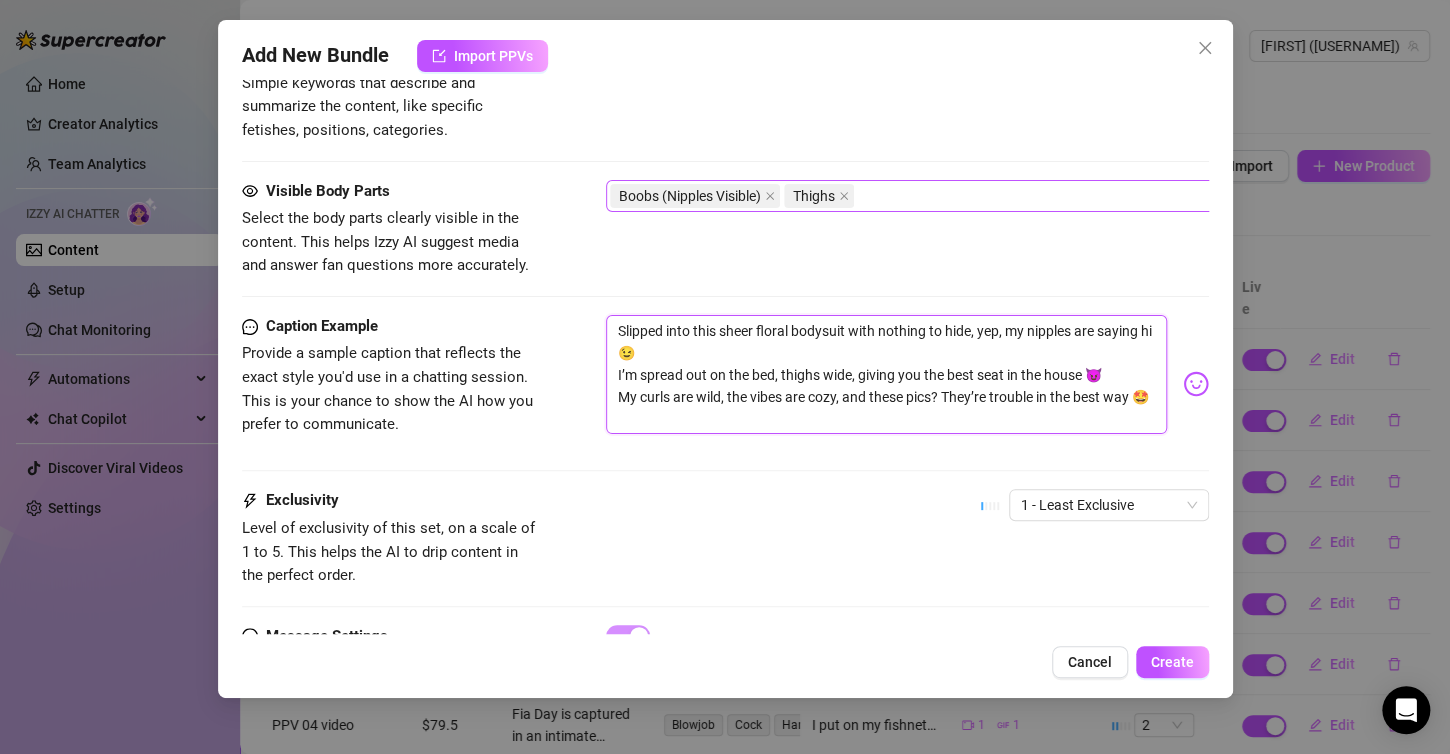 type on "Slipped into this sheer floral bodysuit with nothing to hide,yep, my nipples are saying hi 😜
I’m spread out on the bed, thighs wide, giving you the best seat in the house 😈
My curls are wild, the vibes are cozy, and these pics? They’re trouble in the best way 😇" 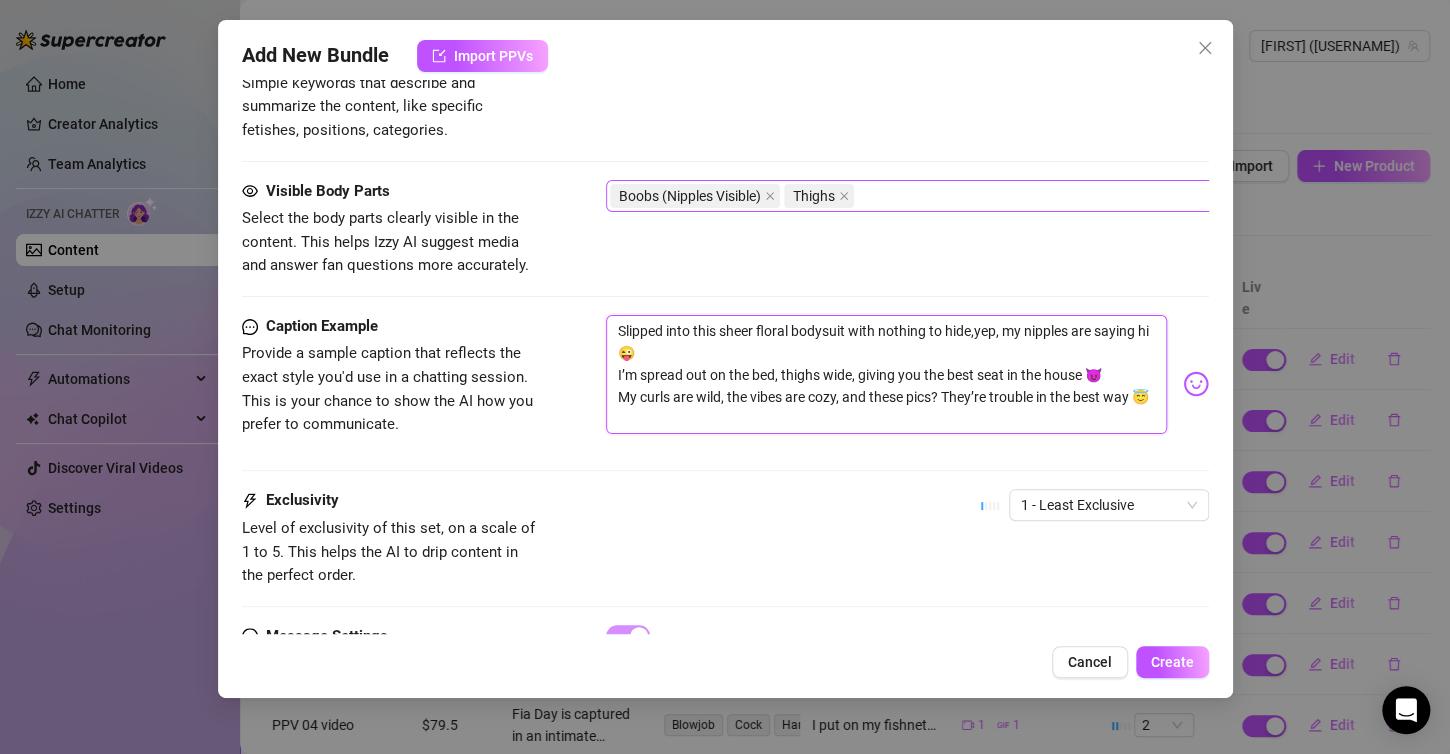 type on "Slipped into this sheer floral bodysuit with nothing to hide, yep, my nipples are saying hi 😉
I’m spread out on the bed, thighs wide, giving you the best seat in the house 😈
My curls are wild, the vibes are cozy, and these pics? They’re trouble in the best way 🤩" 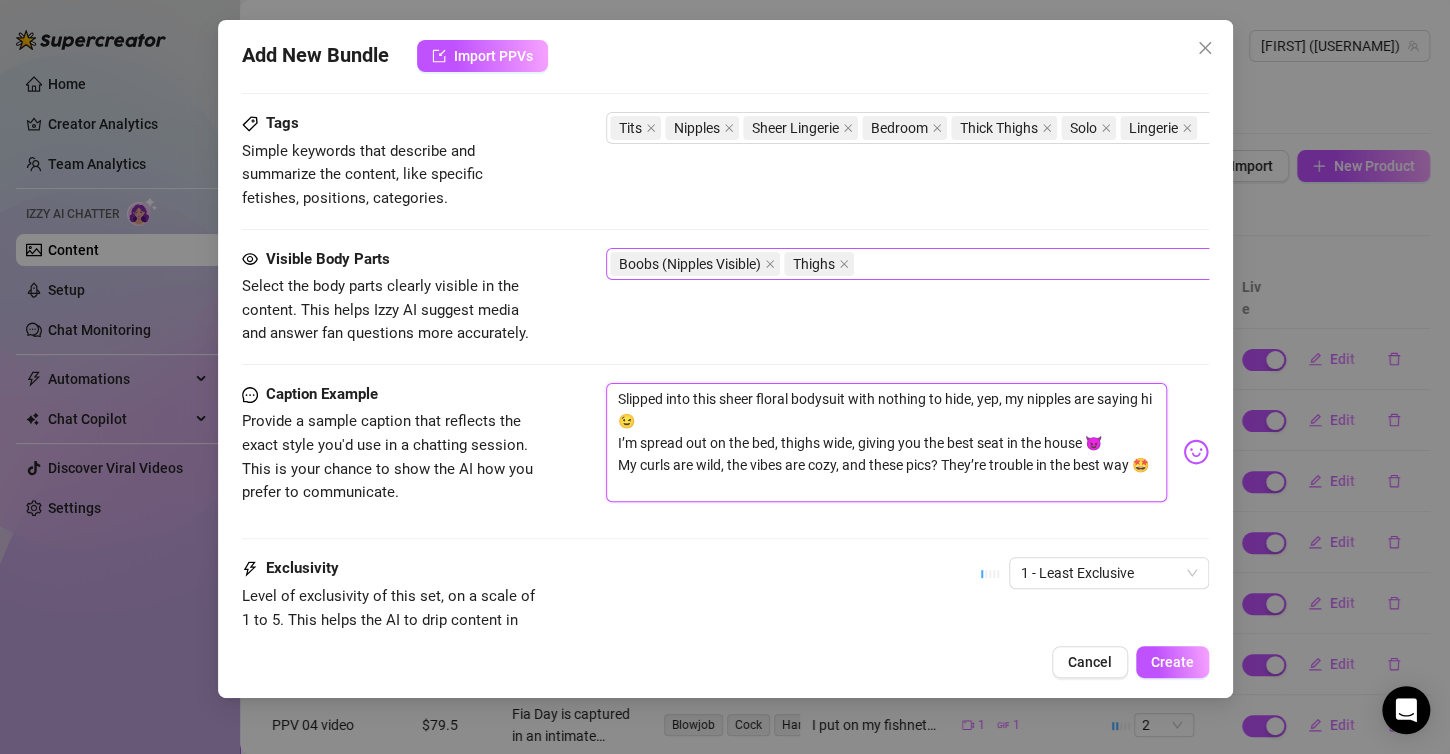 scroll, scrollTop: 1395, scrollLeft: 0, axis: vertical 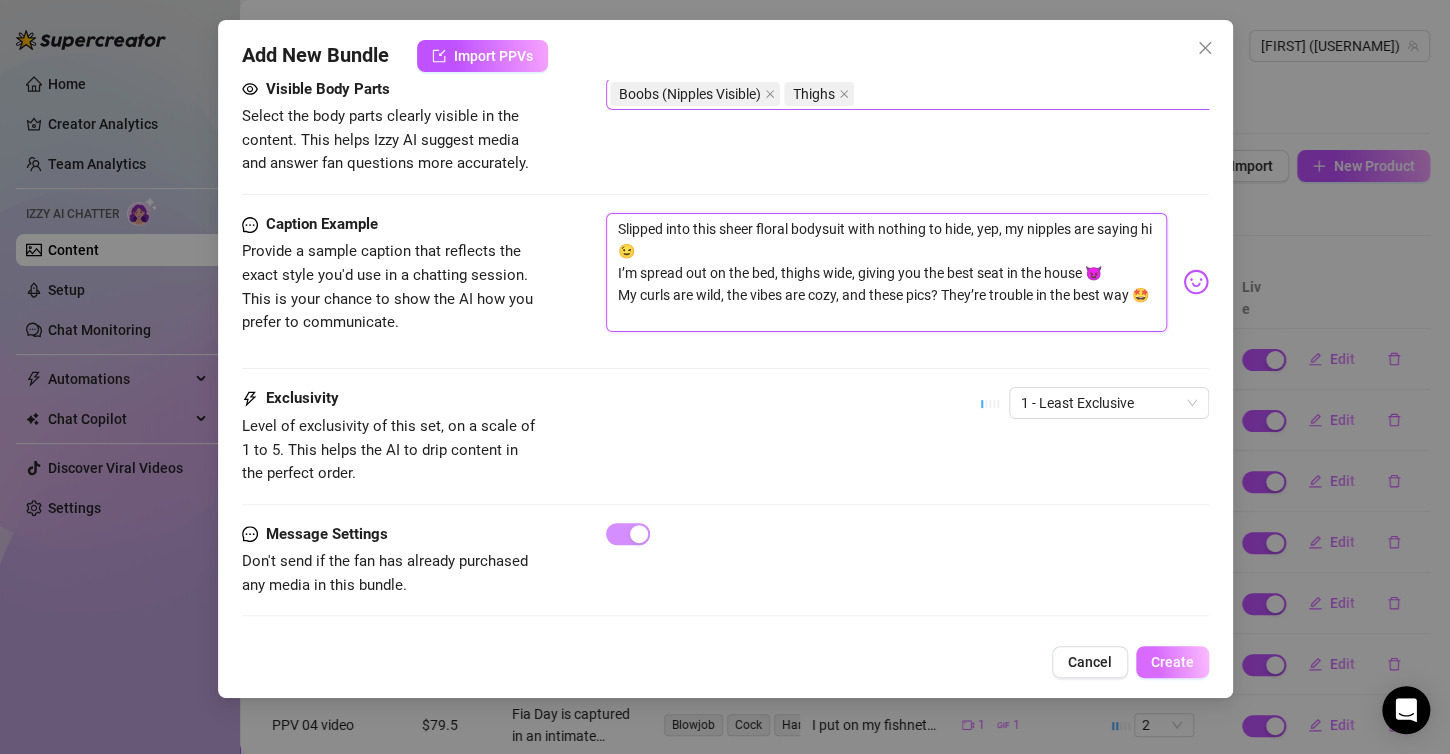 type on "Slipped into this sheer floral bodysuit with nothing to hide, yep, my nipples are saying hi 😉
I’m spread out on the bed, thighs wide, giving you the best seat in the house 😈
My curls are wild, the vibes are cozy, and these pics? They’re trouble in the best way 🤩" 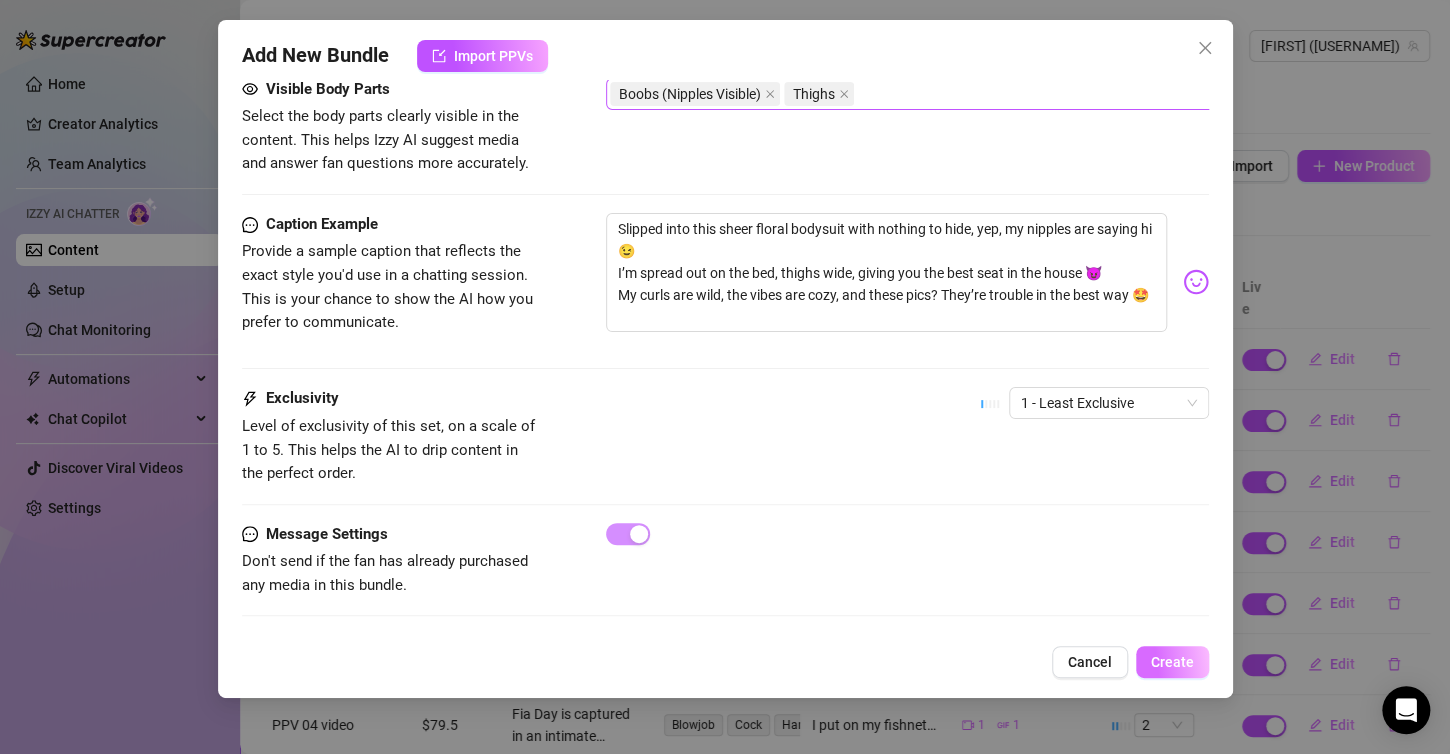 click on "Create" at bounding box center [1172, 662] 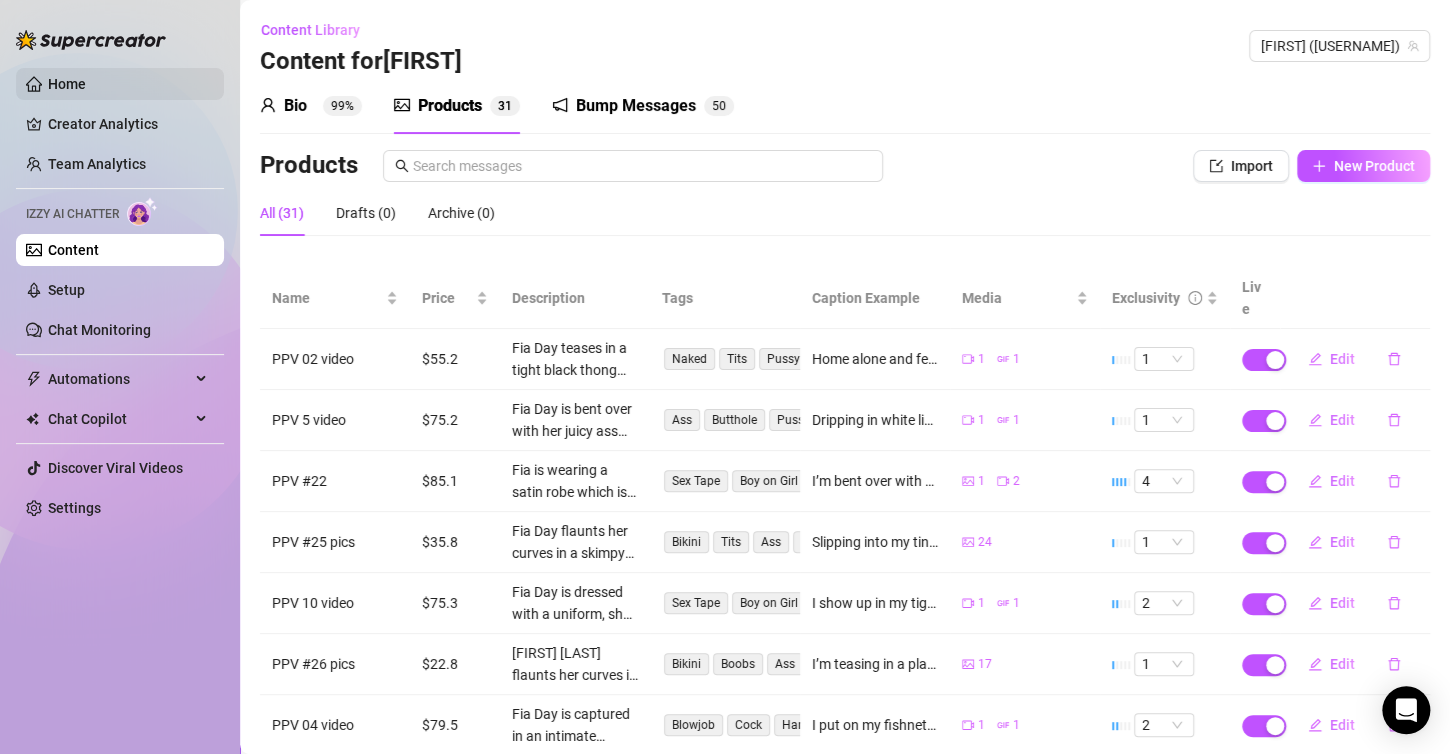 click on "Home" at bounding box center [67, 84] 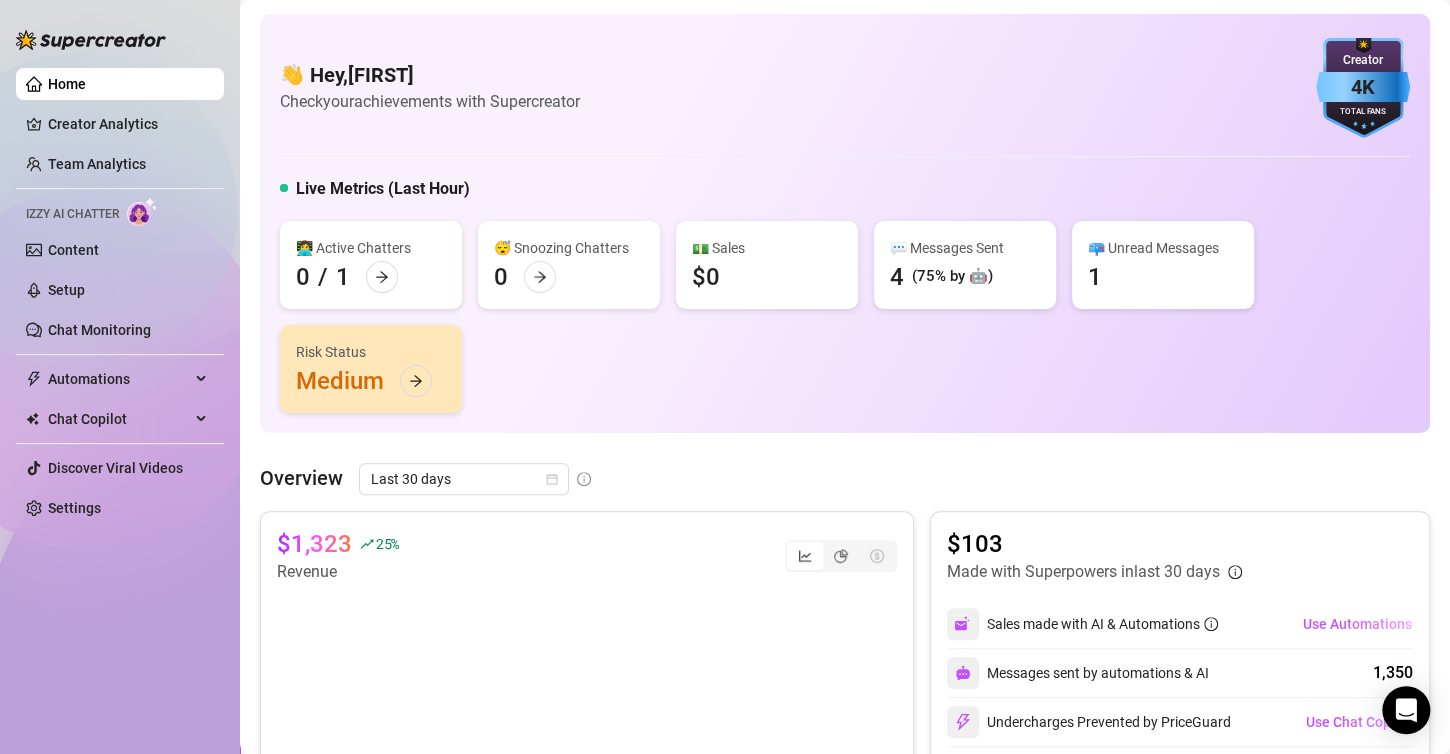 click on "Home Creator Analytics   Team Analytics Izzy AI Chatter Content Setup Chat Monitoring Automations Chat Copilot Discover Viral Videos Settings" at bounding box center [120, 296] 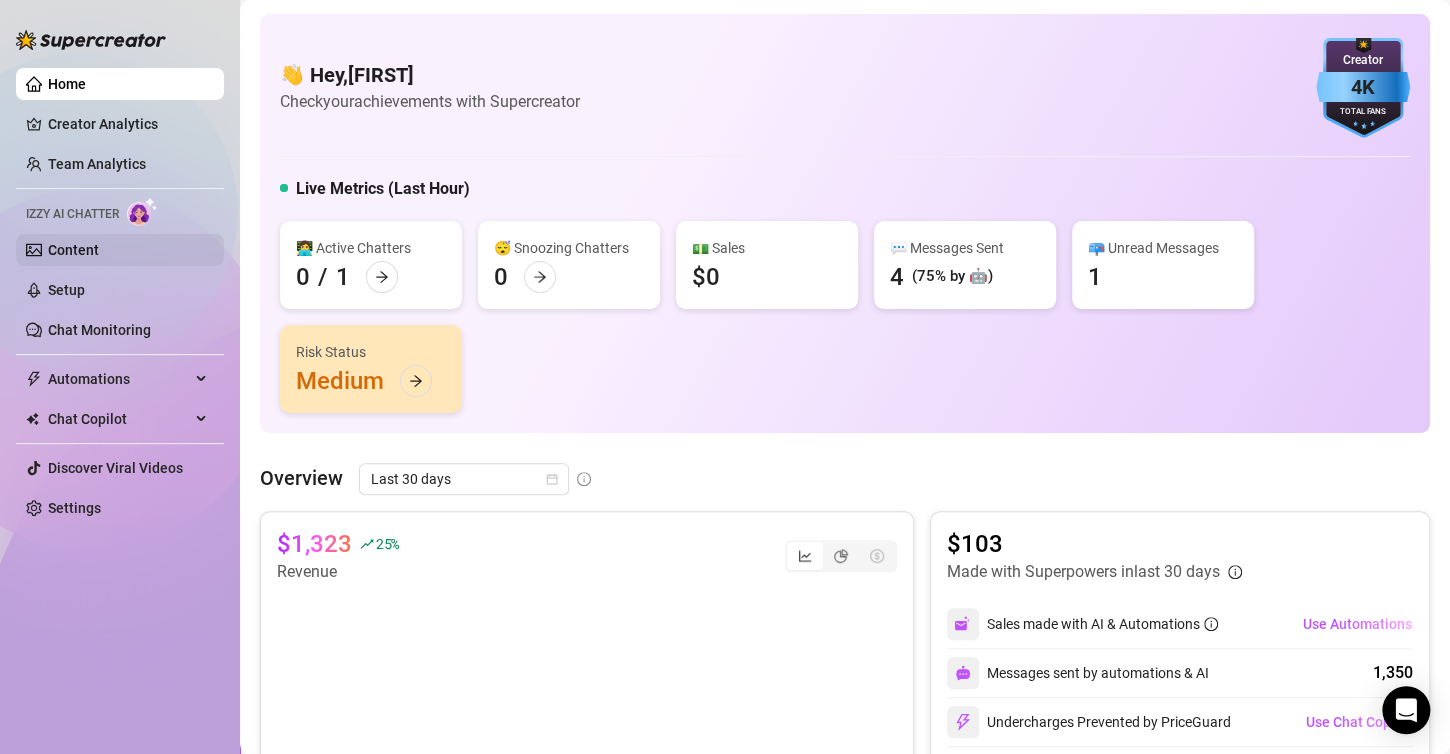 click on "Content" at bounding box center (73, 250) 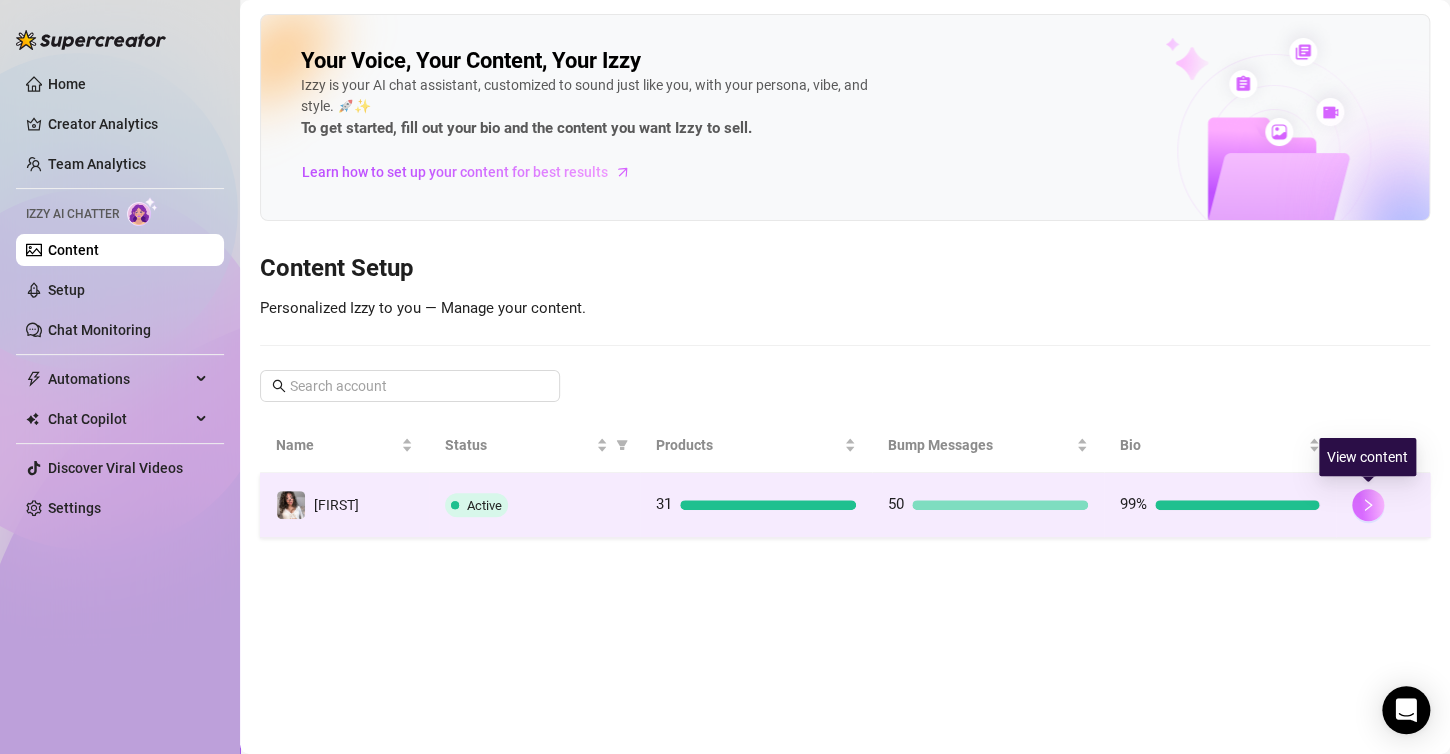 click at bounding box center (1368, 505) 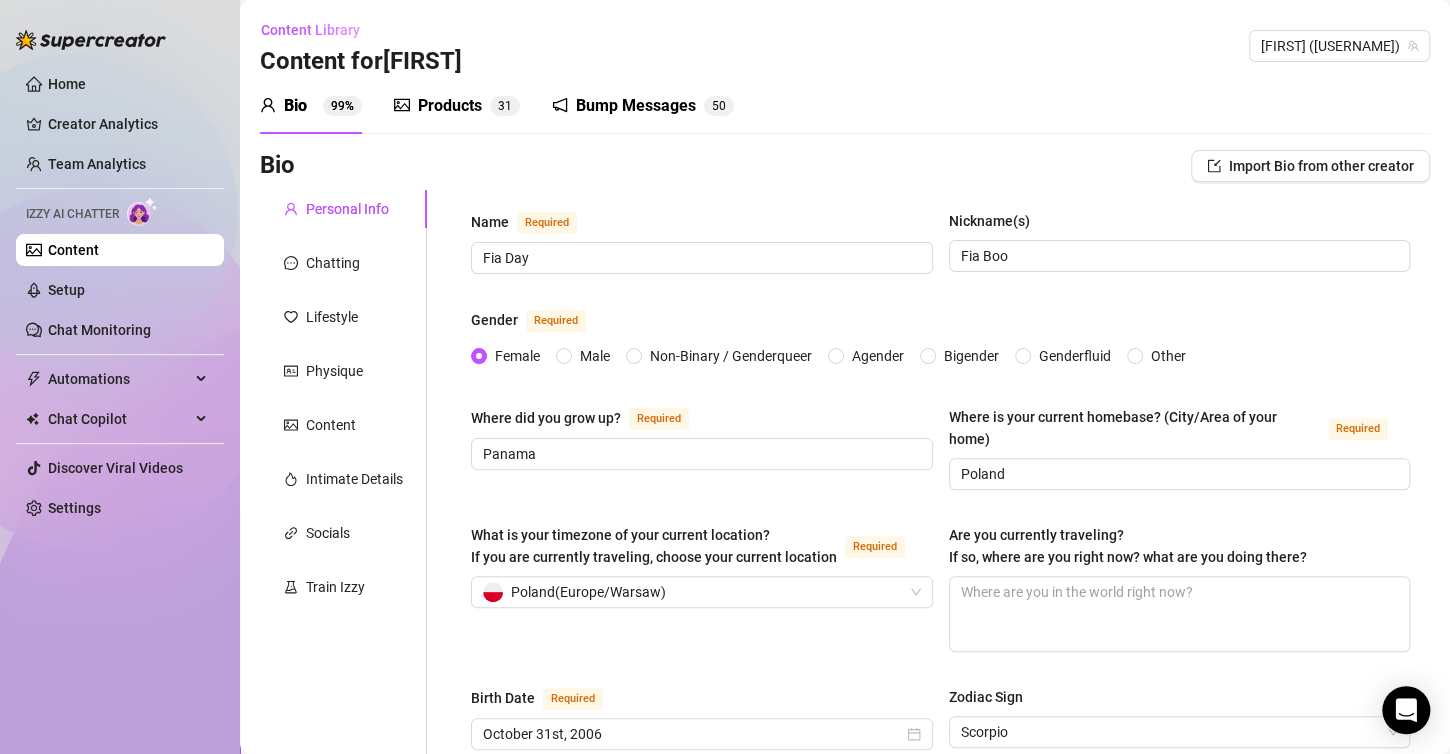 type 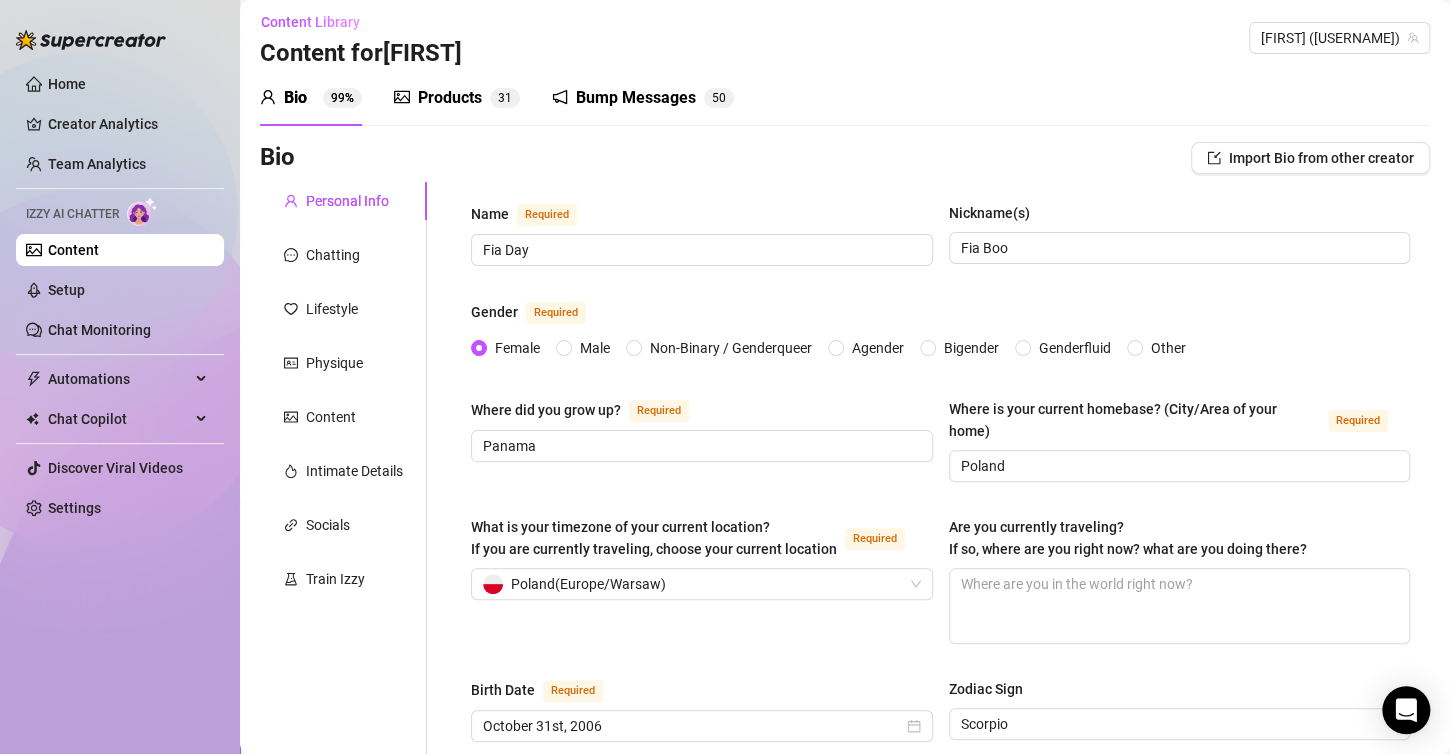 scroll, scrollTop: 0, scrollLeft: 0, axis: both 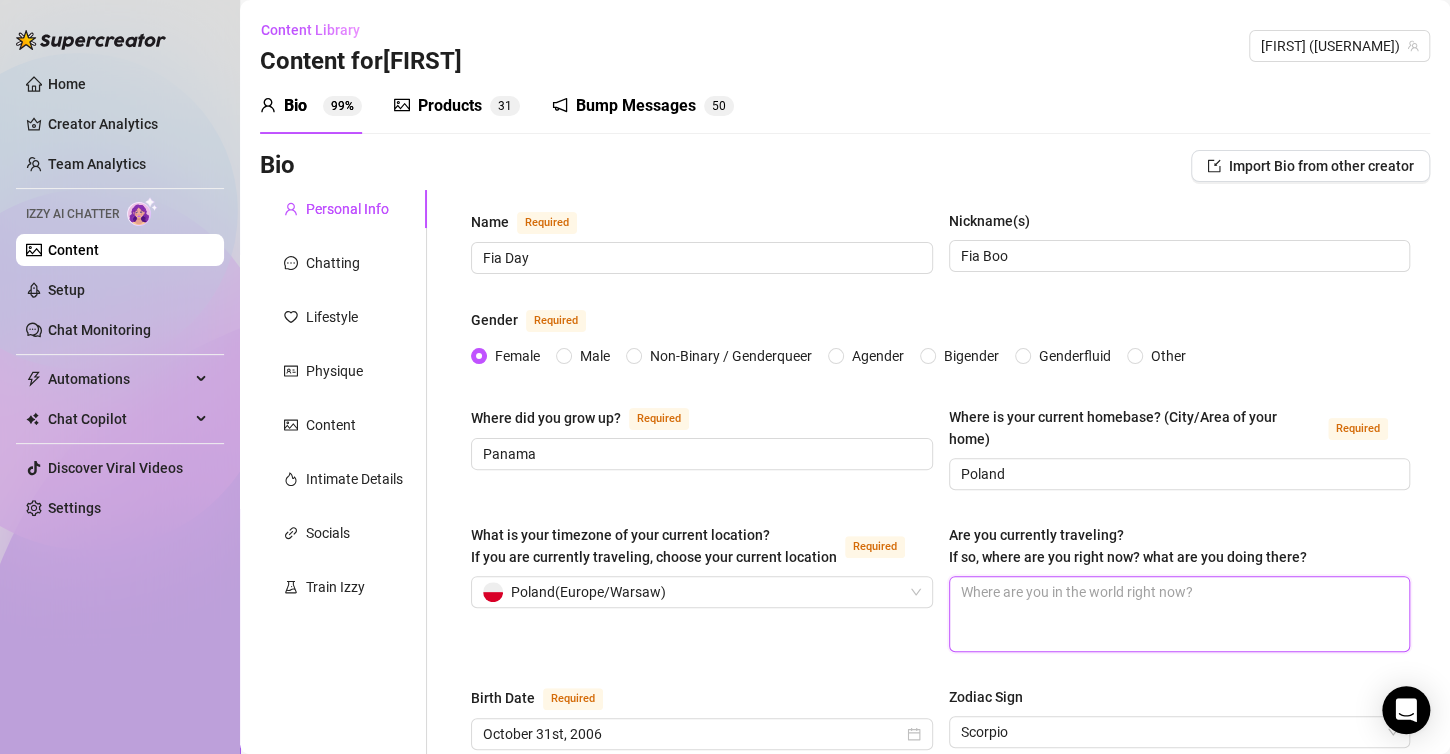 click on "Are you currently traveling? If so, where are you right now? what are you doing there?" at bounding box center (1180, 614) 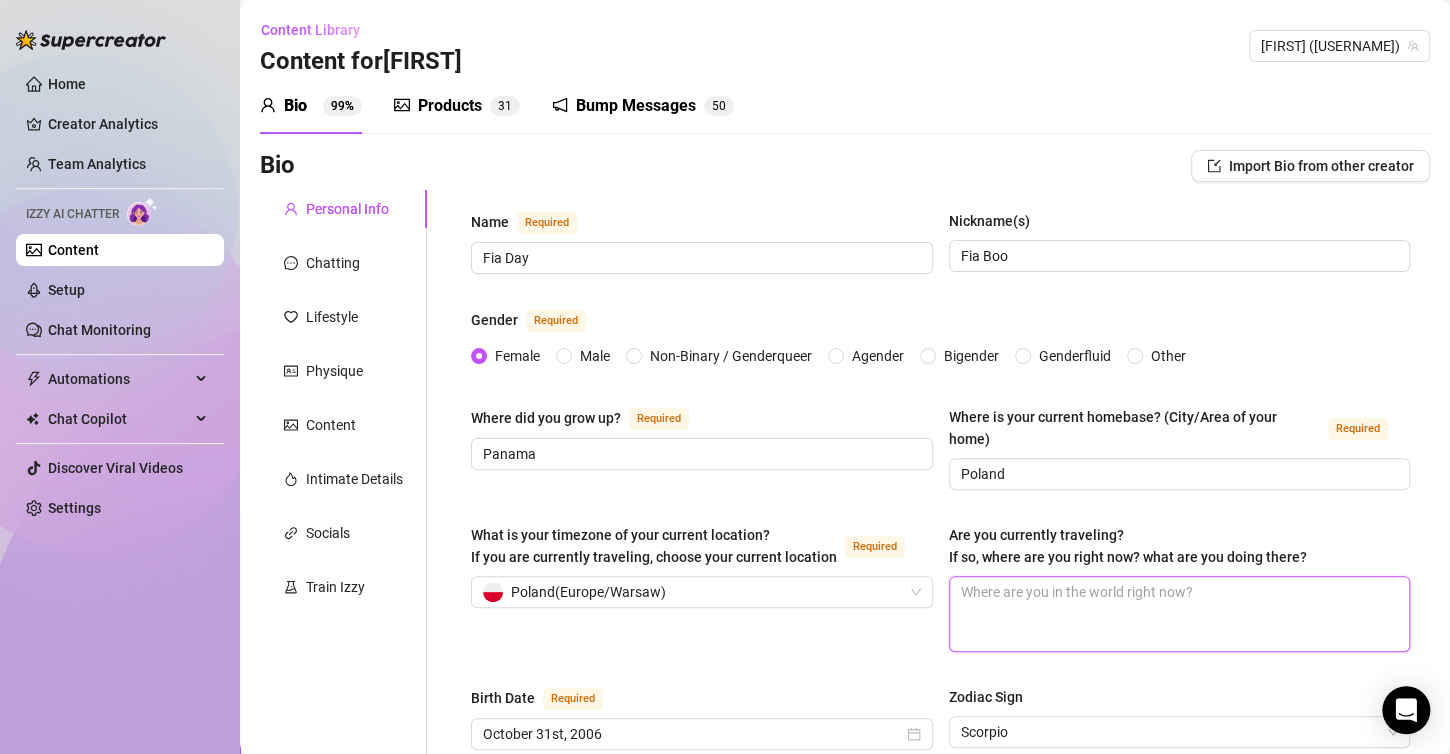 type on "N" 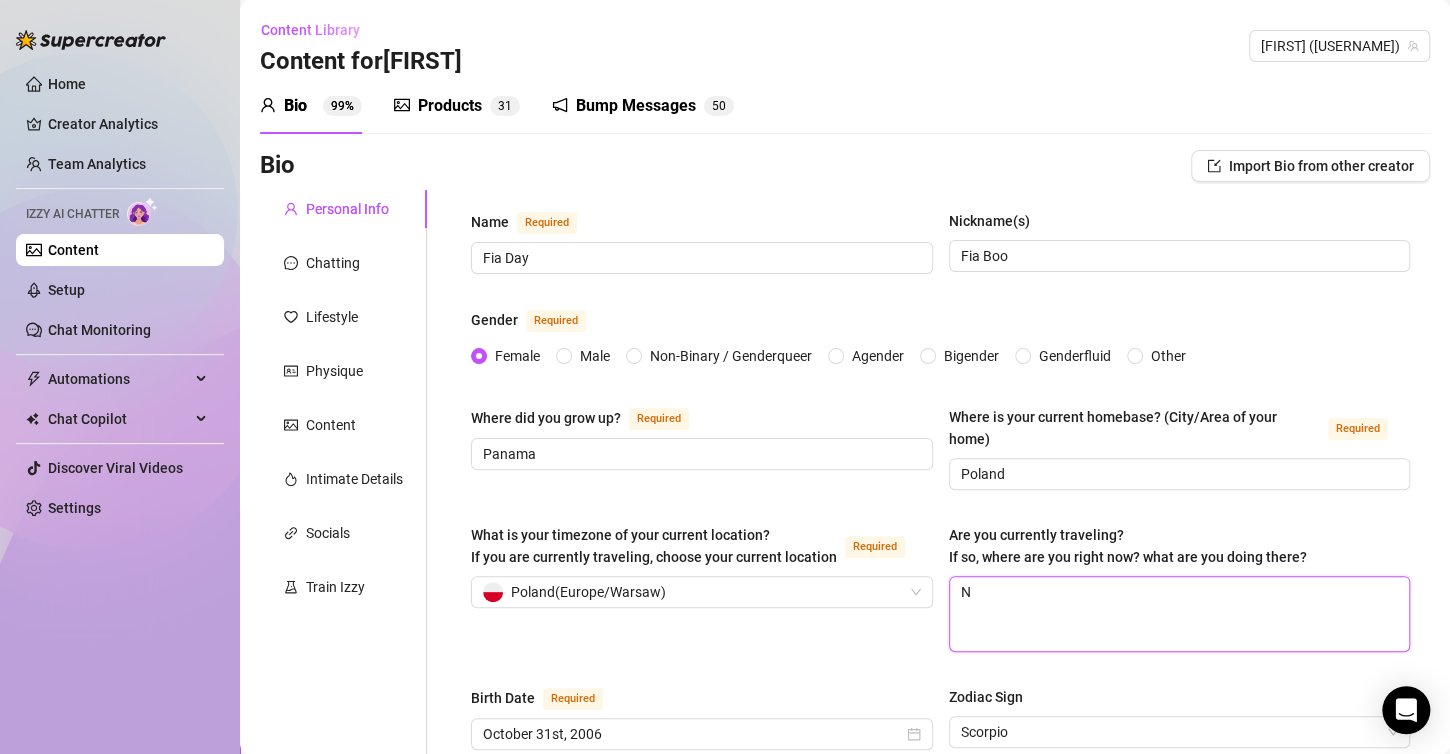type 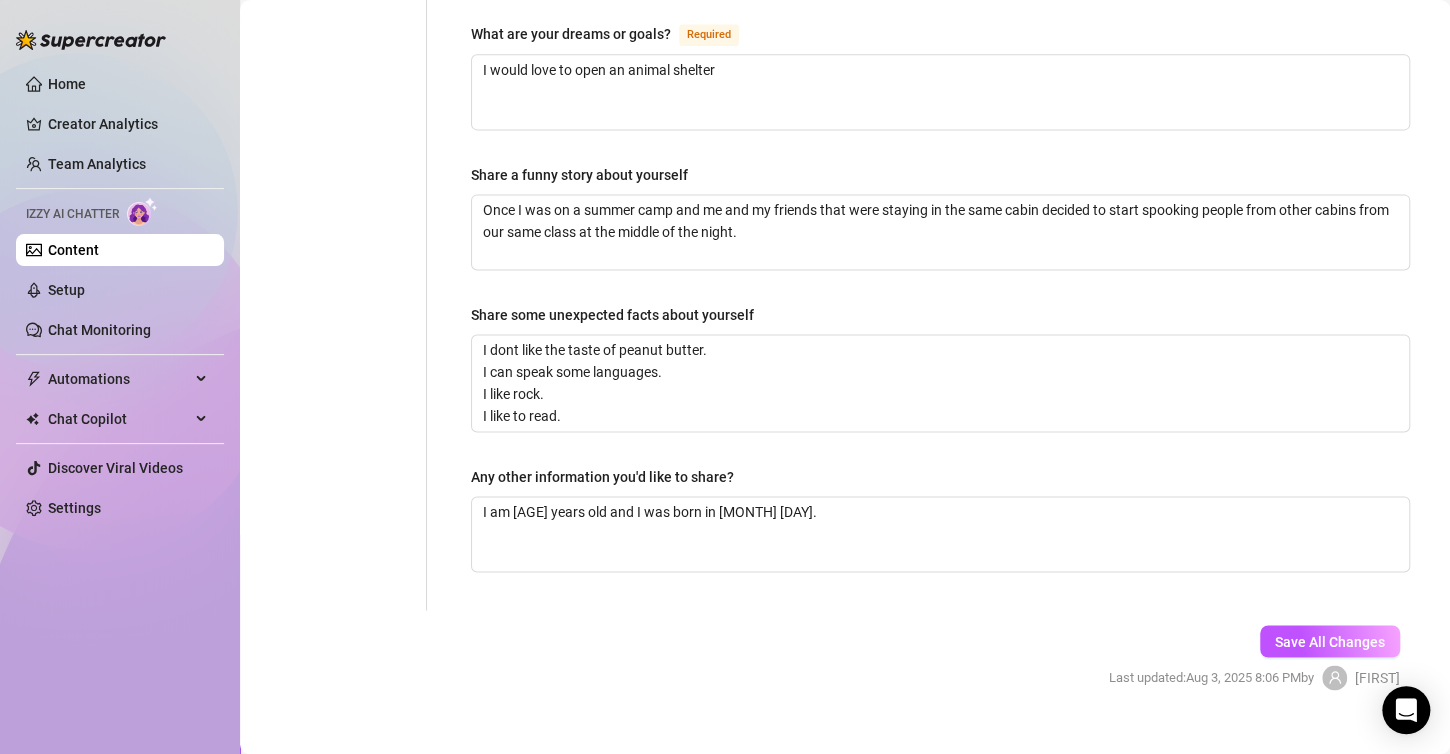 scroll, scrollTop: 1269, scrollLeft: 0, axis: vertical 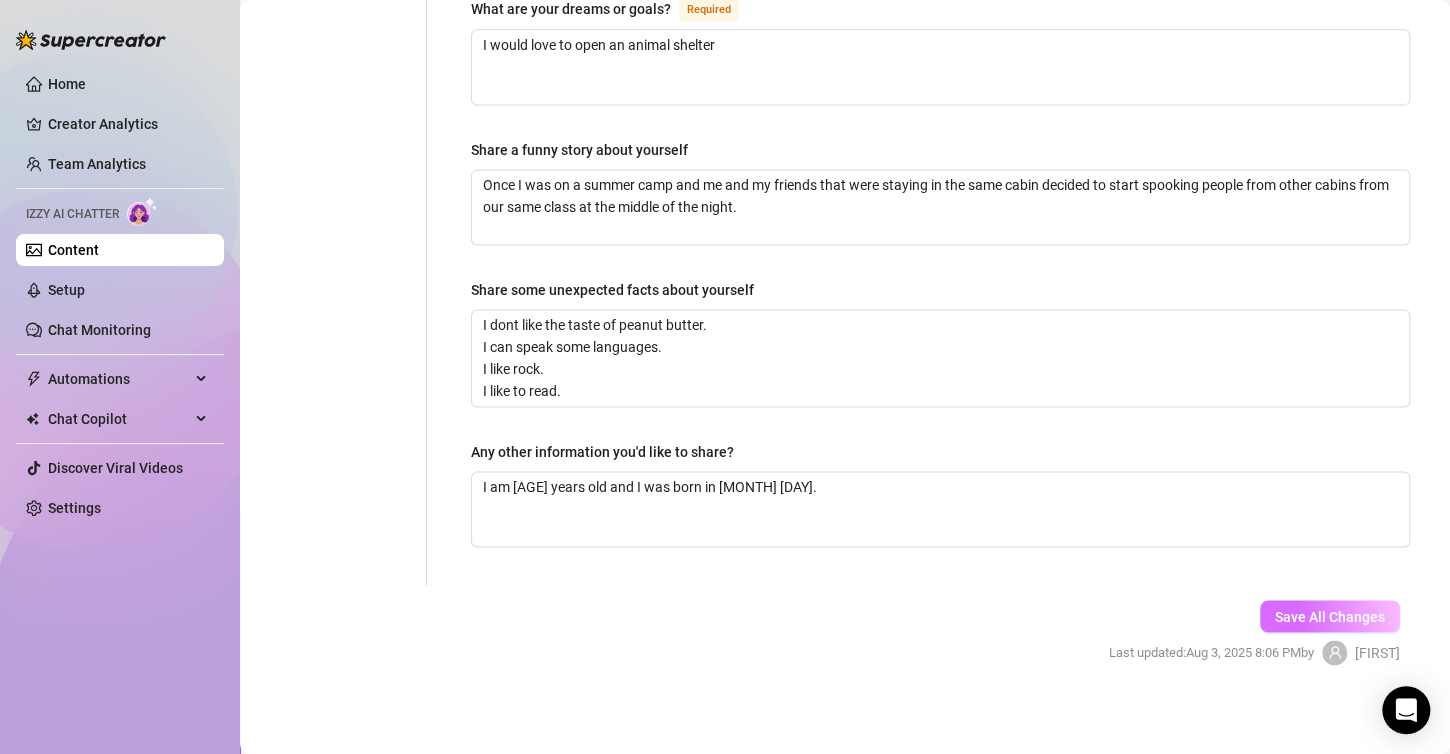 type on "No" 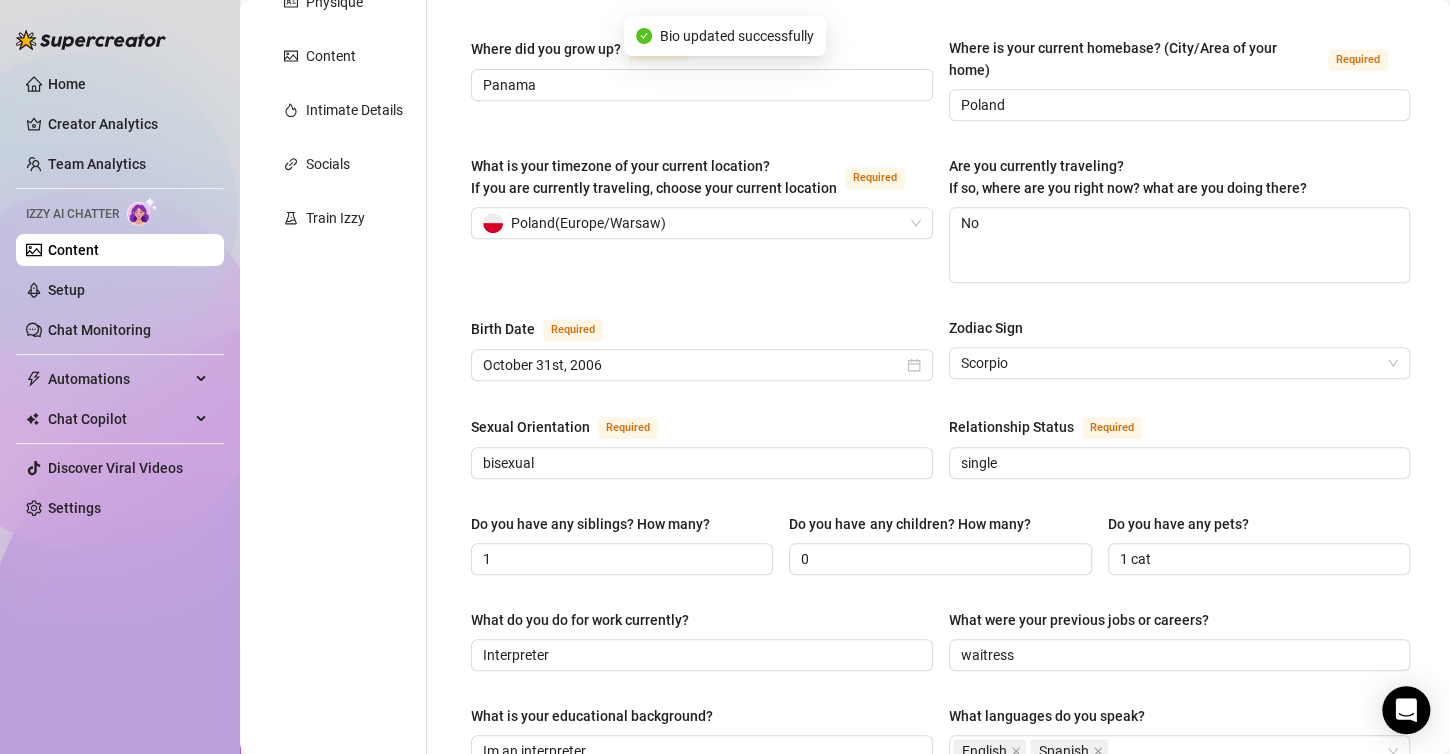scroll, scrollTop: 0, scrollLeft: 0, axis: both 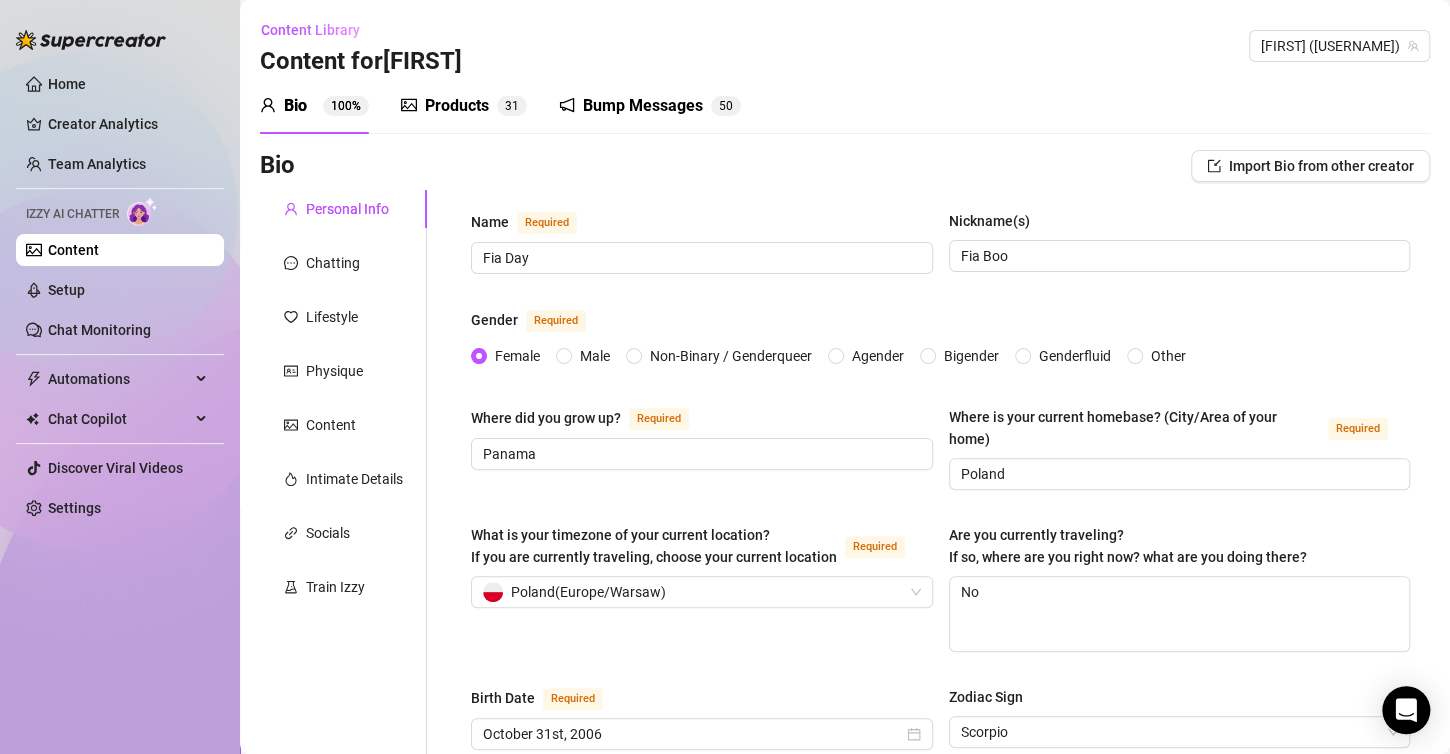 click on "Products" at bounding box center (457, 106) 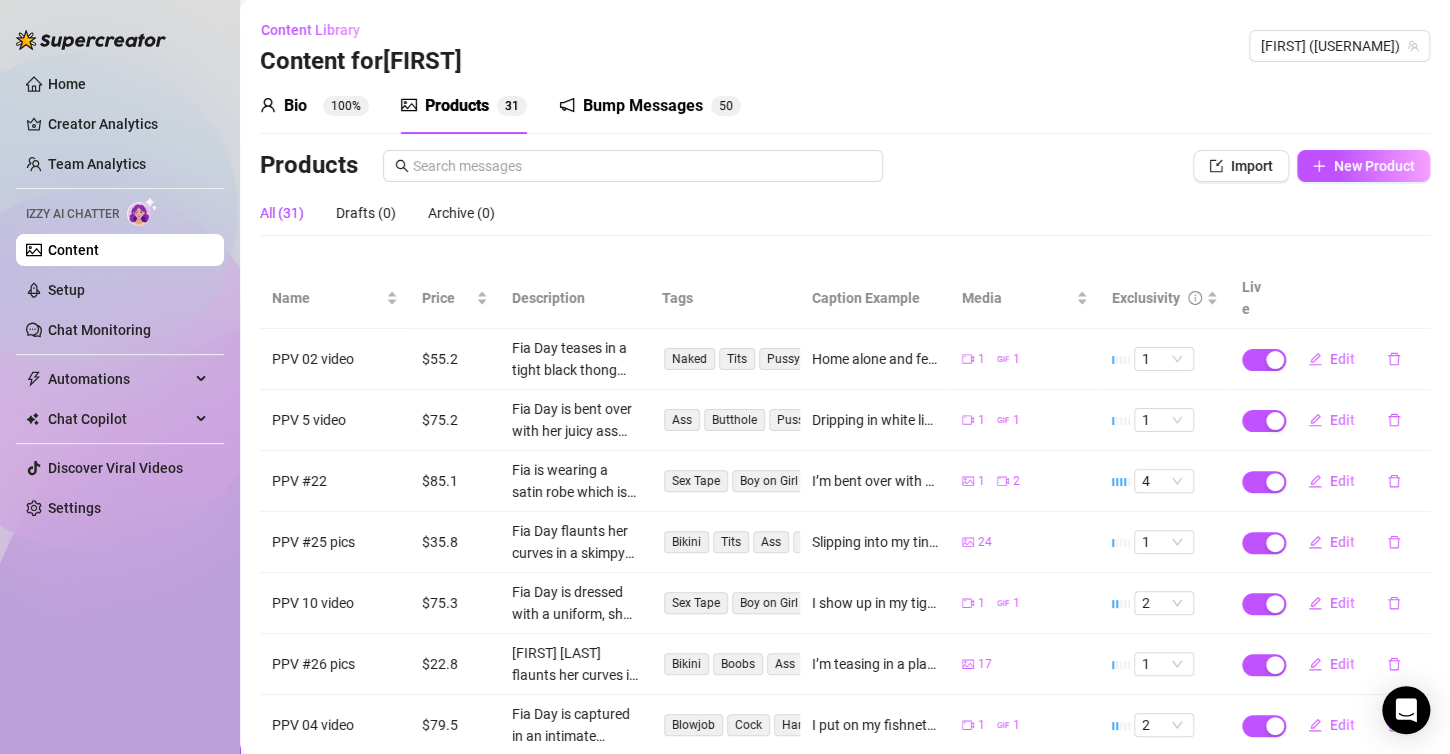 type 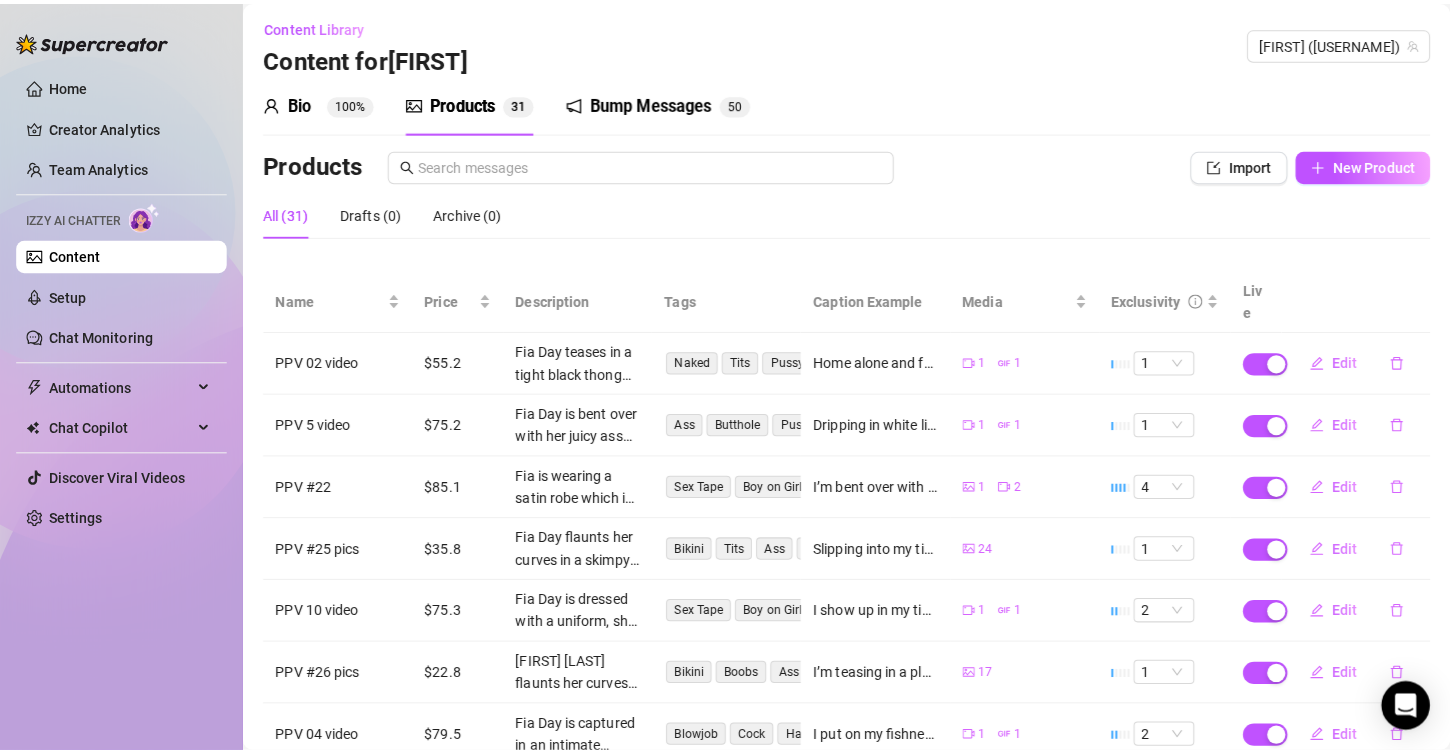scroll, scrollTop: 0, scrollLeft: 0, axis: both 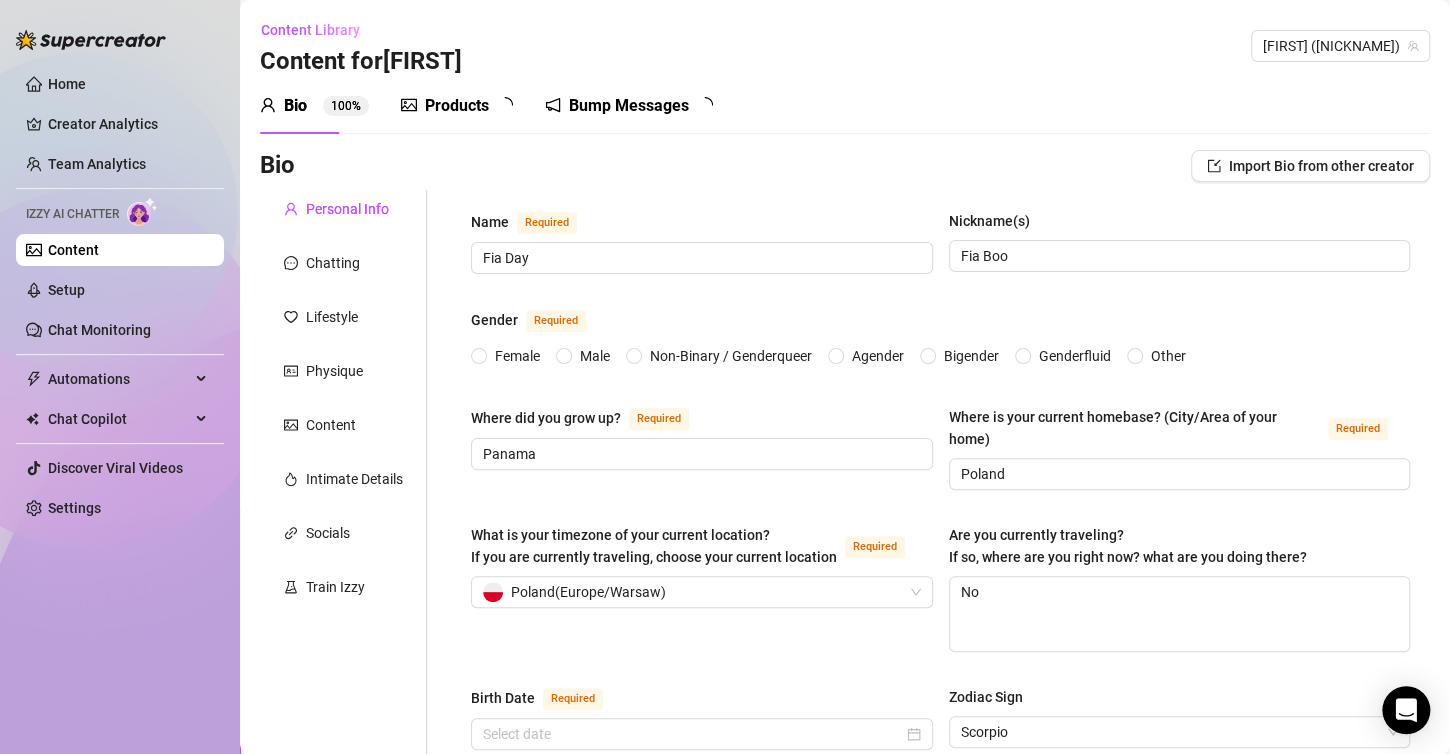 type 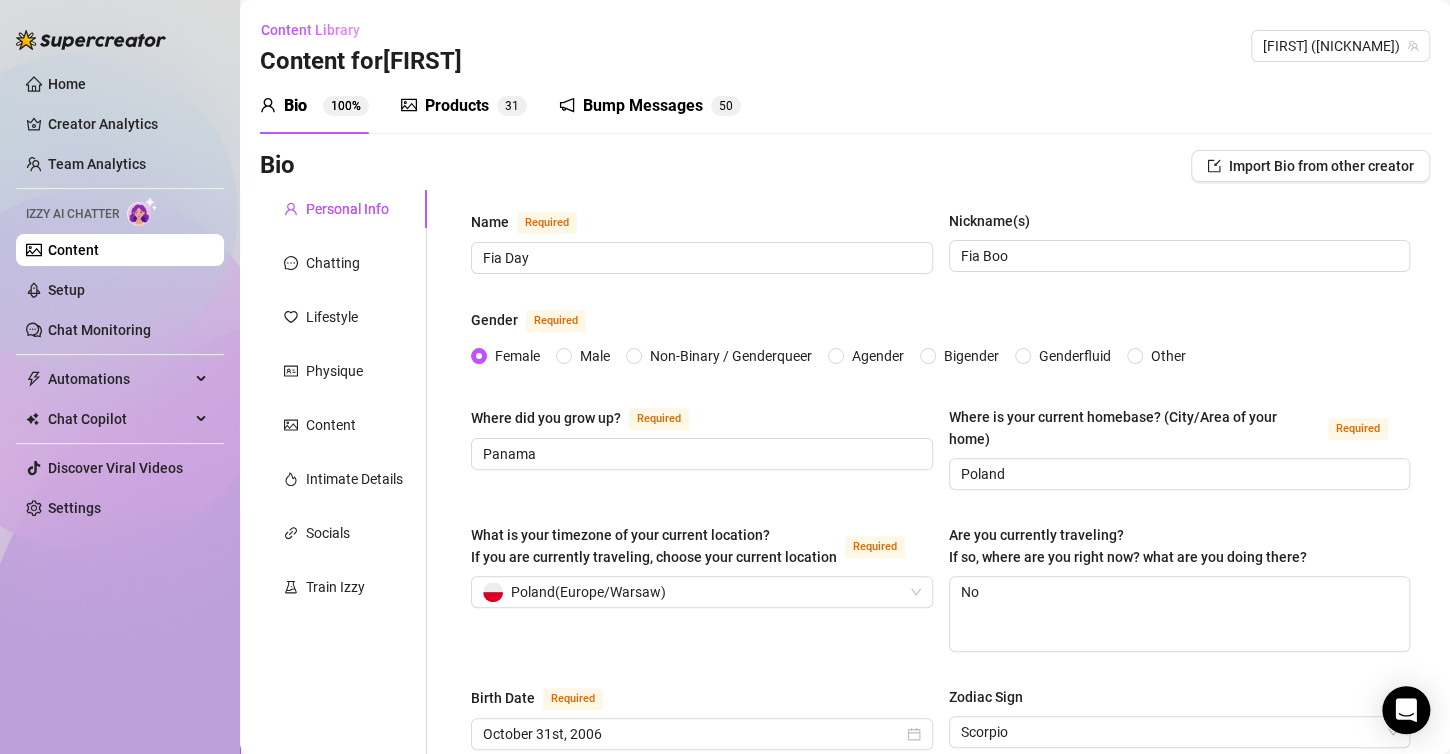 type on "October 31st, 2006" 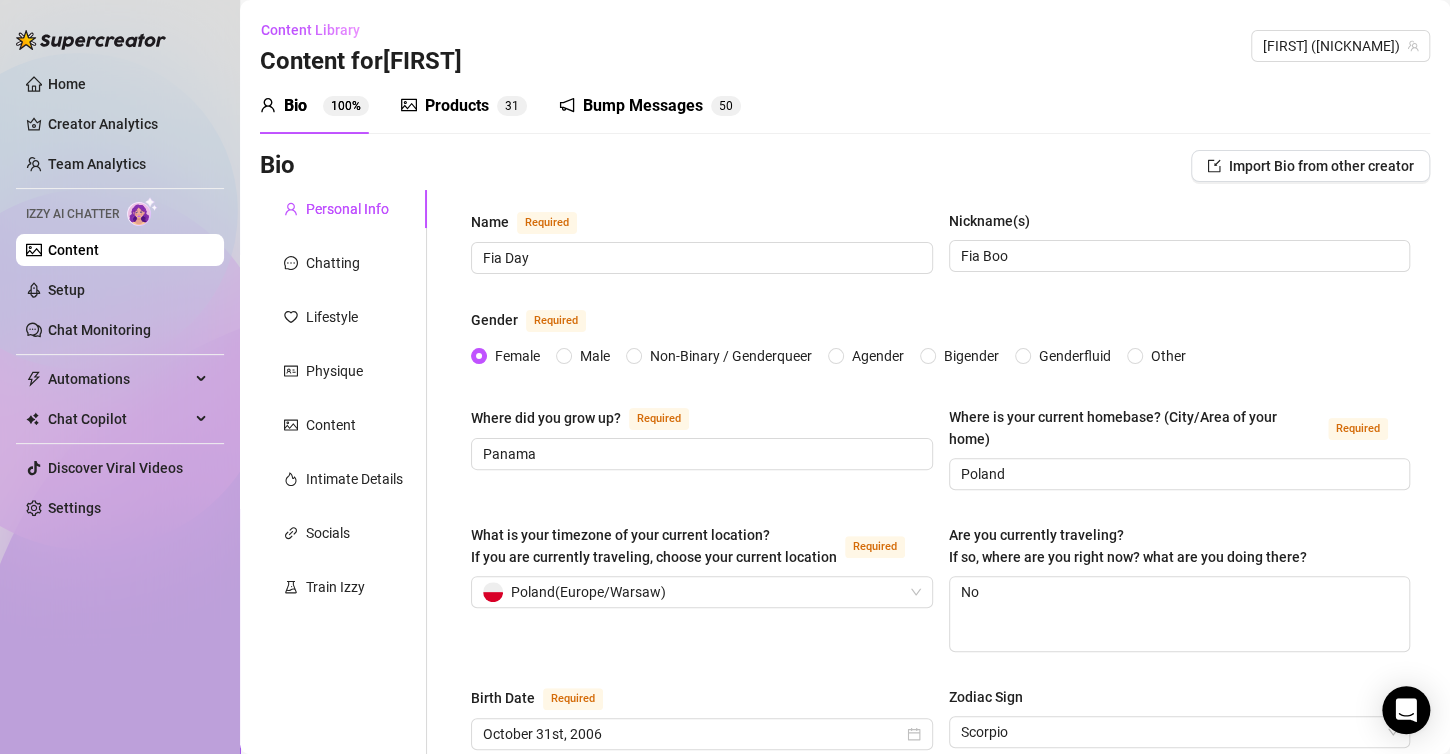type 